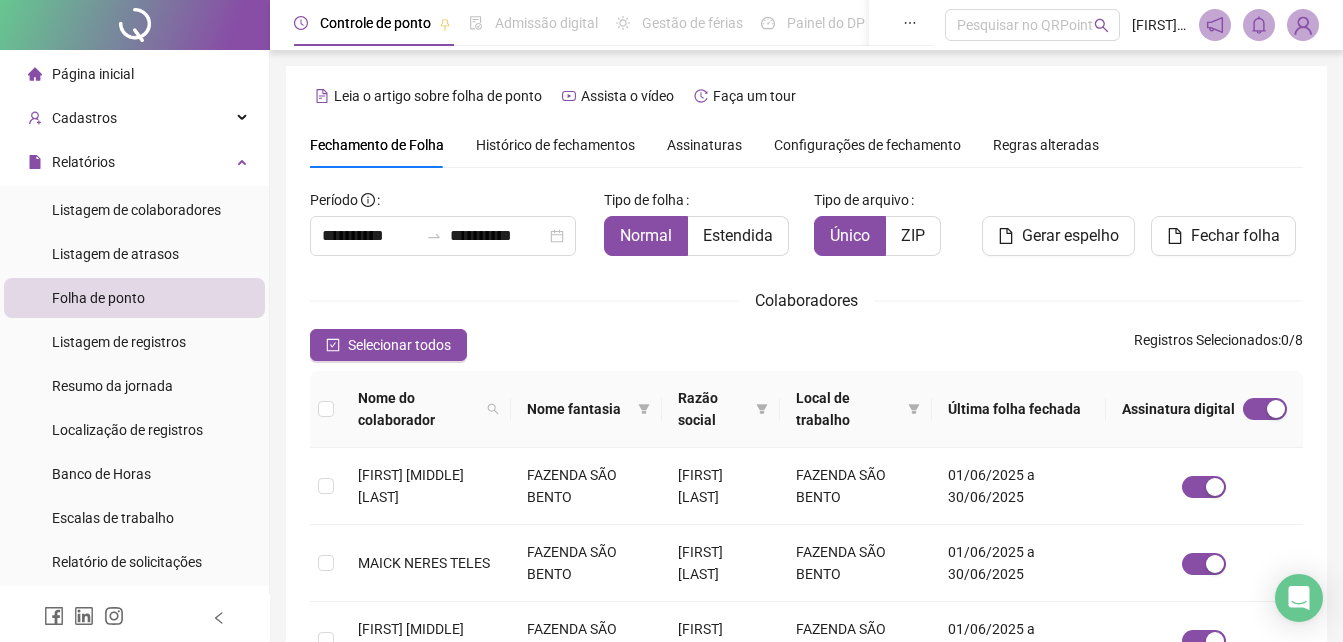 scroll, scrollTop: 89, scrollLeft: 0, axis: vertical 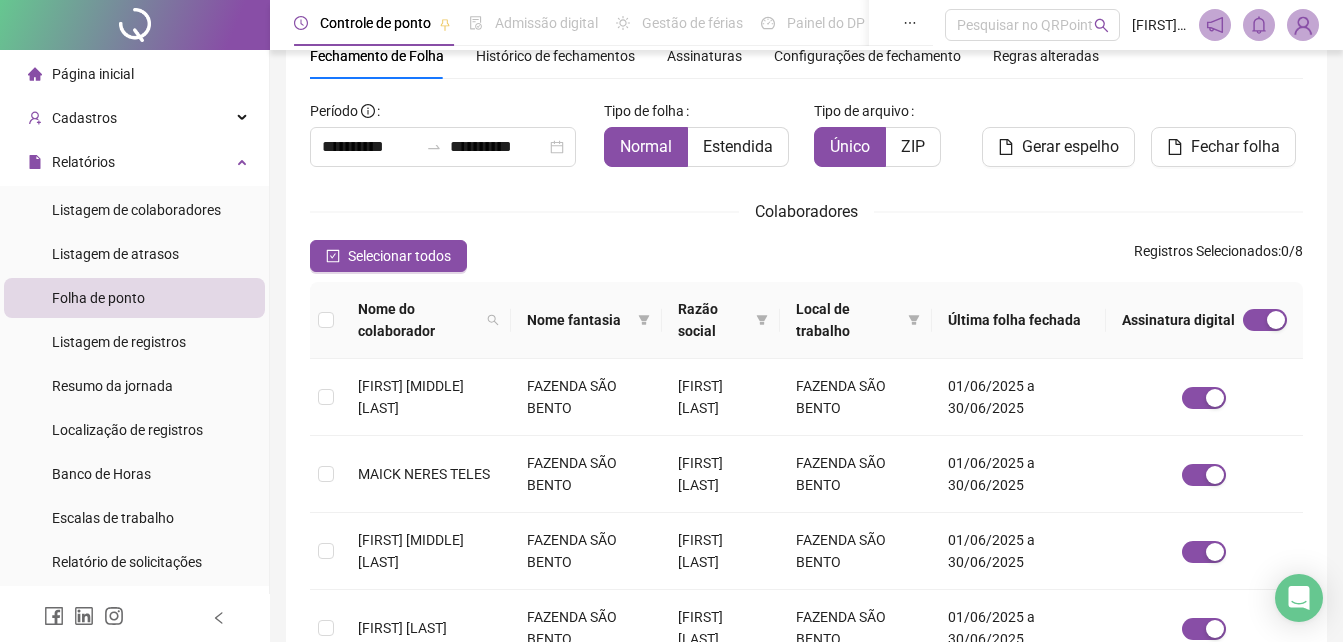 click on "Folha de ponto" at bounding box center (134, 298) 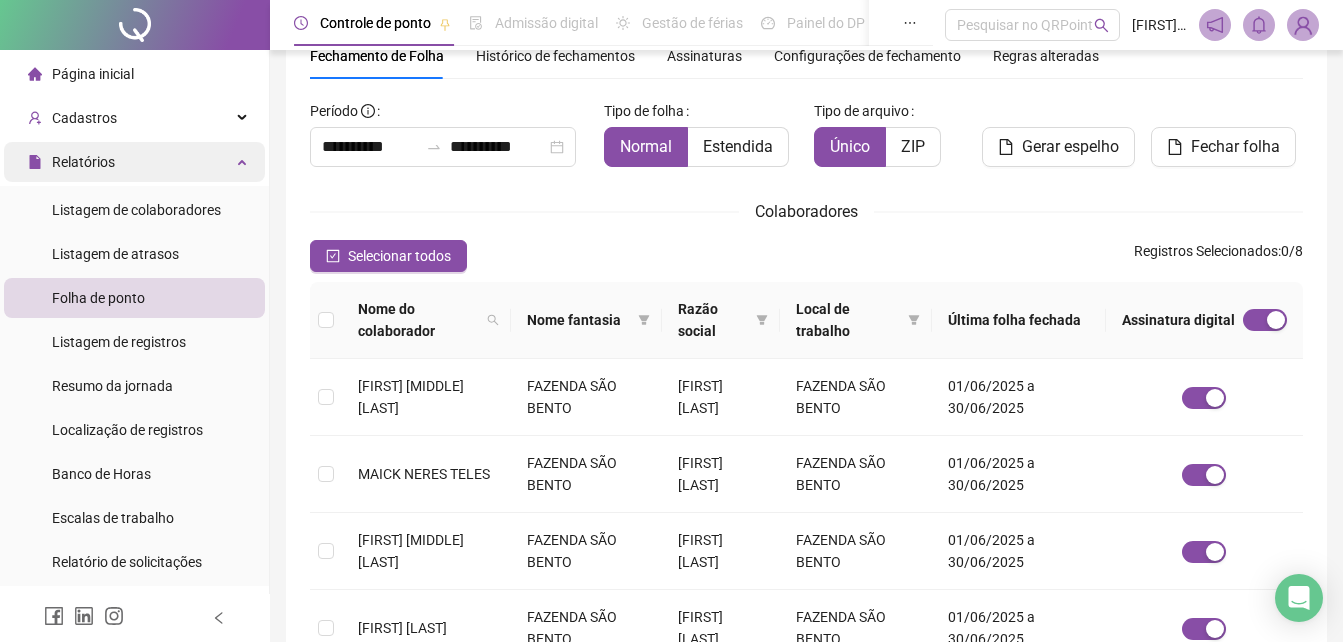 click on "Relatórios" at bounding box center [134, 162] 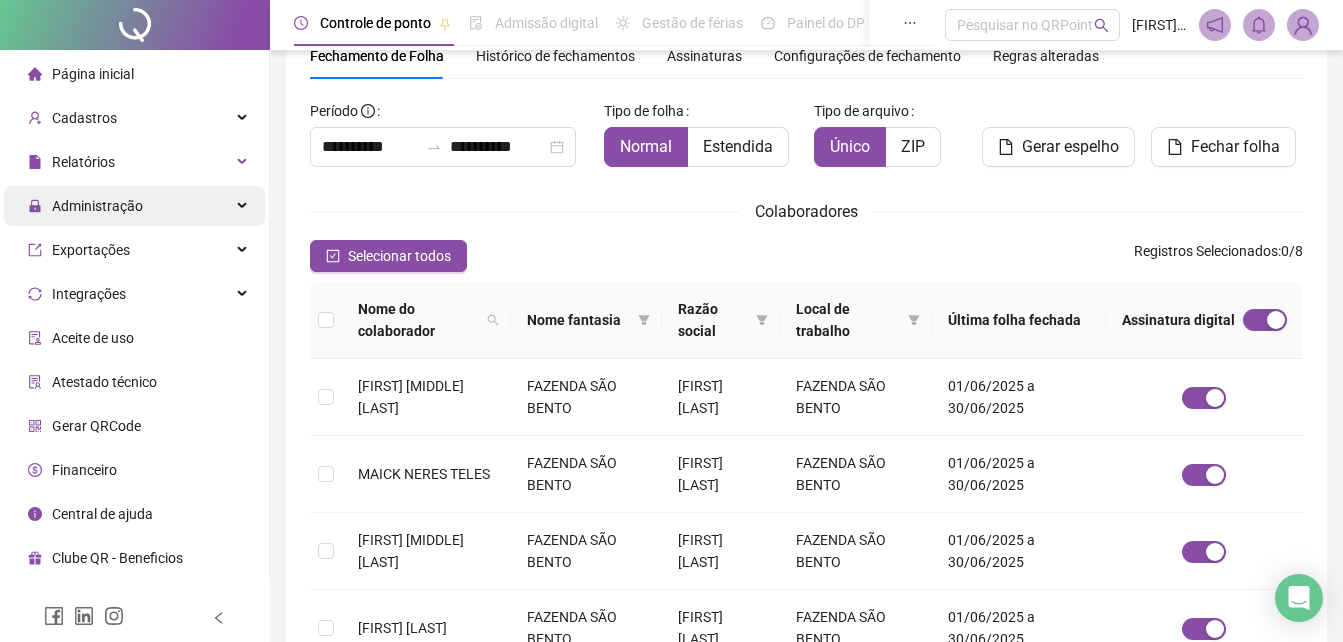 click on "Administração" at bounding box center [97, 206] 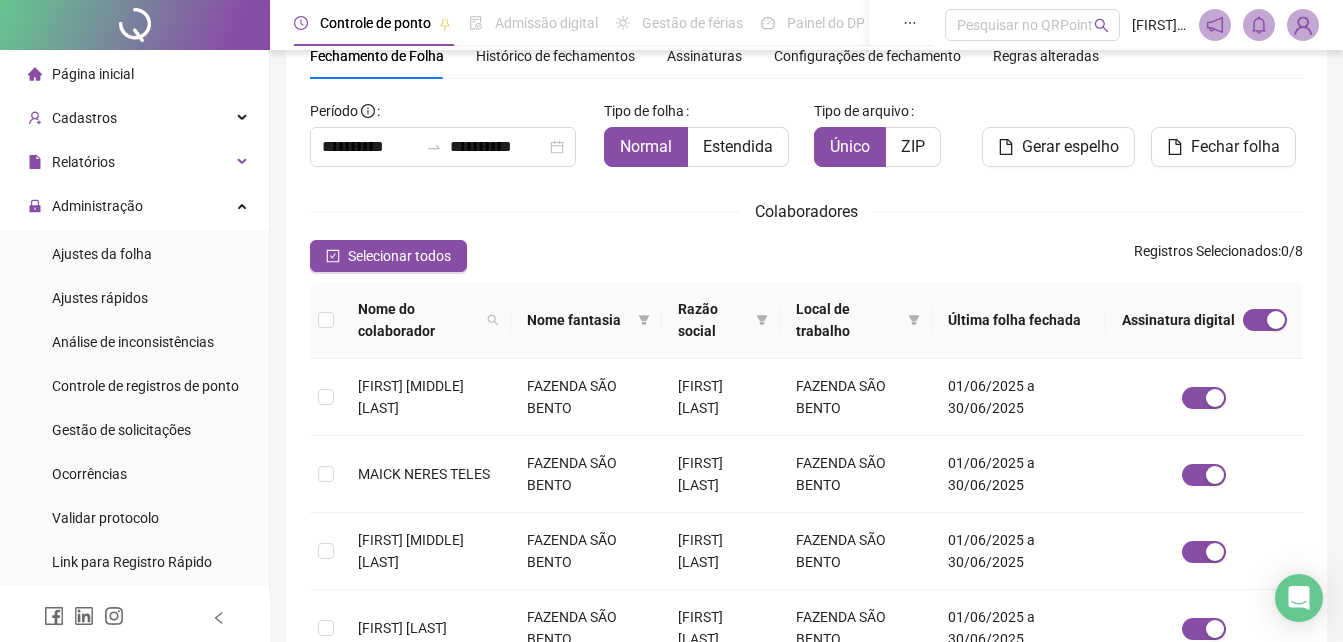 click on "Ajustes da folha Ajustes rápidos Análise de inconsistências Controle de registros de ponto Gestão de solicitações Ocorrências Validar protocolo Link para Registro Rápido" at bounding box center (134, 408) 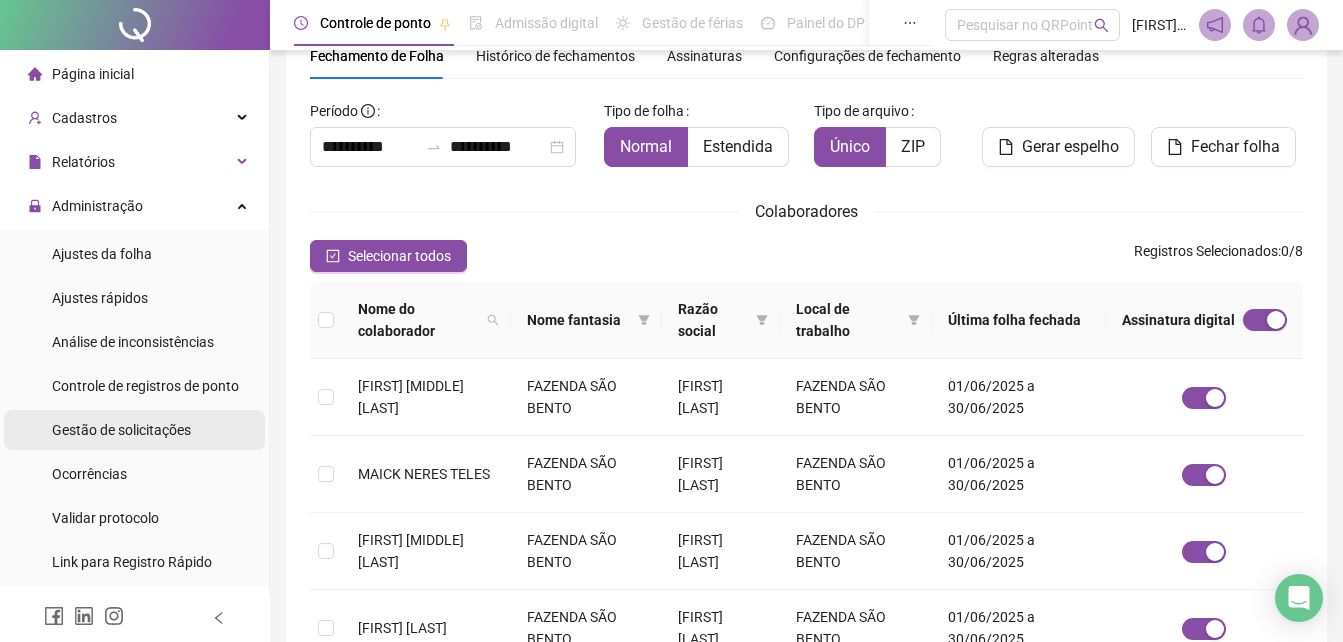 click on "Gestão de solicitações" at bounding box center [121, 430] 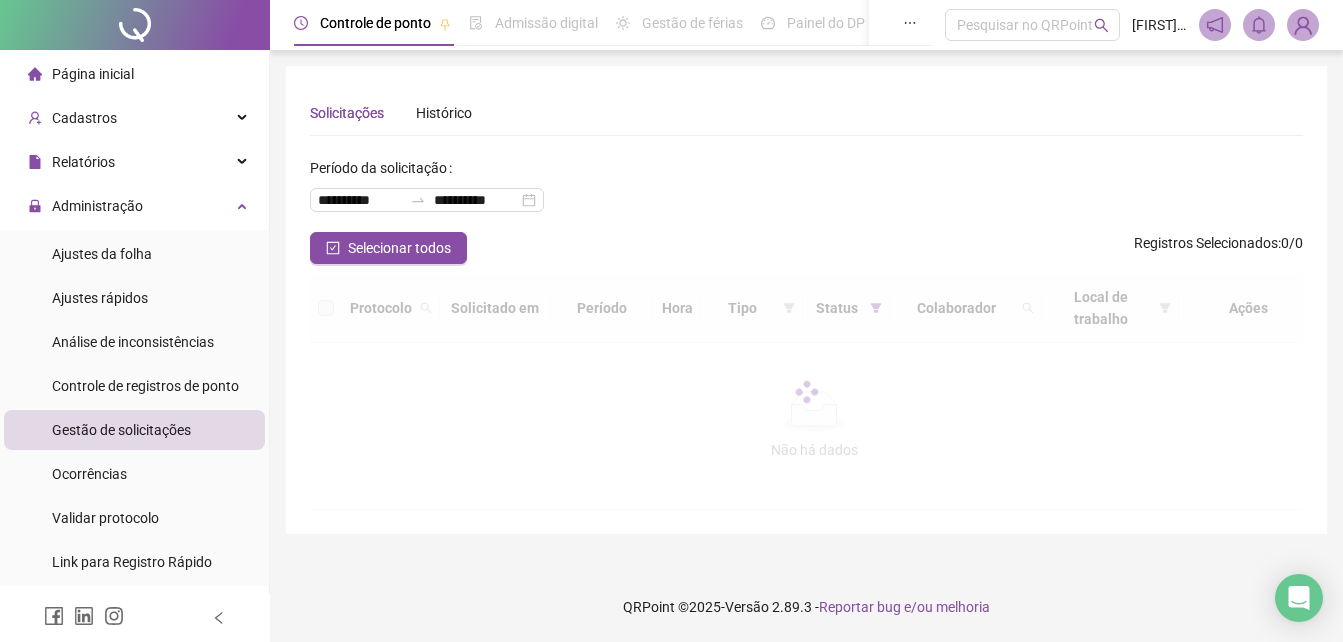 scroll, scrollTop: 0, scrollLeft: 0, axis: both 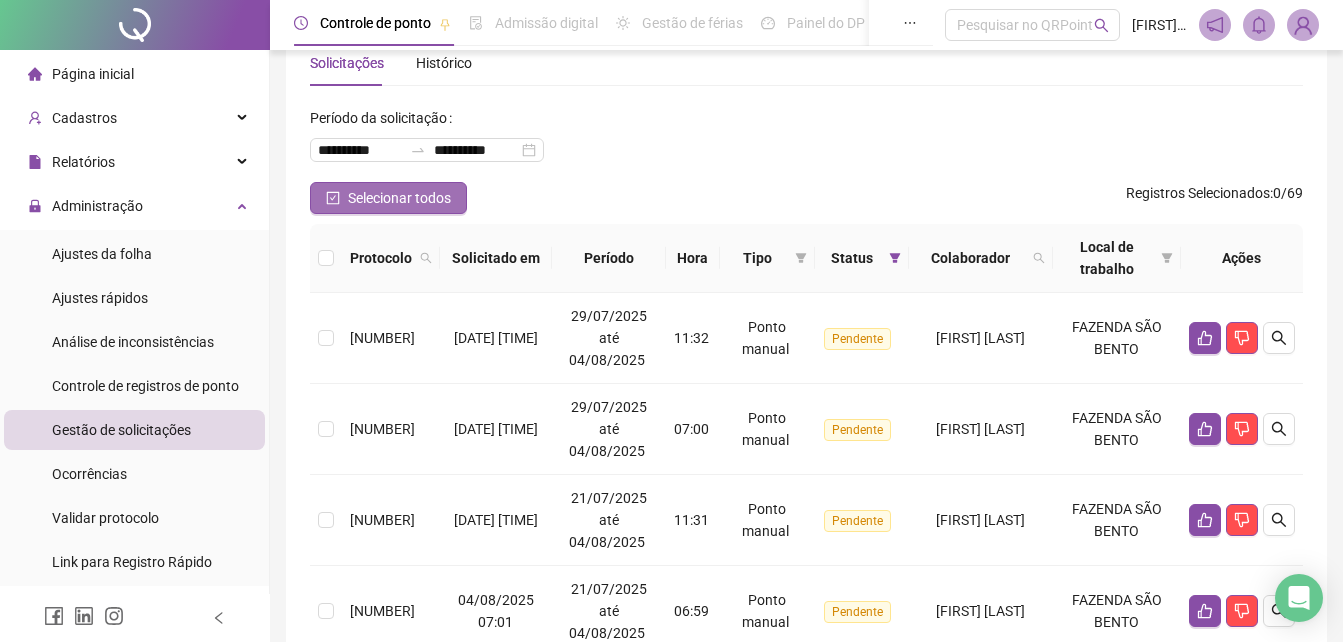 click on "Selecionar todos" at bounding box center (399, 198) 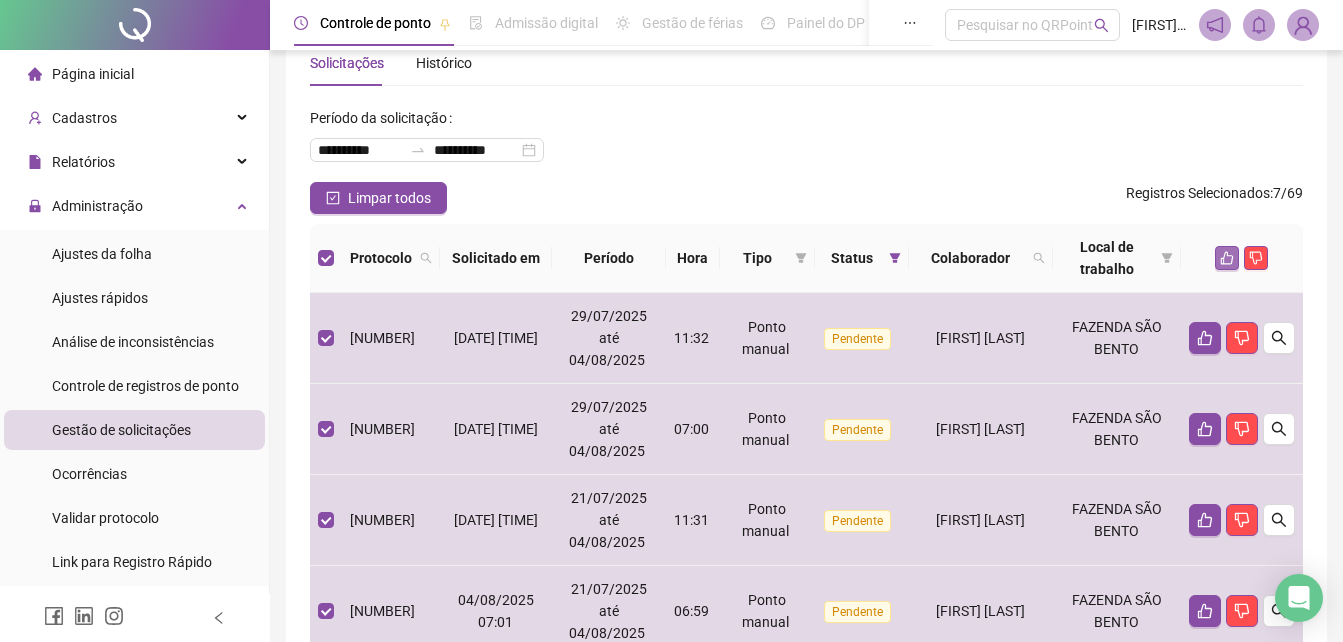 click at bounding box center [1227, 258] 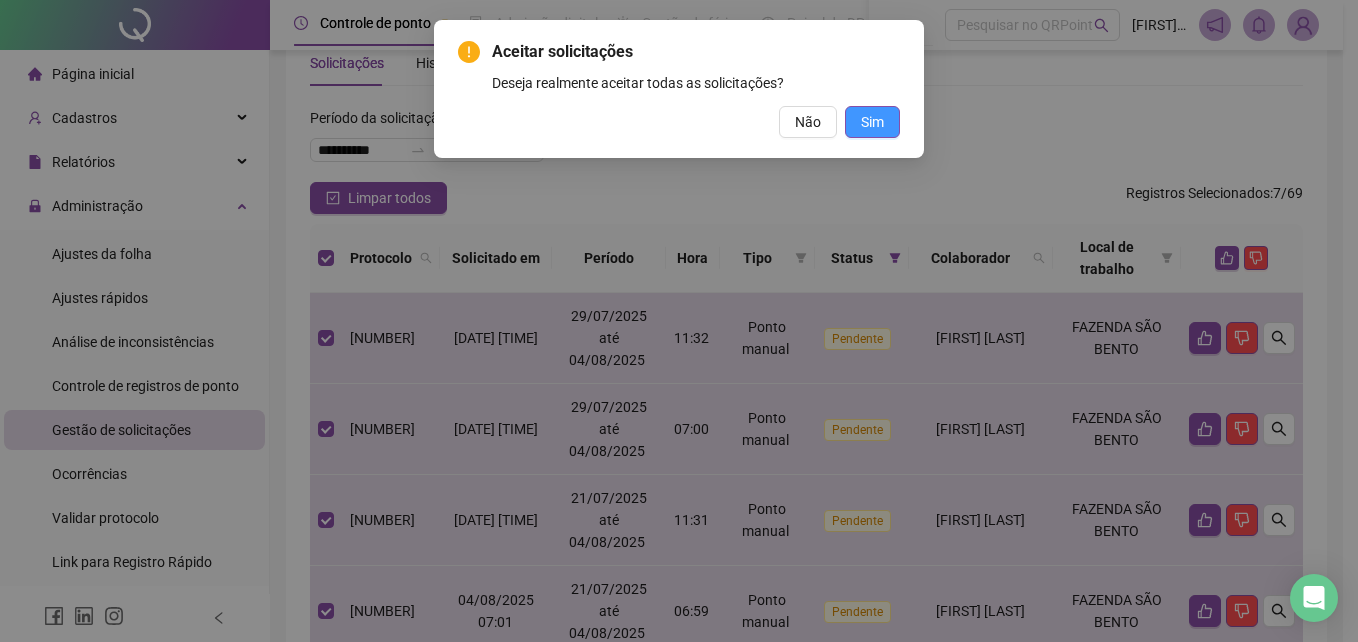 click on "Sim" at bounding box center (872, 122) 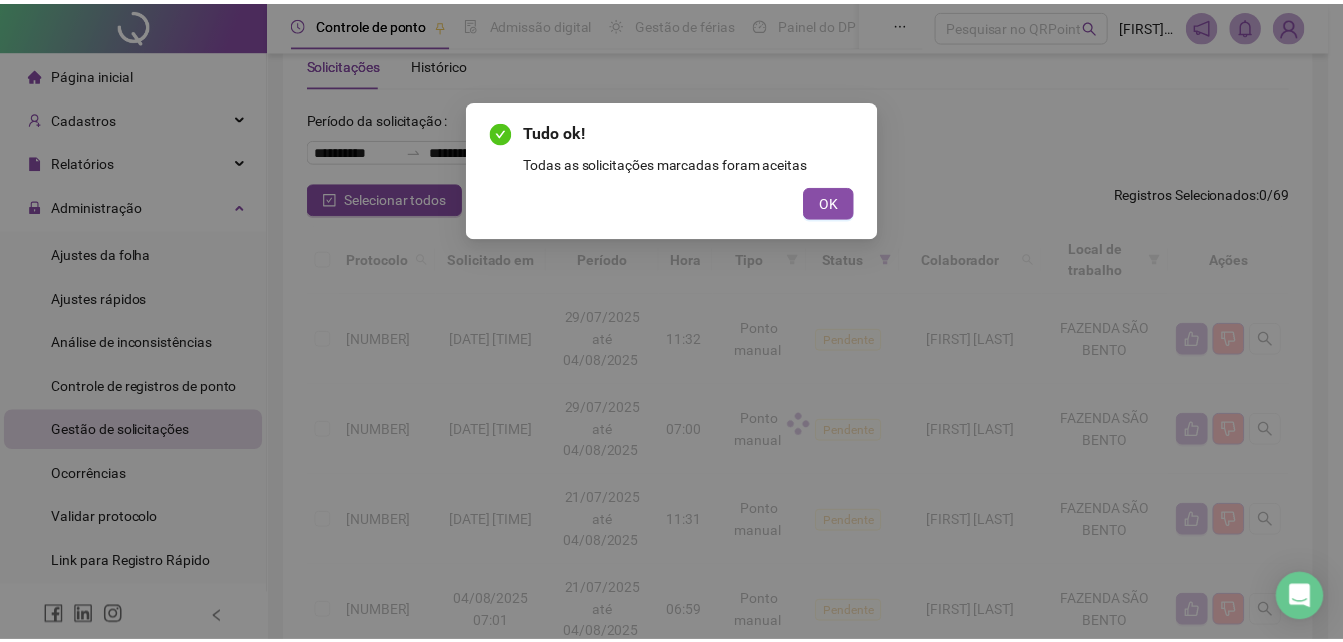 scroll, scrollTop: 0, scrollLeft: 0, axis: both 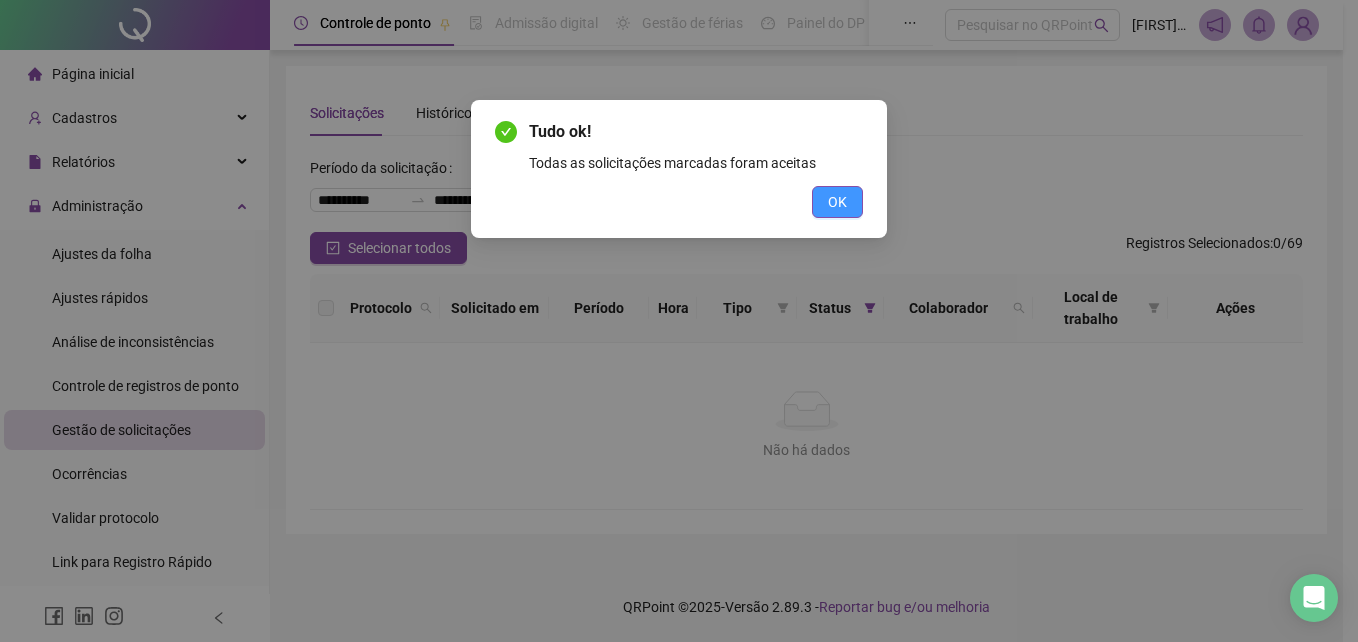 click on "OK" at bounding box center [837, 202] 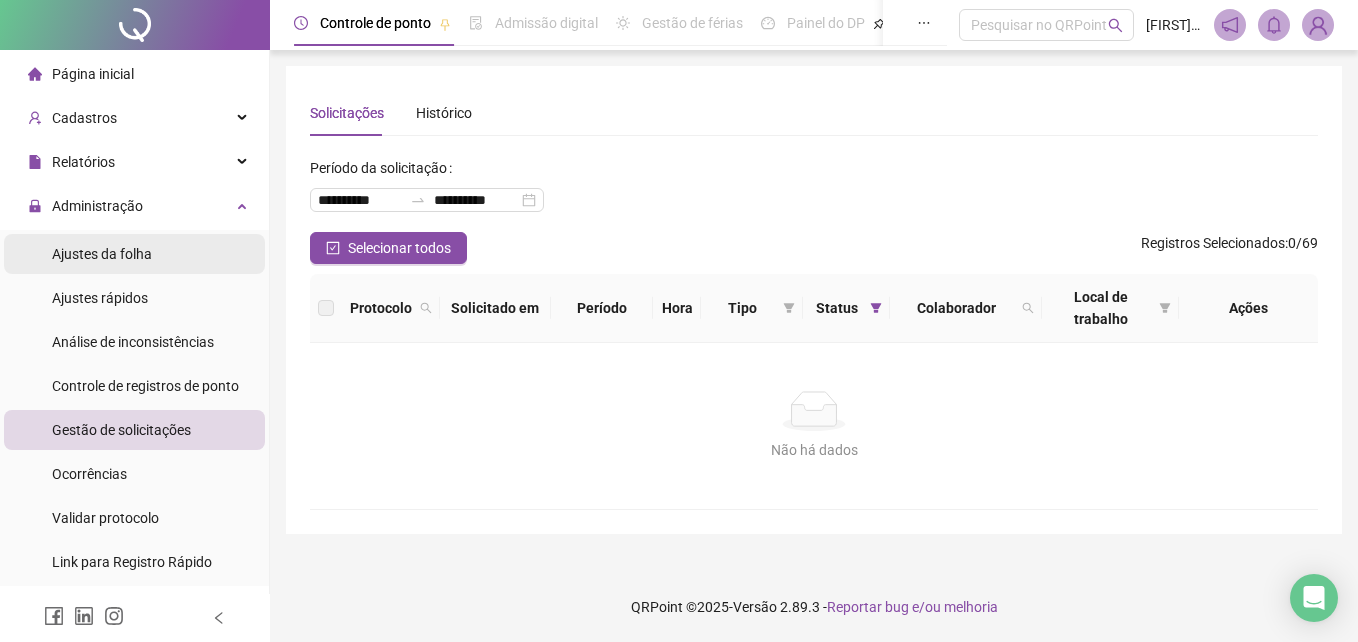 click on "Ajustes da folha" at bounding box center (102, 254) 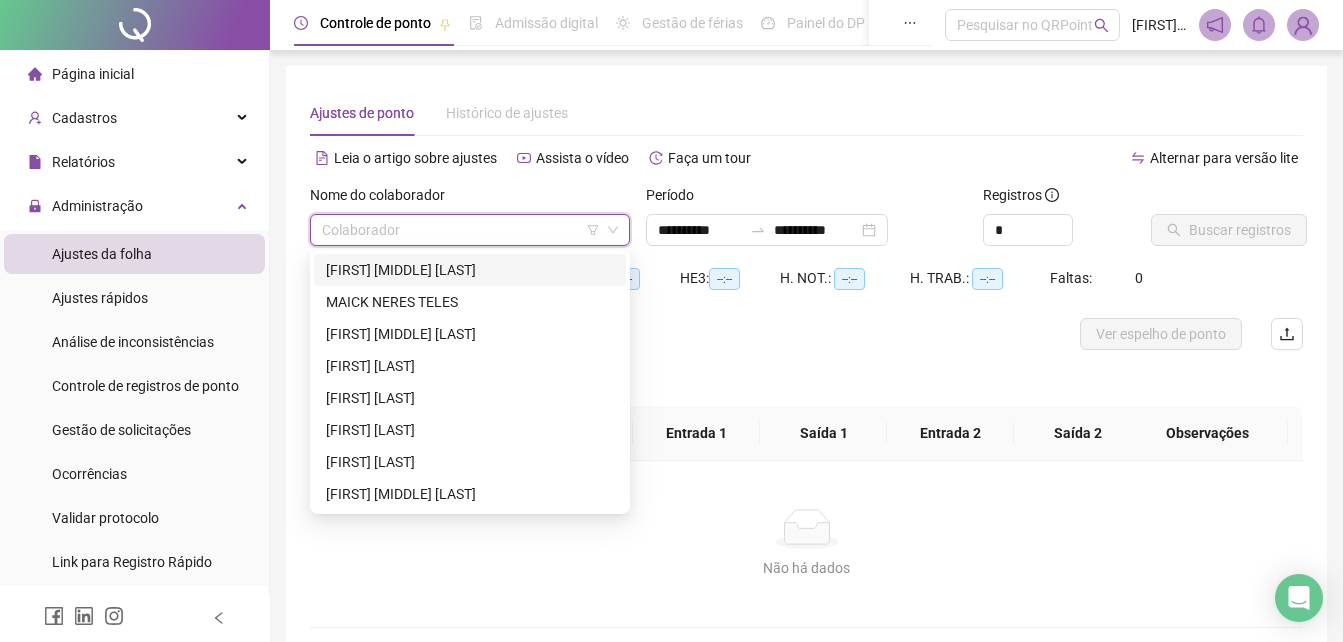 click at bounding box center (461, 230) 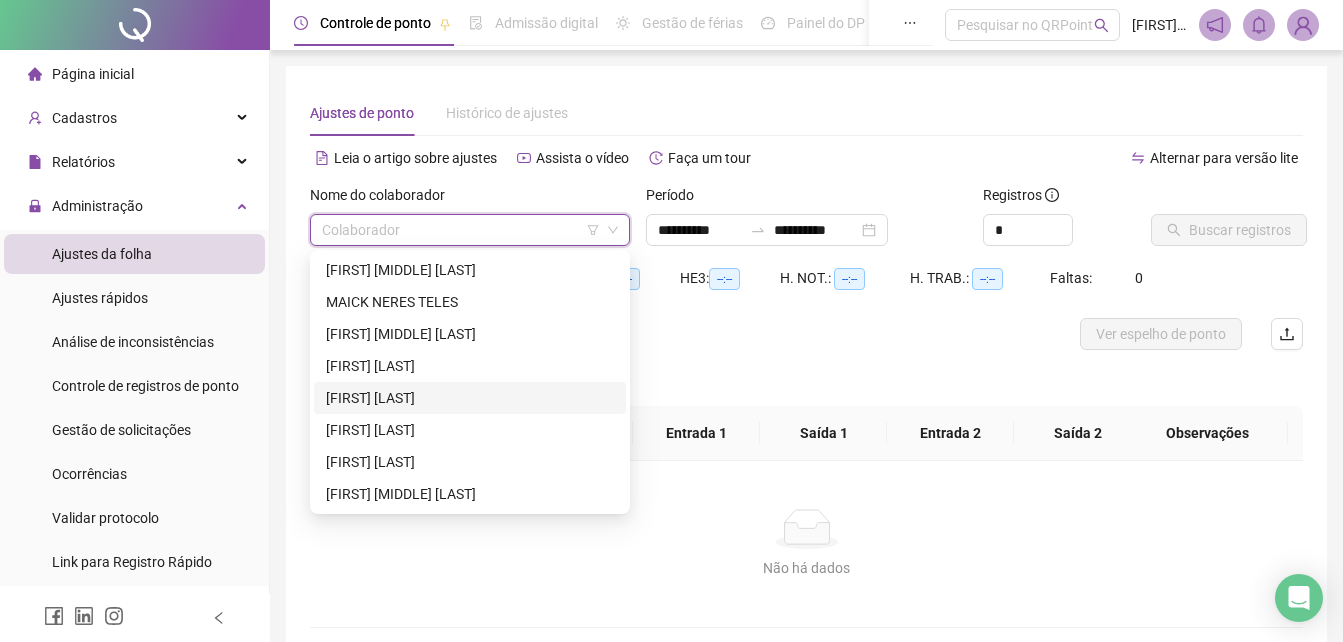 click on "[FIRST] [LAST]" at bounding box center (470, 398) 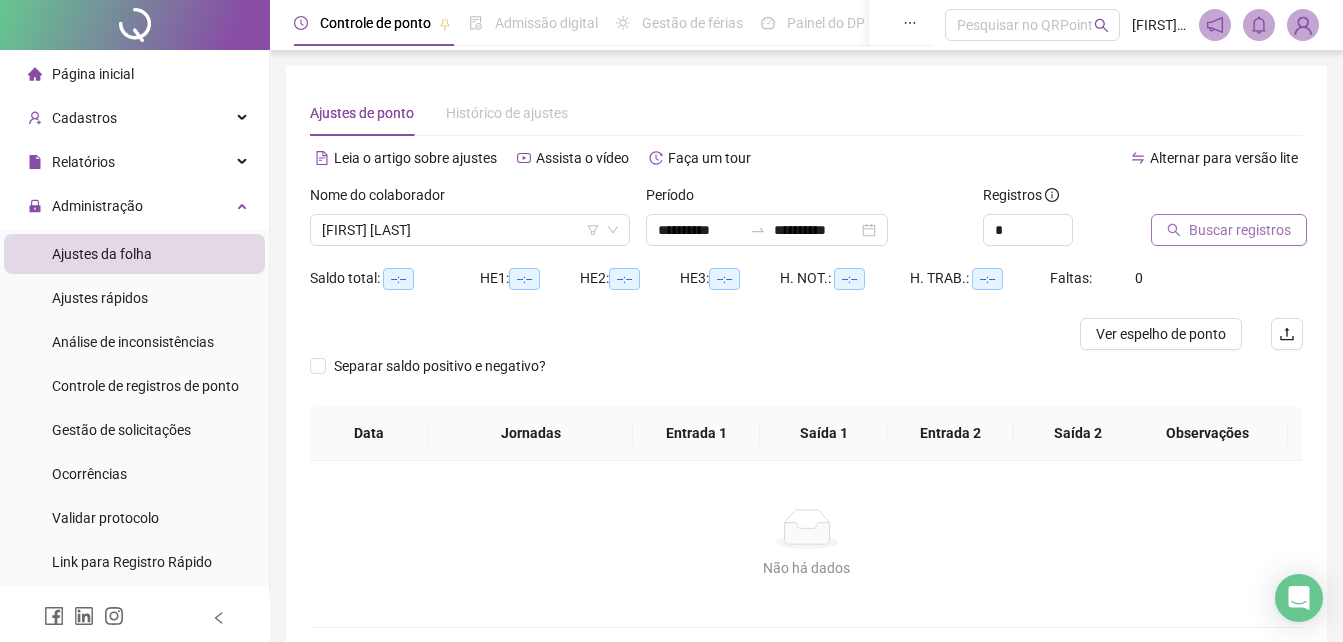 click on "Buscar registros" at bounding box center [1240, 230] 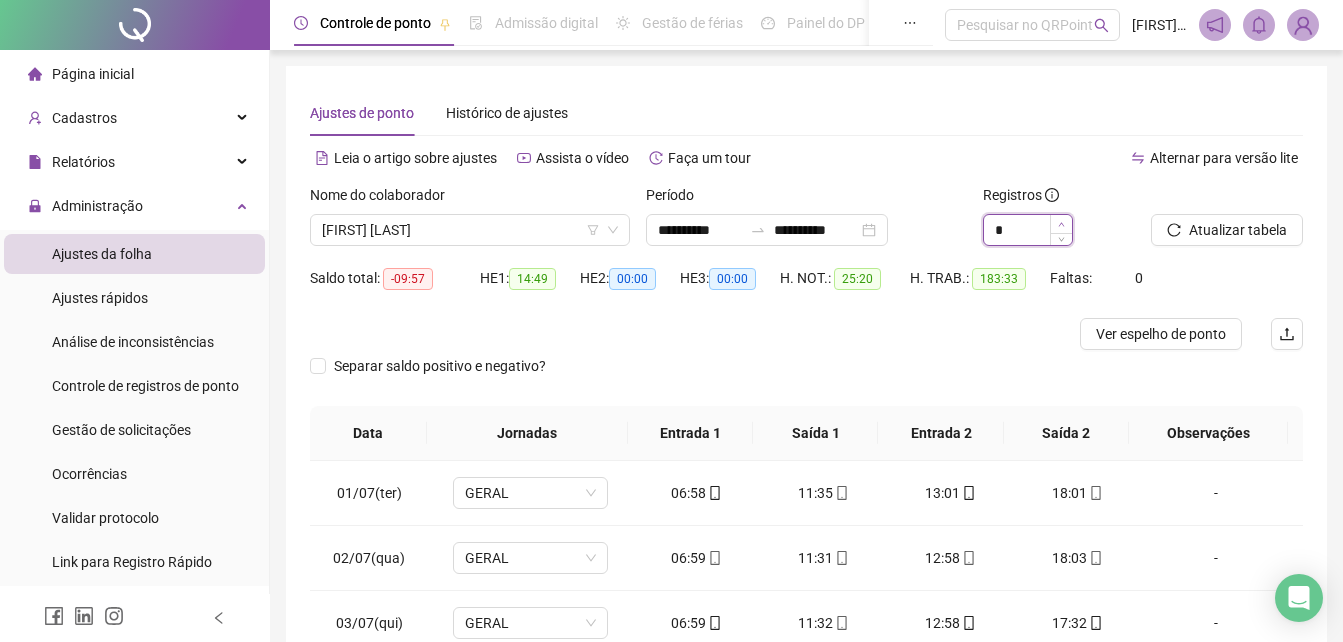 click 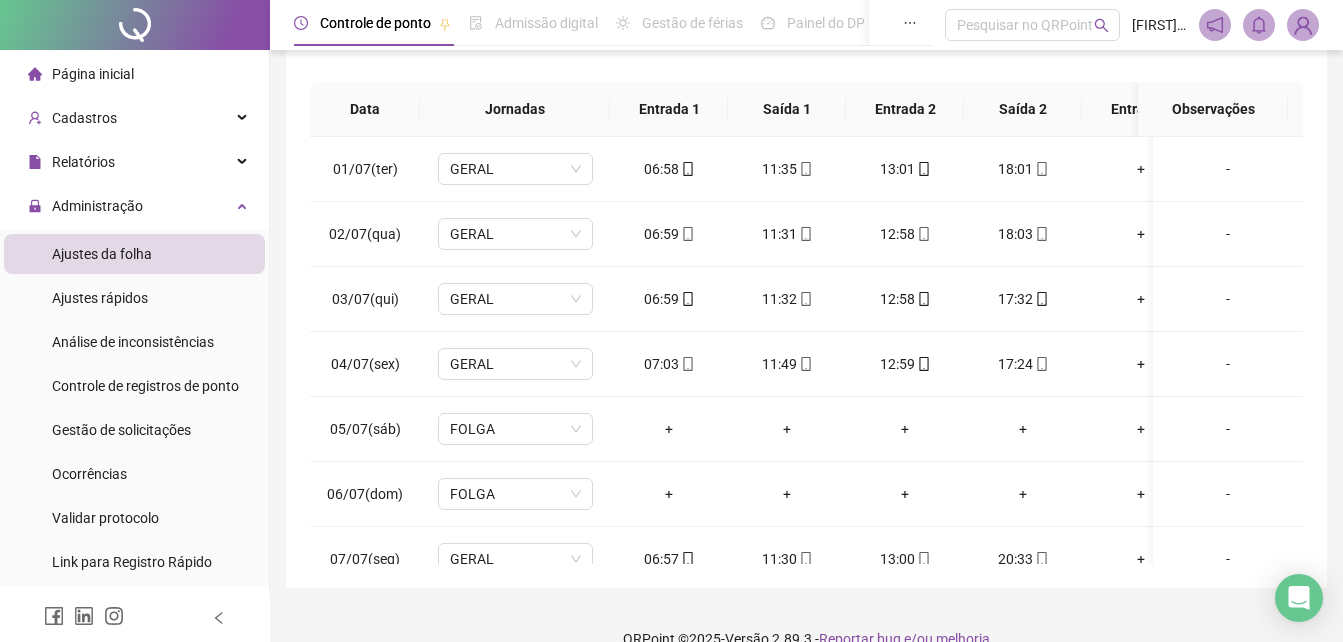scroll, scrollTop: 356, scrollLeft: 0, axis: vertical 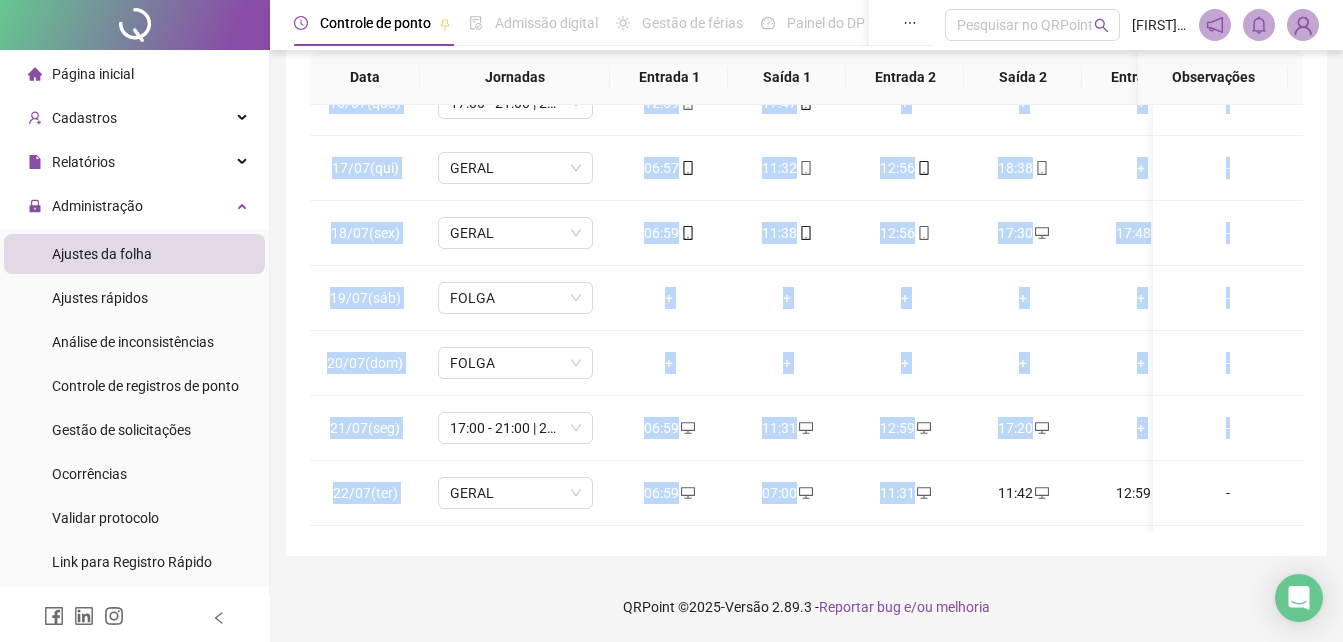 drag, startPoint x: 945, startPoint y: 516, endPoint x: 979, endPoint y: 519, distance: 34.132095 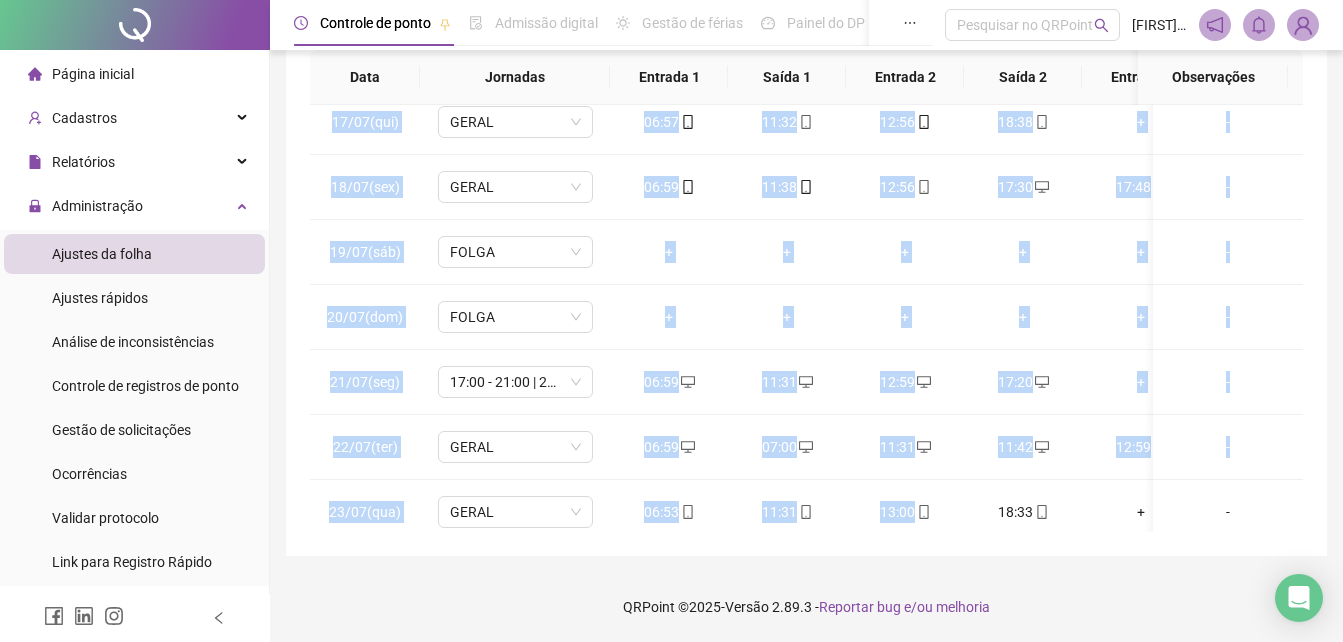 drag, startPoint x: 979, startPoint y: 519, endPoint x: 1318, endPoint y: 285, distance: 411.91867 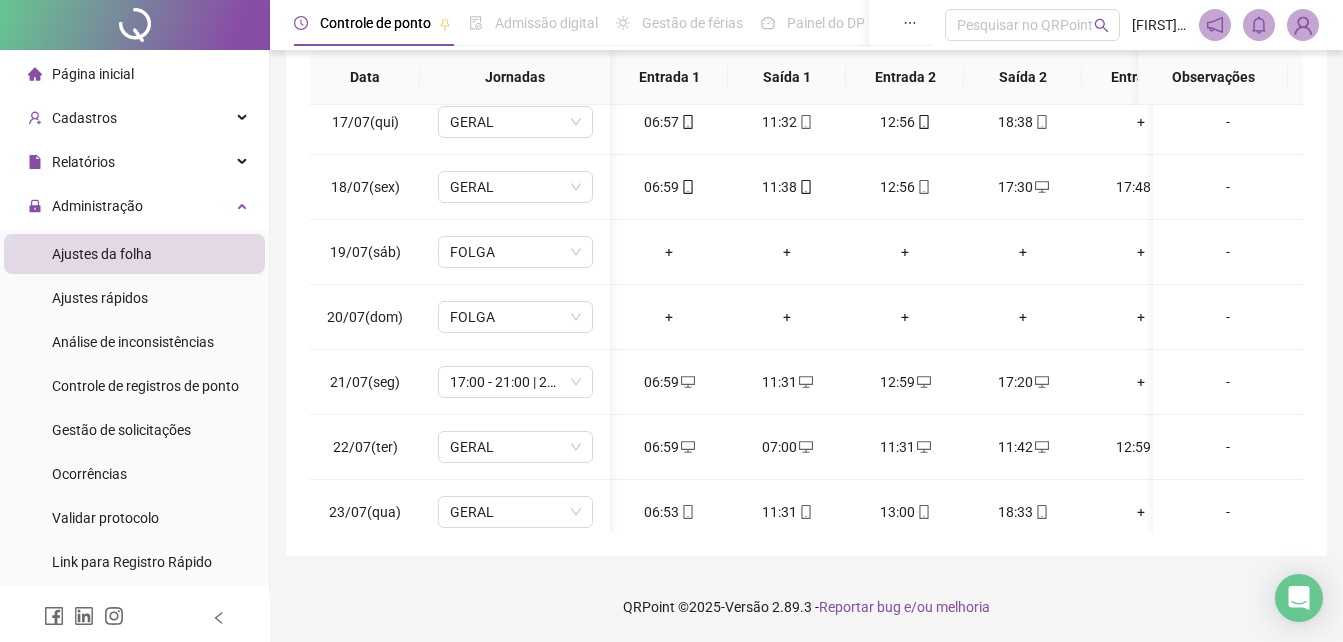 scroll, scrollTop: 1055, scrollLeft: 55, axis: both 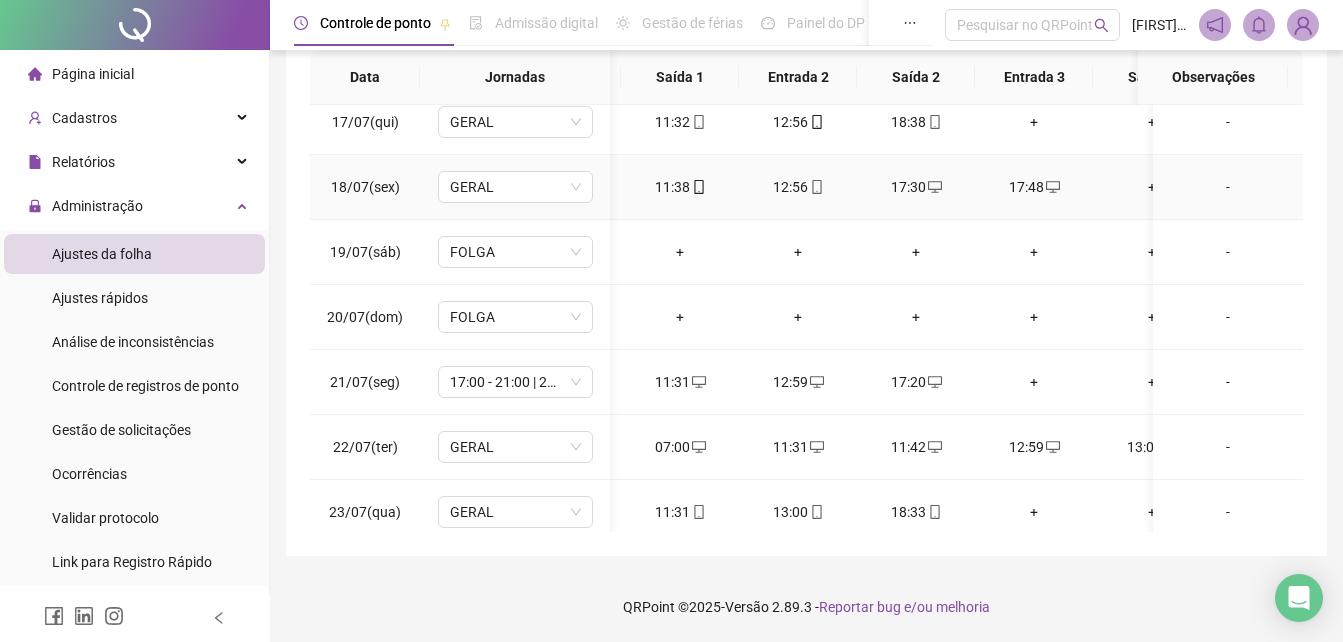 click on "17:30" at bounding box center [916, 187] 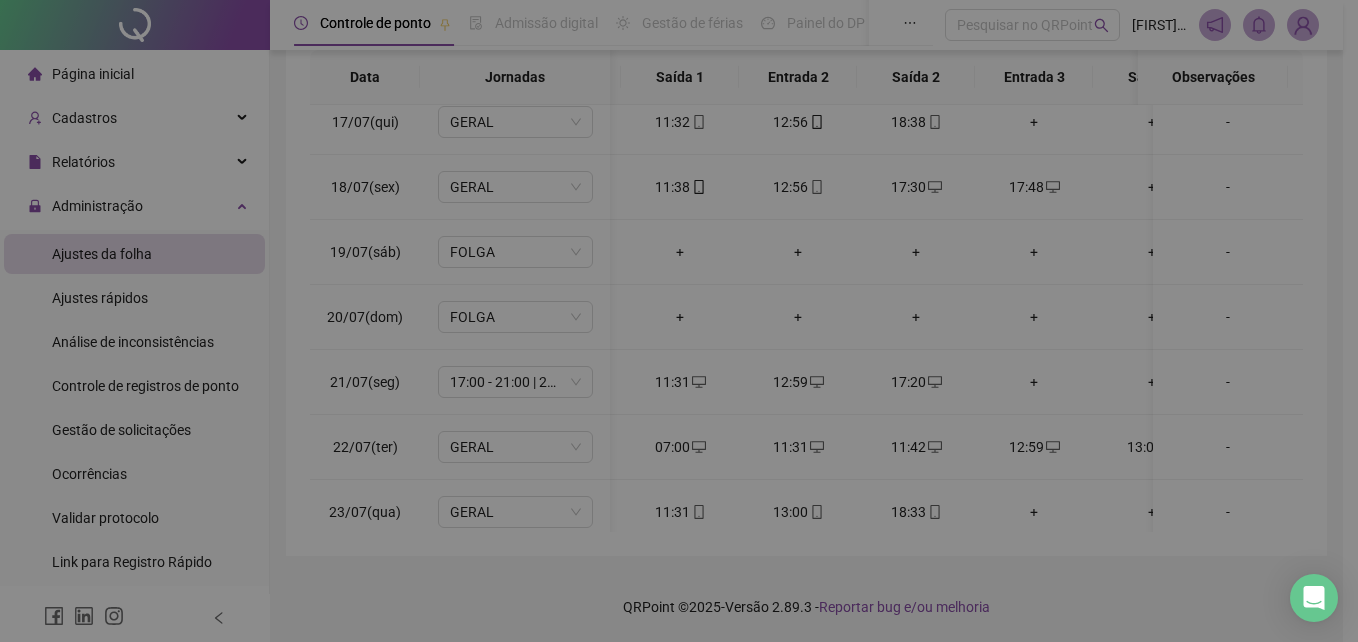 type on "**********" 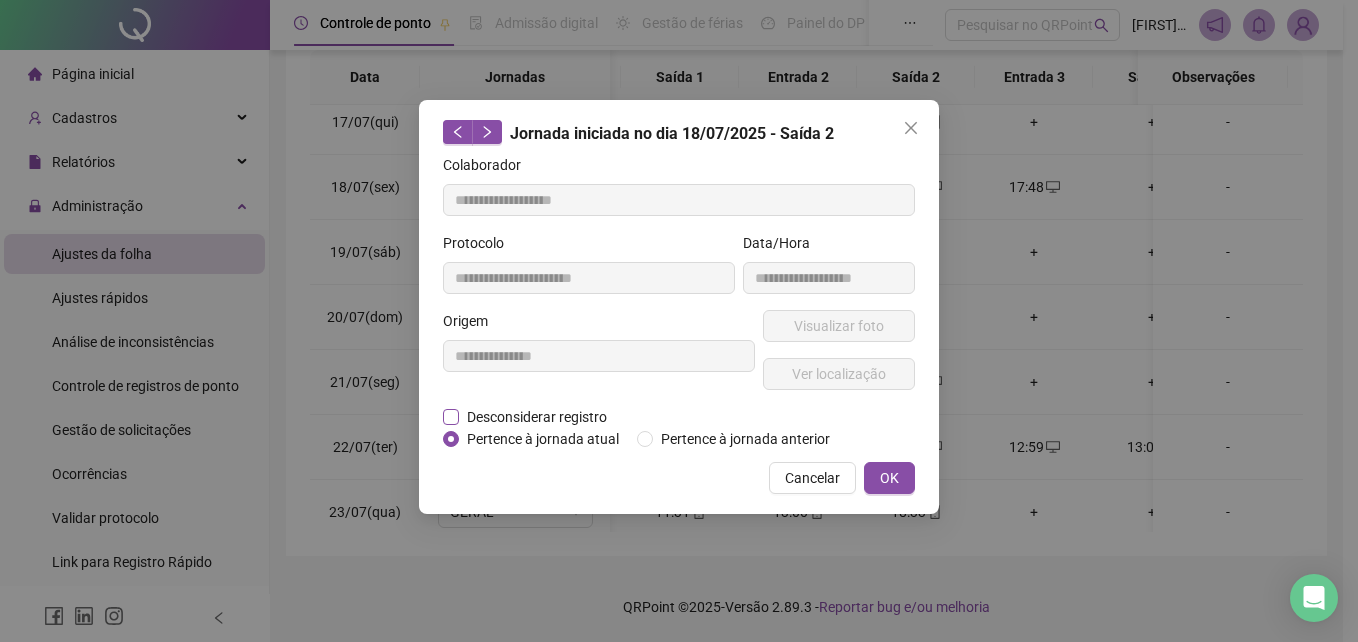 click on "Desconsiderar registro" at bounding box center [537, 417] 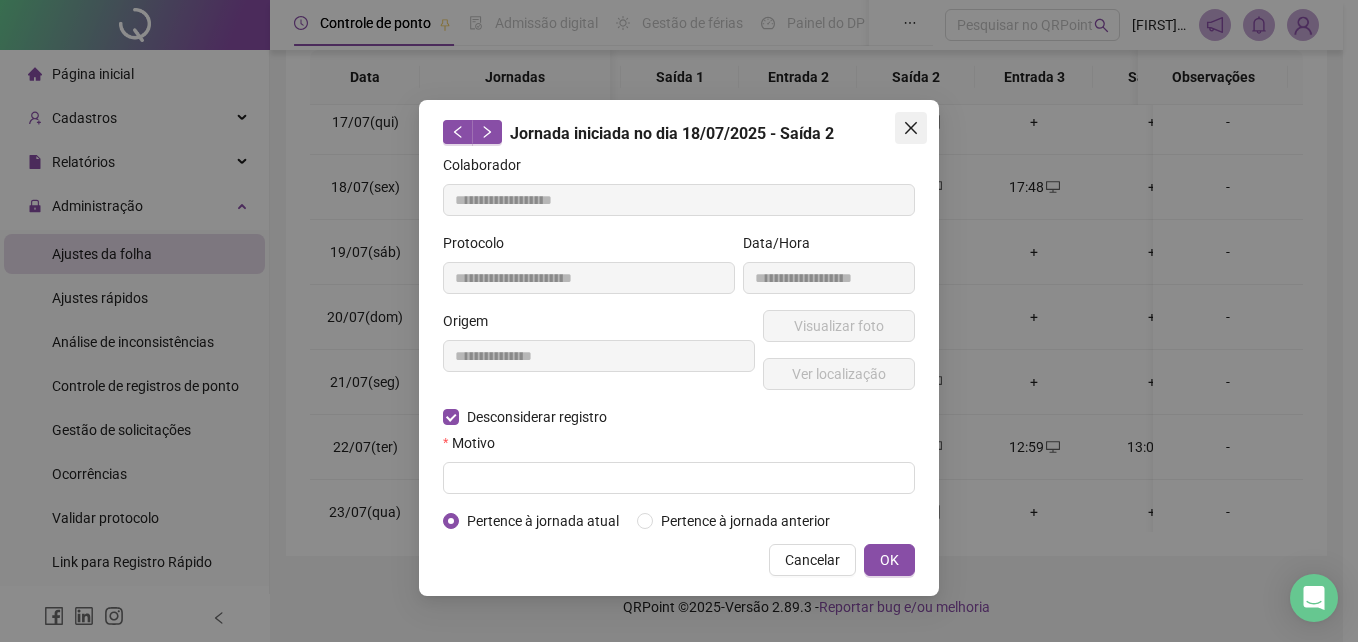 click 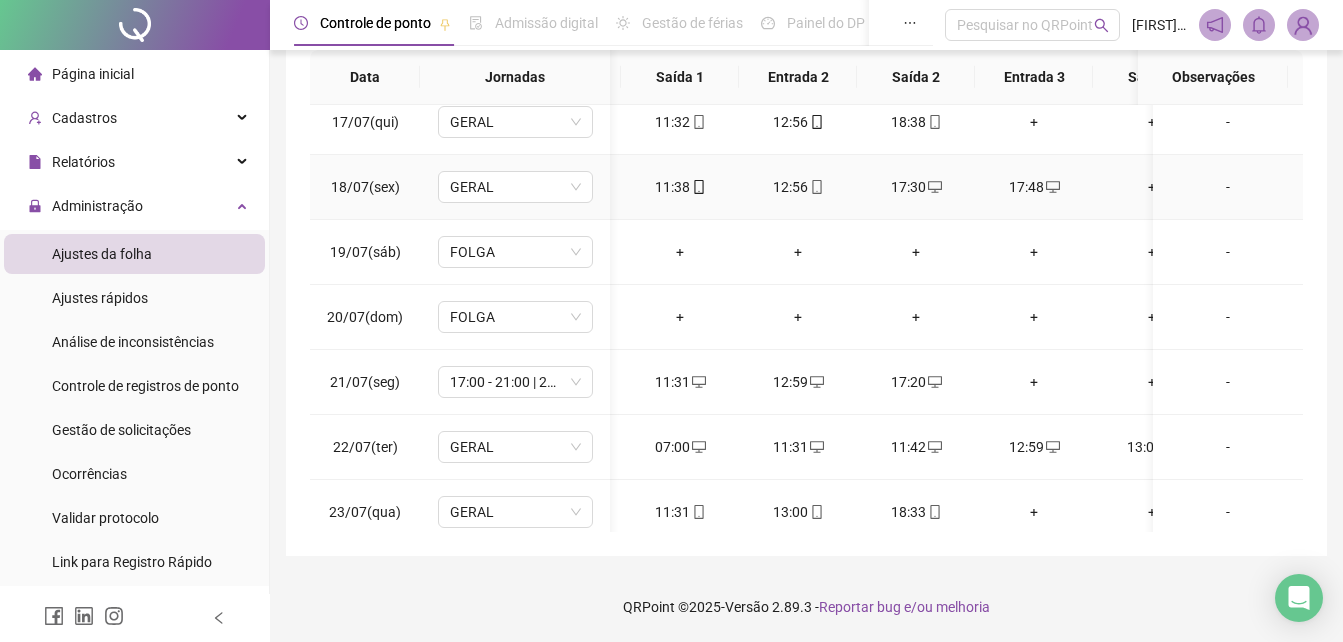click on "17:48" at bounding box center (1034, 187) 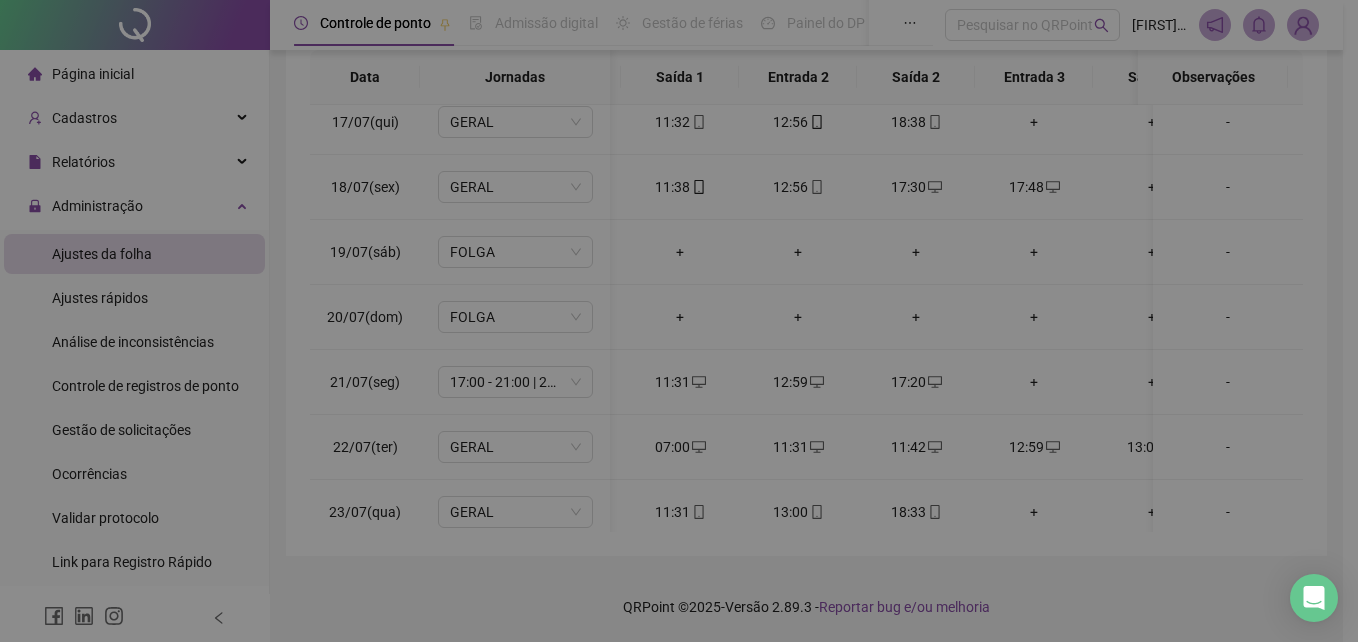 type on "**********" 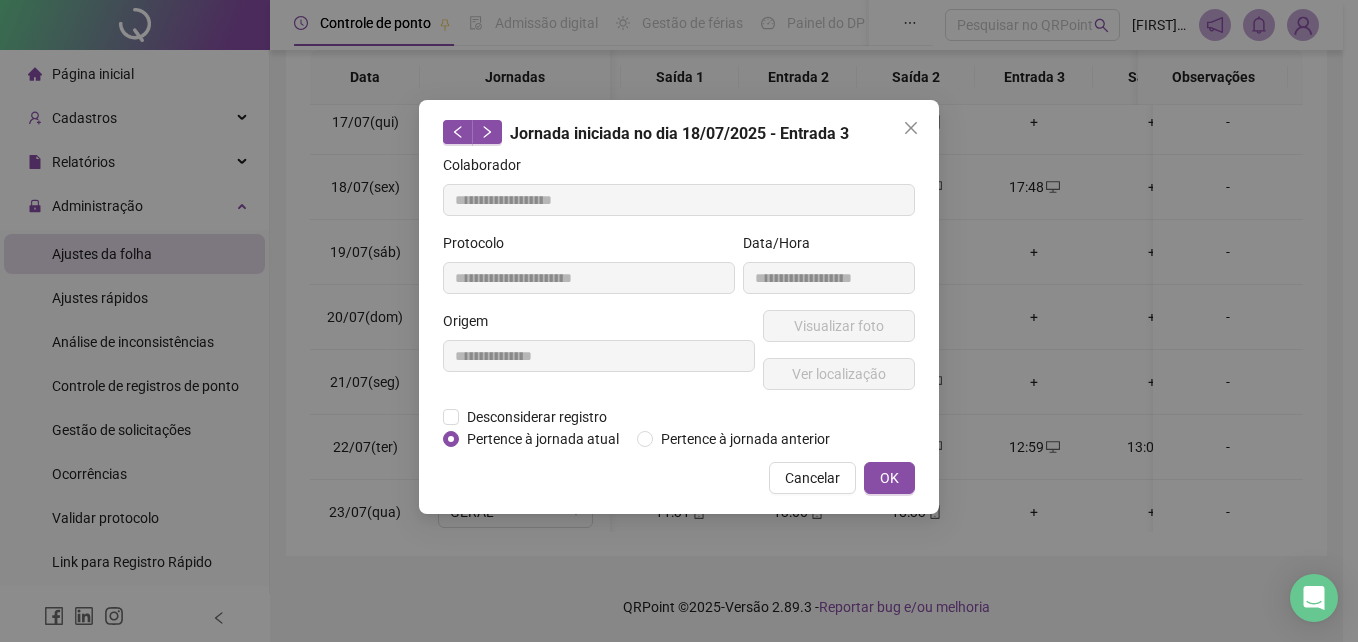 click on "**********" at bounding box center (599, 358) 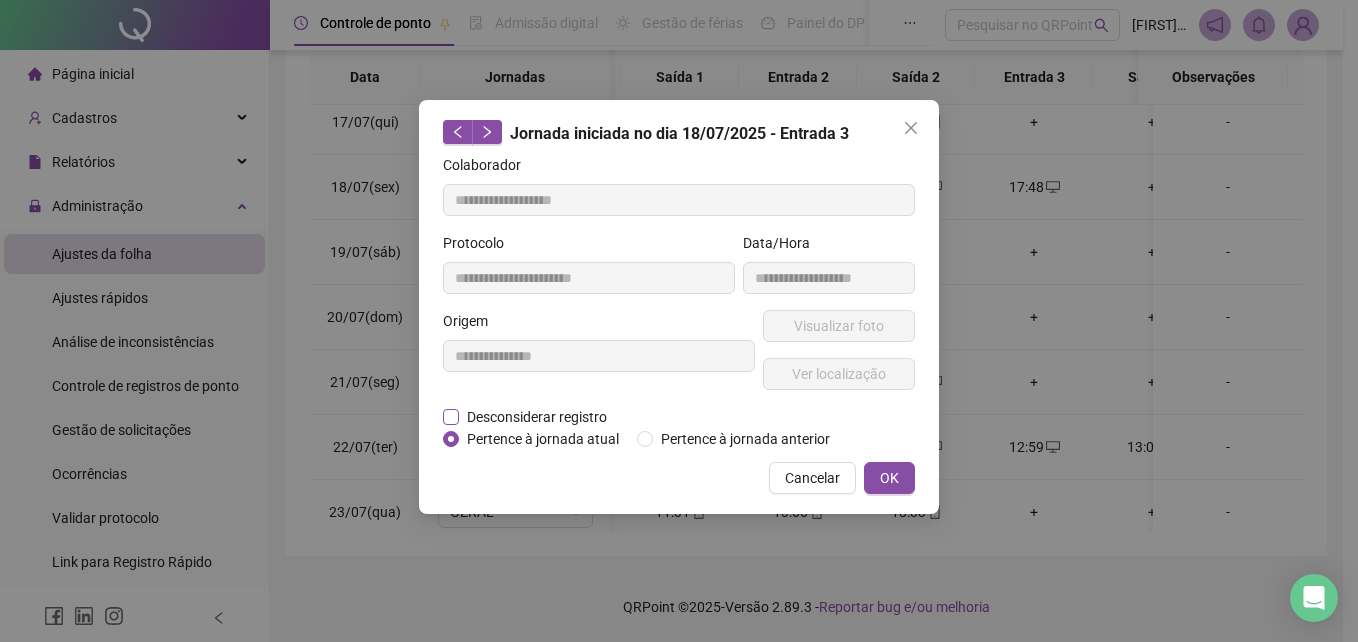 click on "Desconsiderar registro" at bounding box center [537, 417] 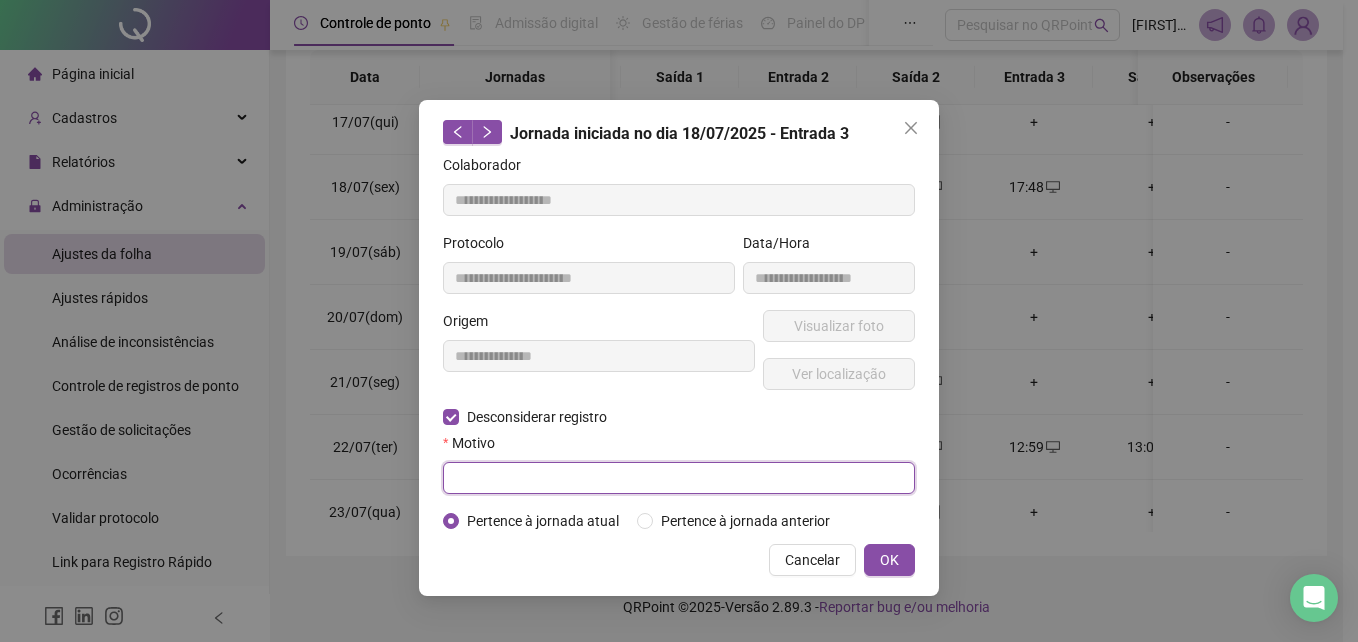 click at bounding box center (679, 478) 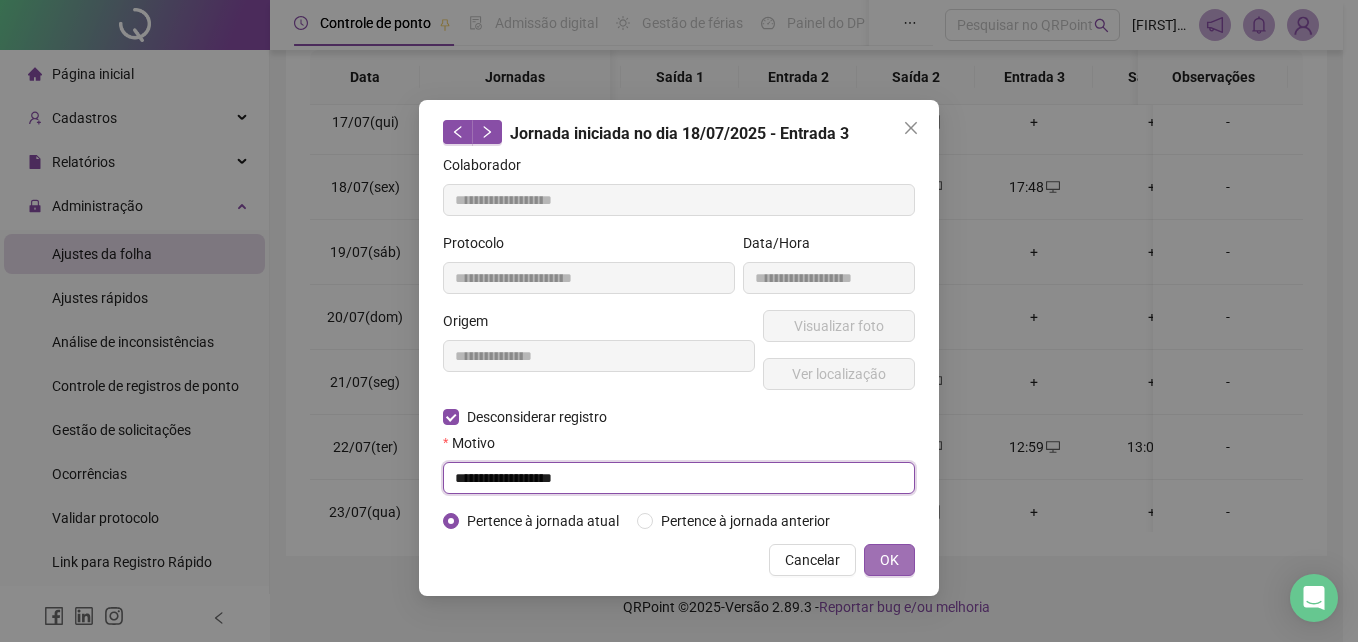 type on "**********" 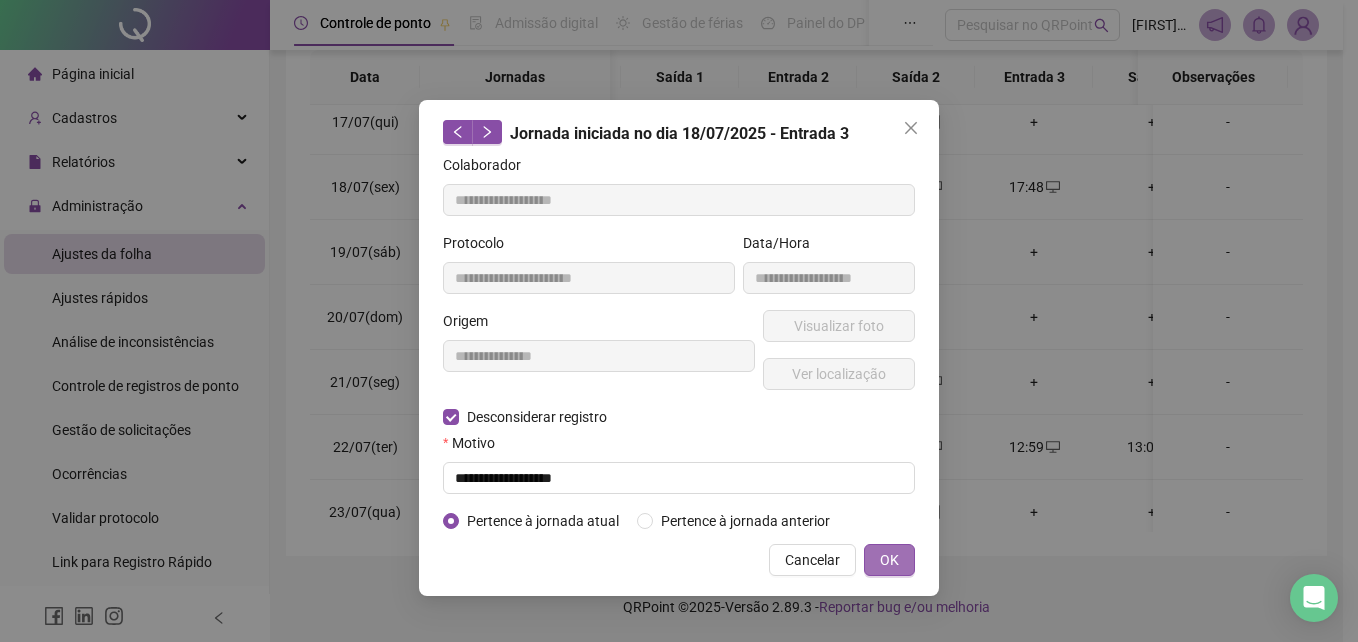 click on "OK" at bounding box center (889, 560) 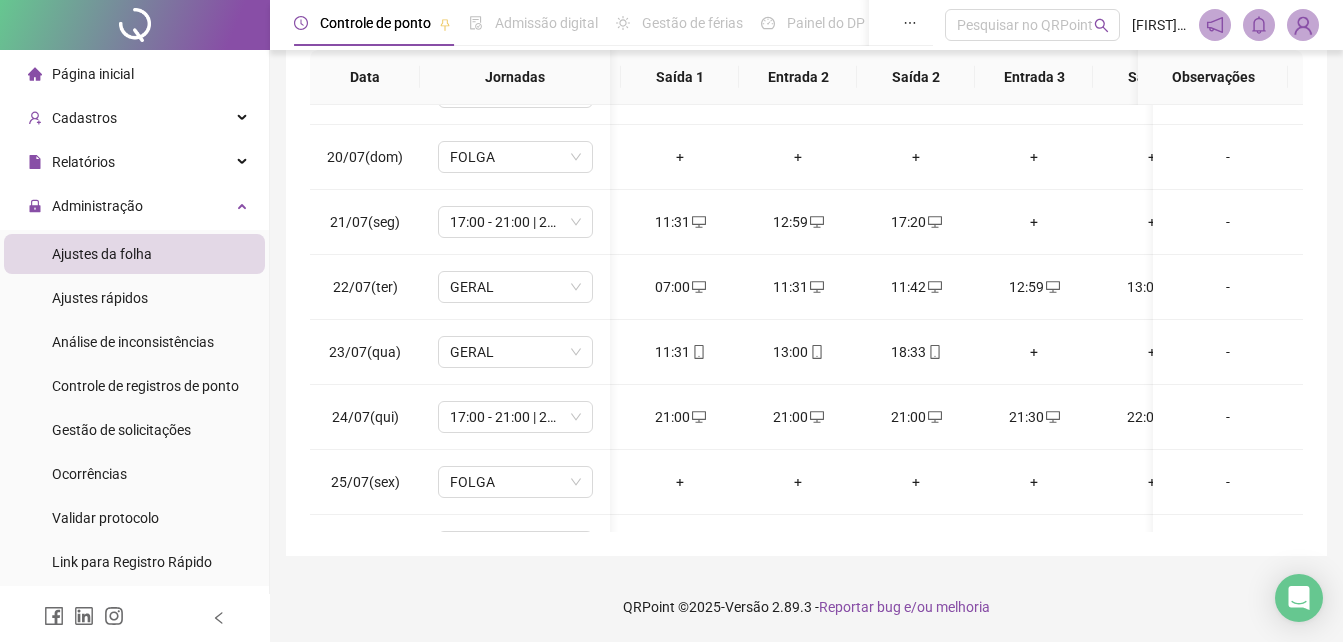 scroll, scrollTop: 1215, scrollLeft: 151, axis: both 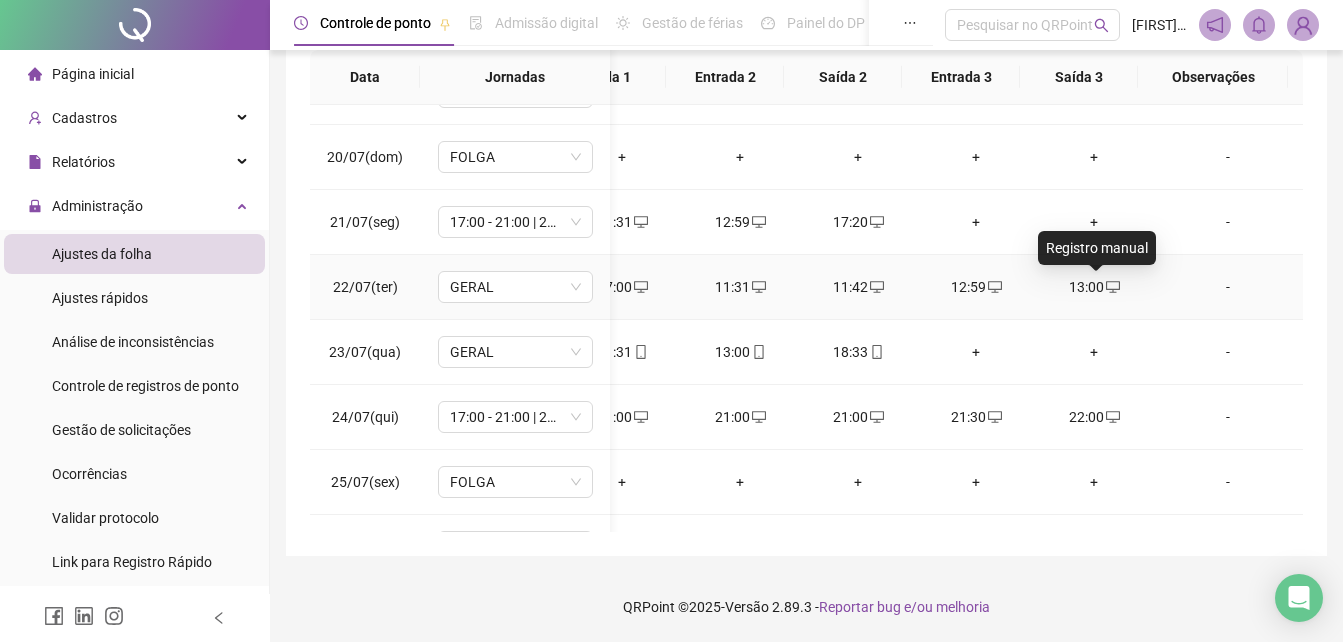 click 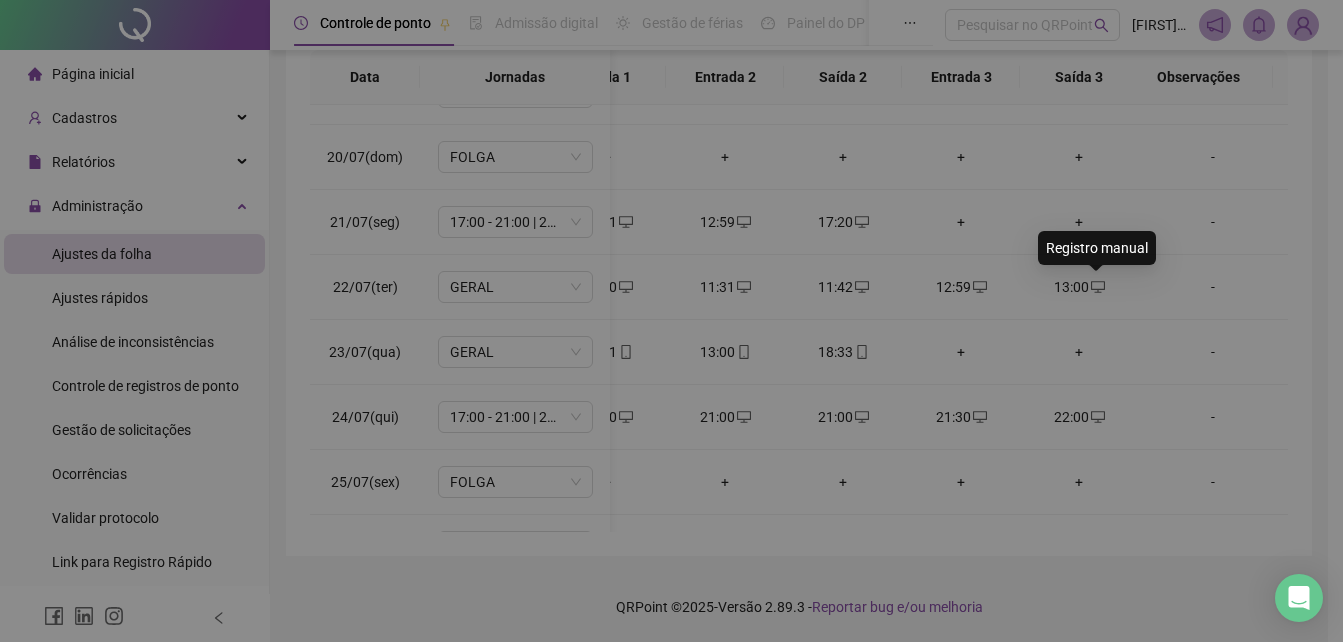 type on "**********" 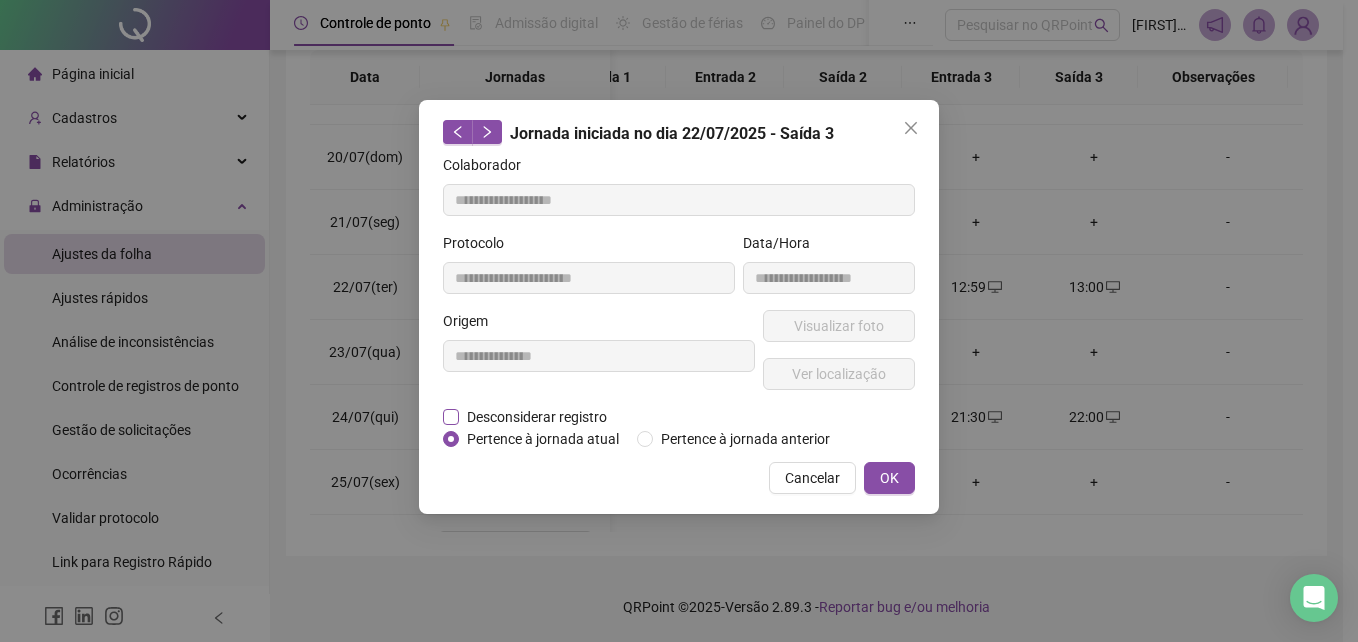click on "Desconsiderar registro" at bounding box center (537, 417) 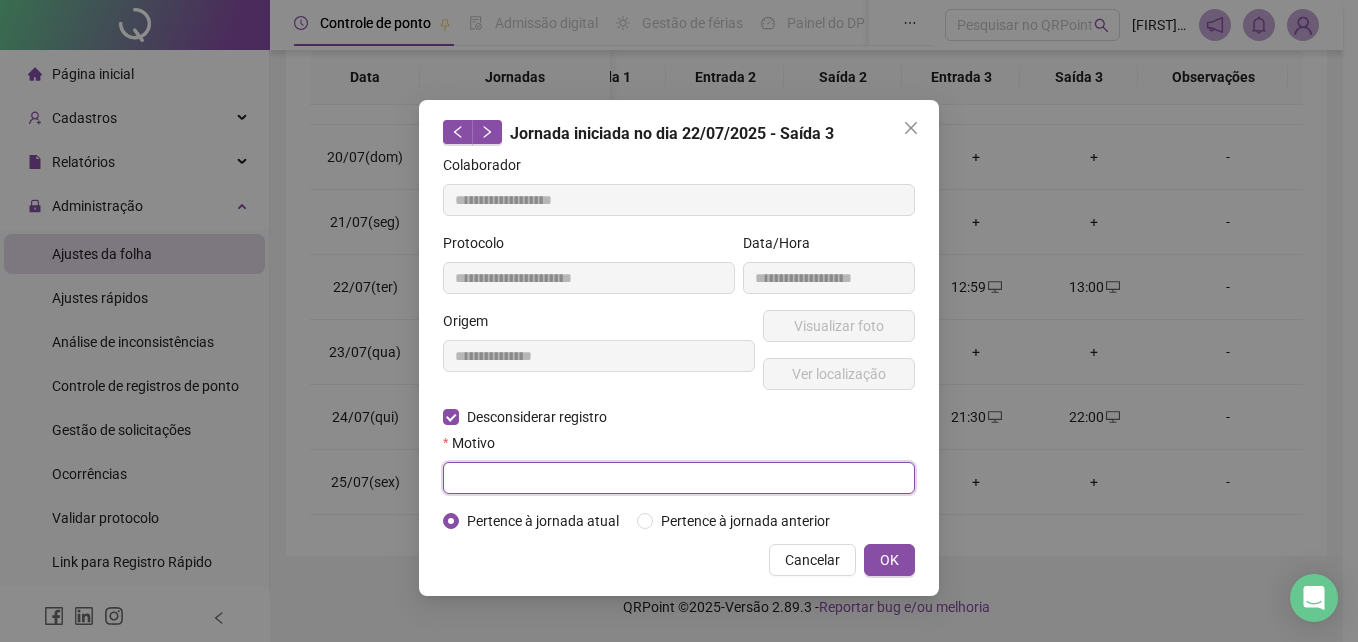 click at bounding box center [679, 478] 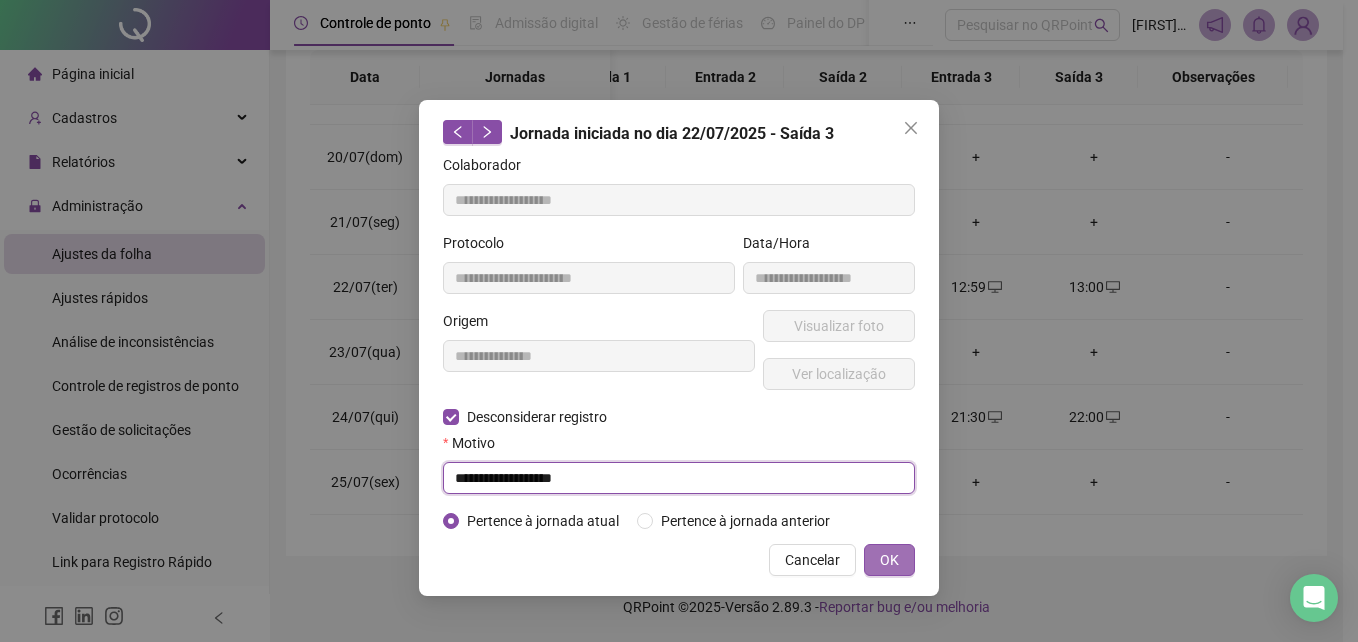 type on "**********" 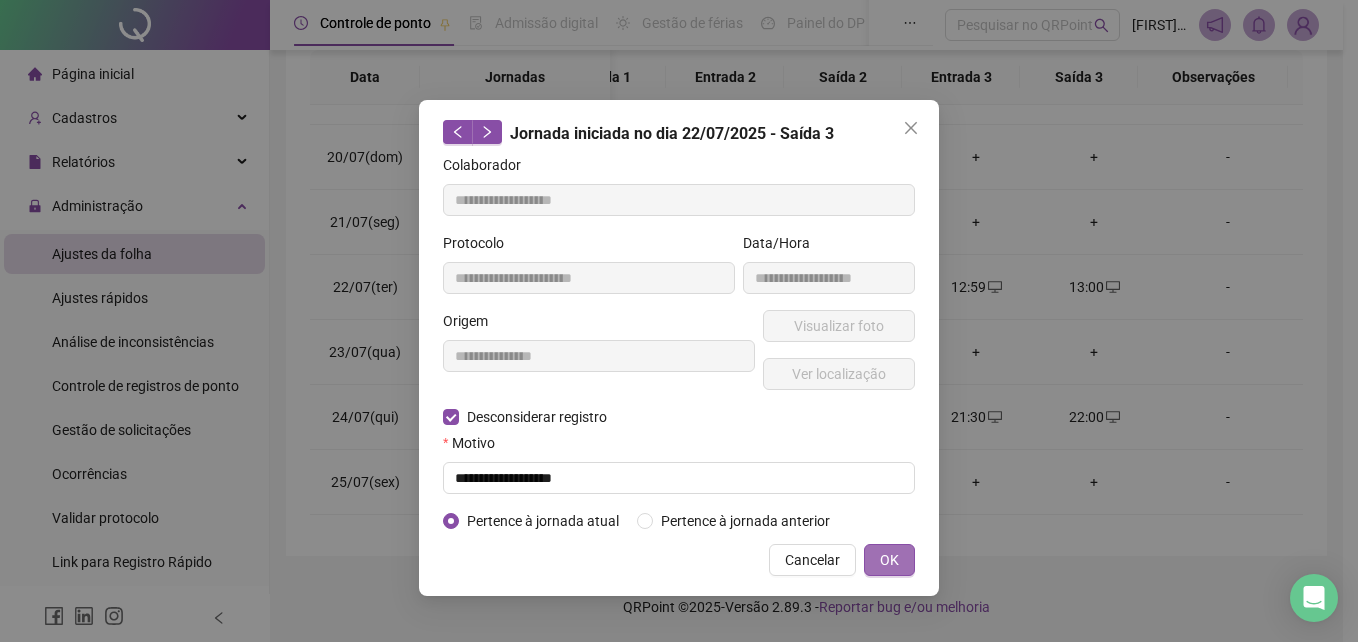 click on "OK" at bounding box center (889, 560) 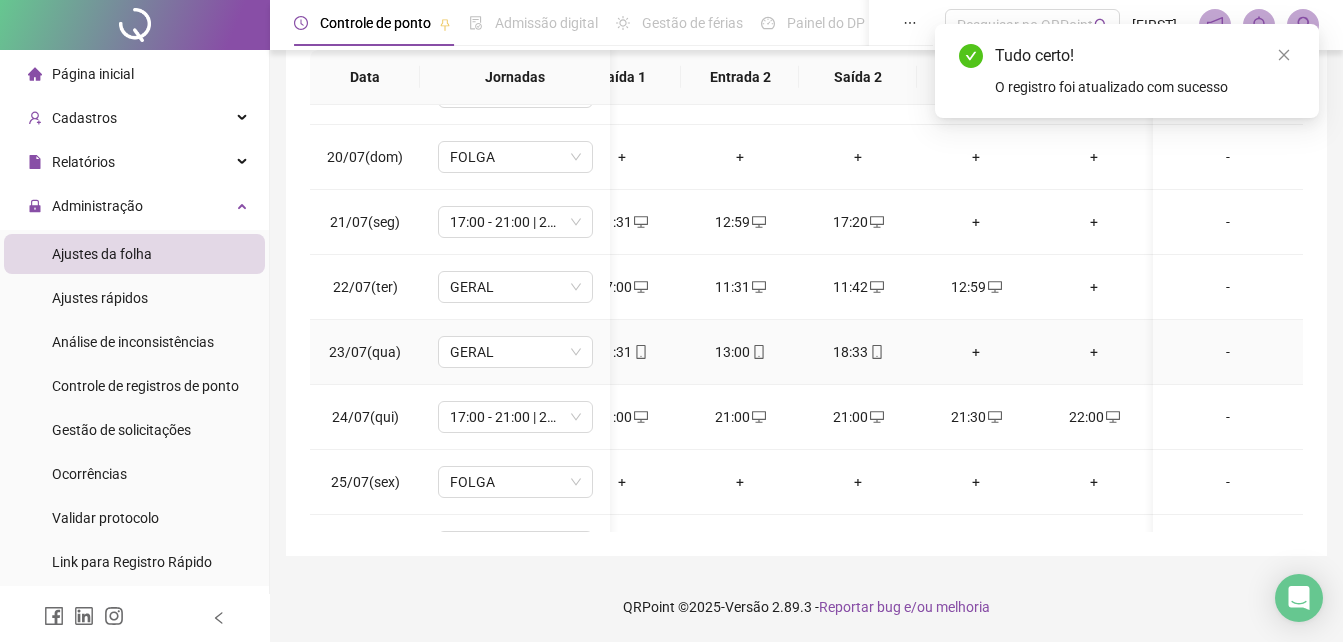 click on "-" at bounding box center (1228, 352) 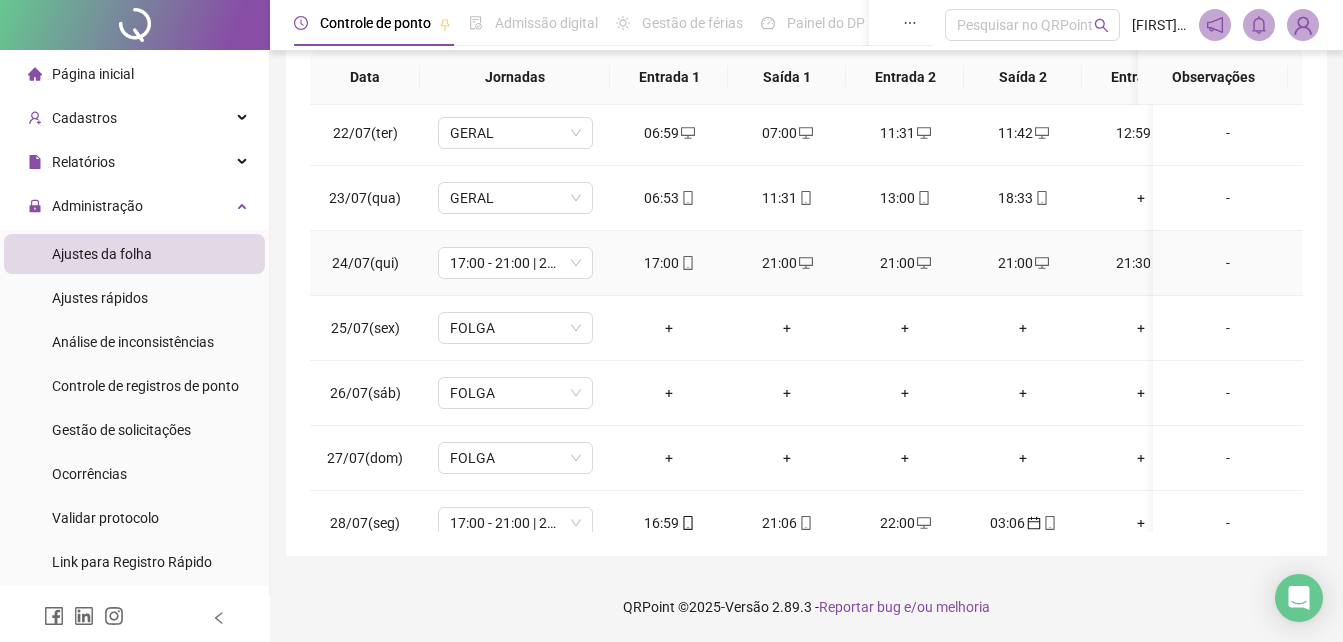 click on "21:00" at bounding box center (905, 263) 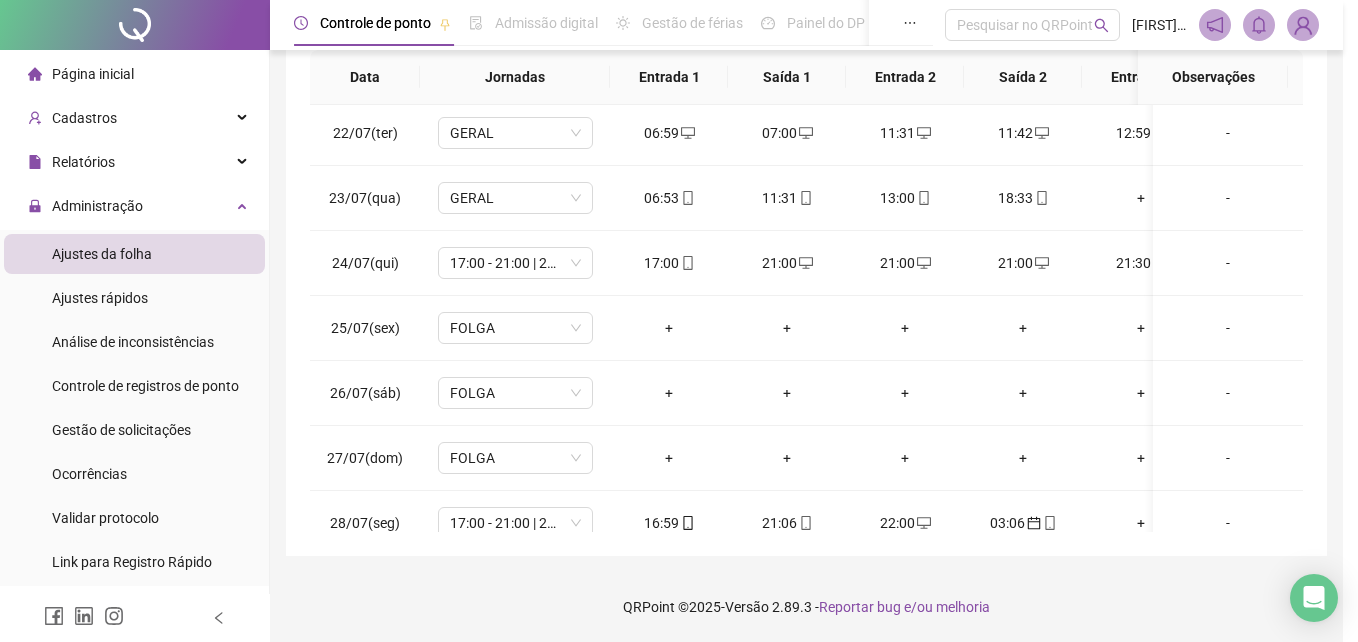 type on "**********" 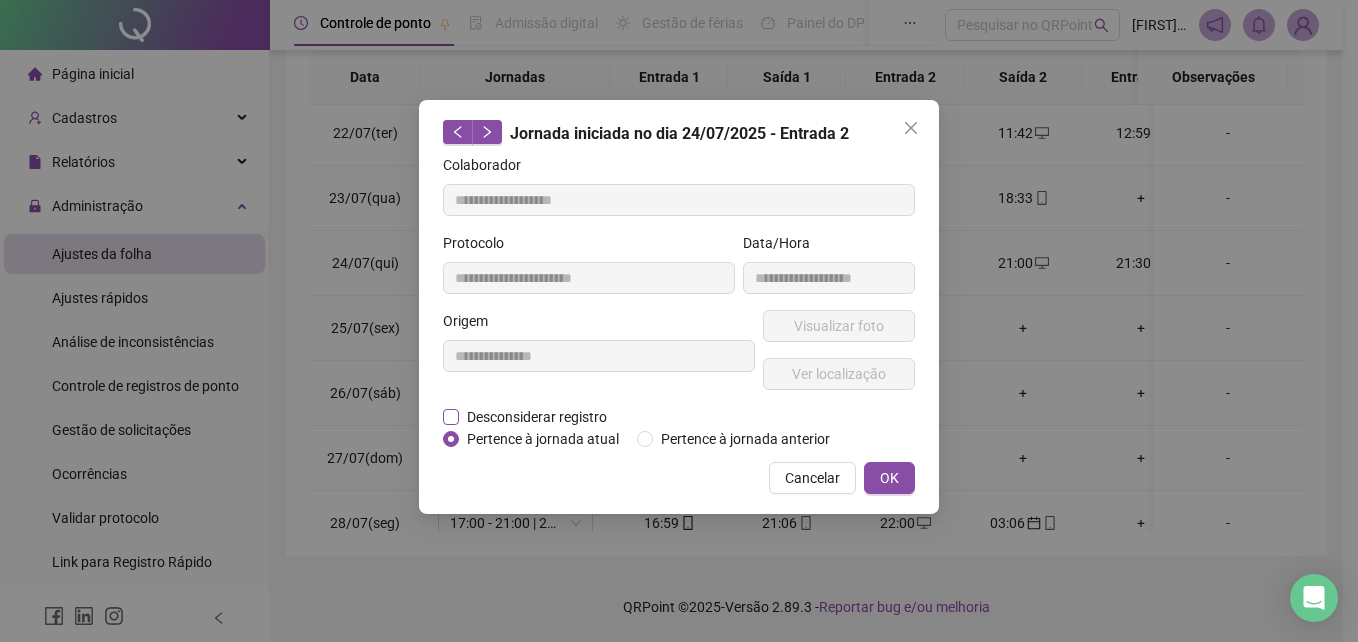 click on "Desconsiderar registro" at bounding box center [537, 417] 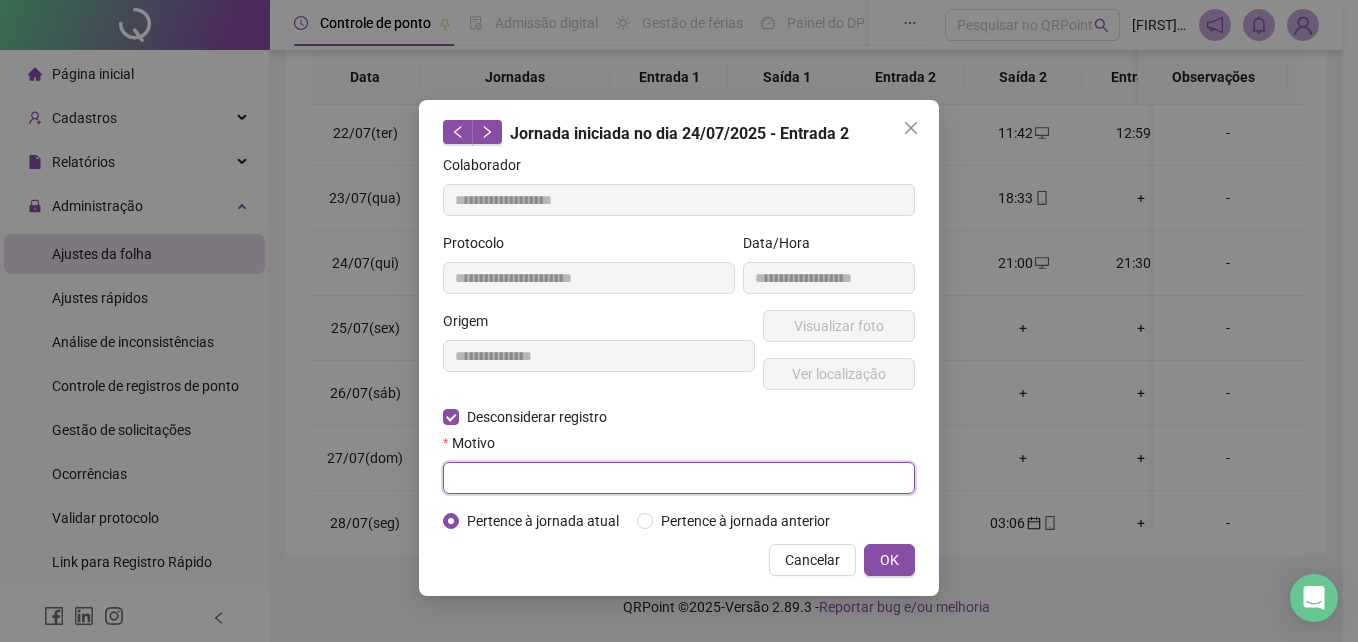 click at bounding box center [679, 478] 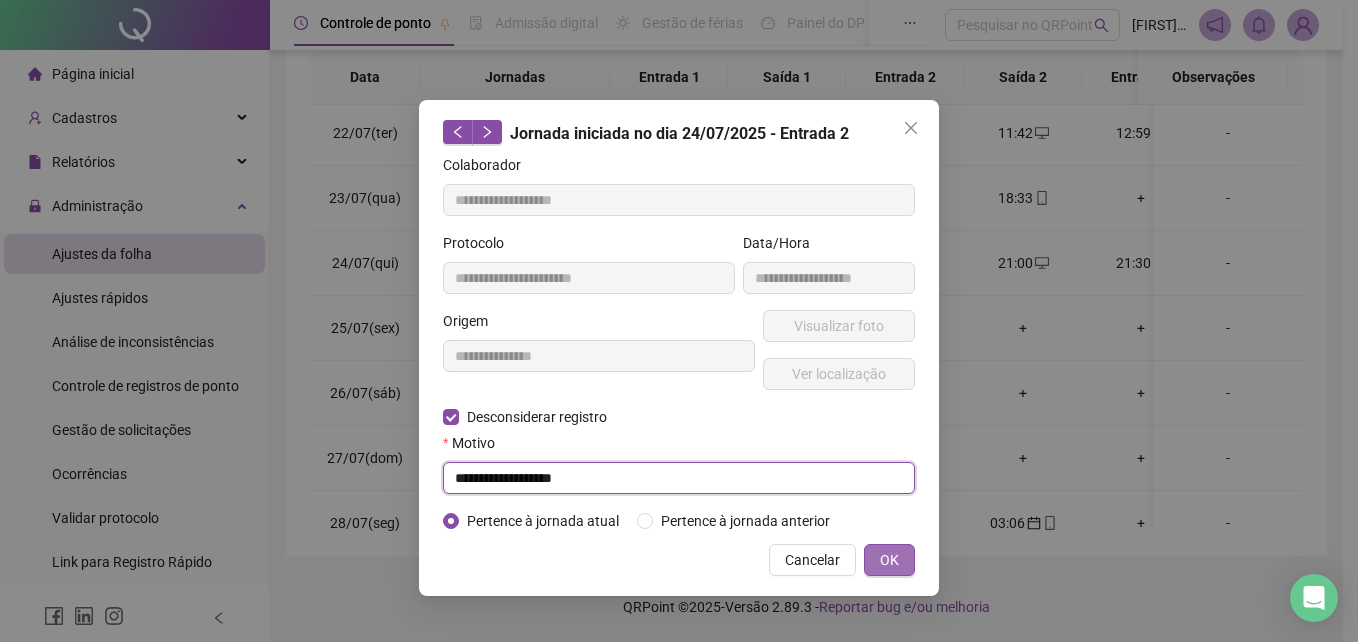 type on "**********" 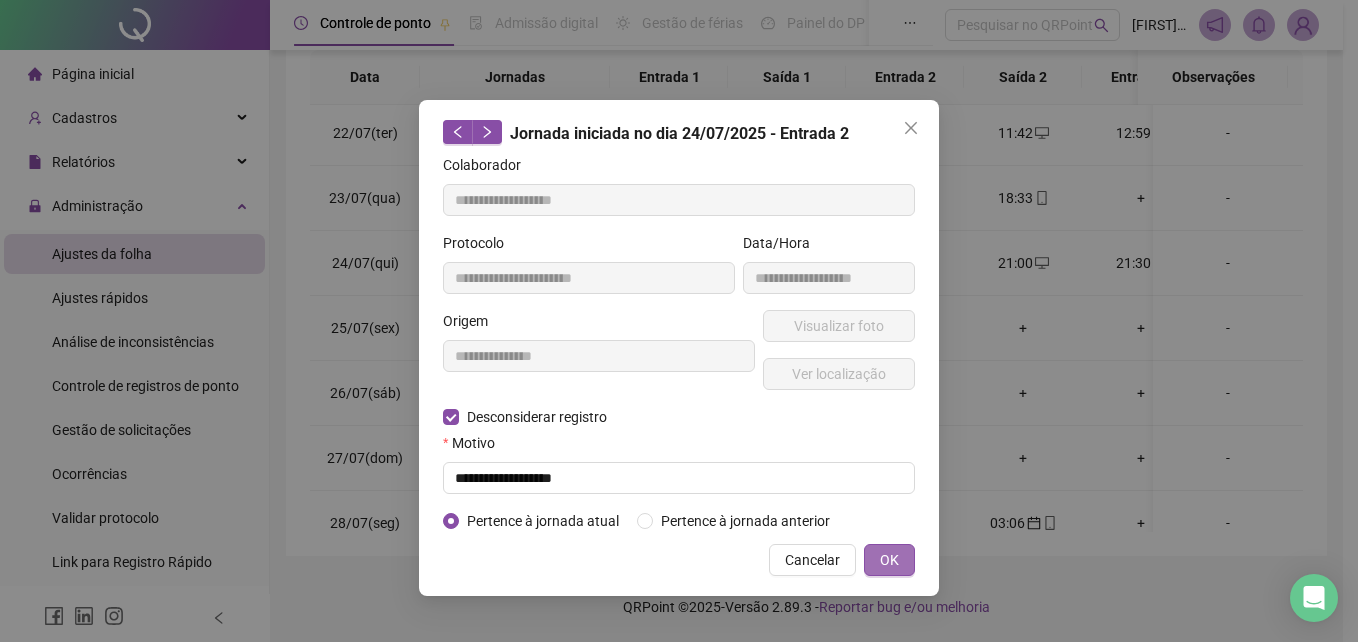 click on "OK" at bounding box center (889, 560) 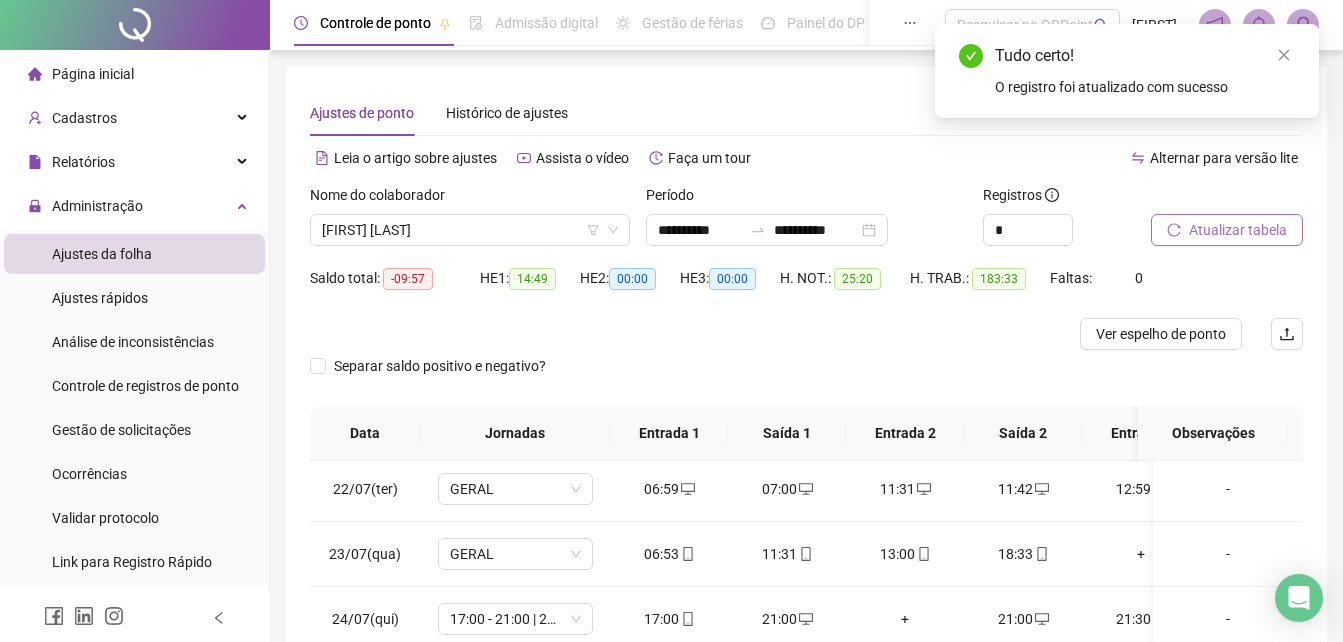 click on "Atualizar tabela" at bounding box center [1238, 230] 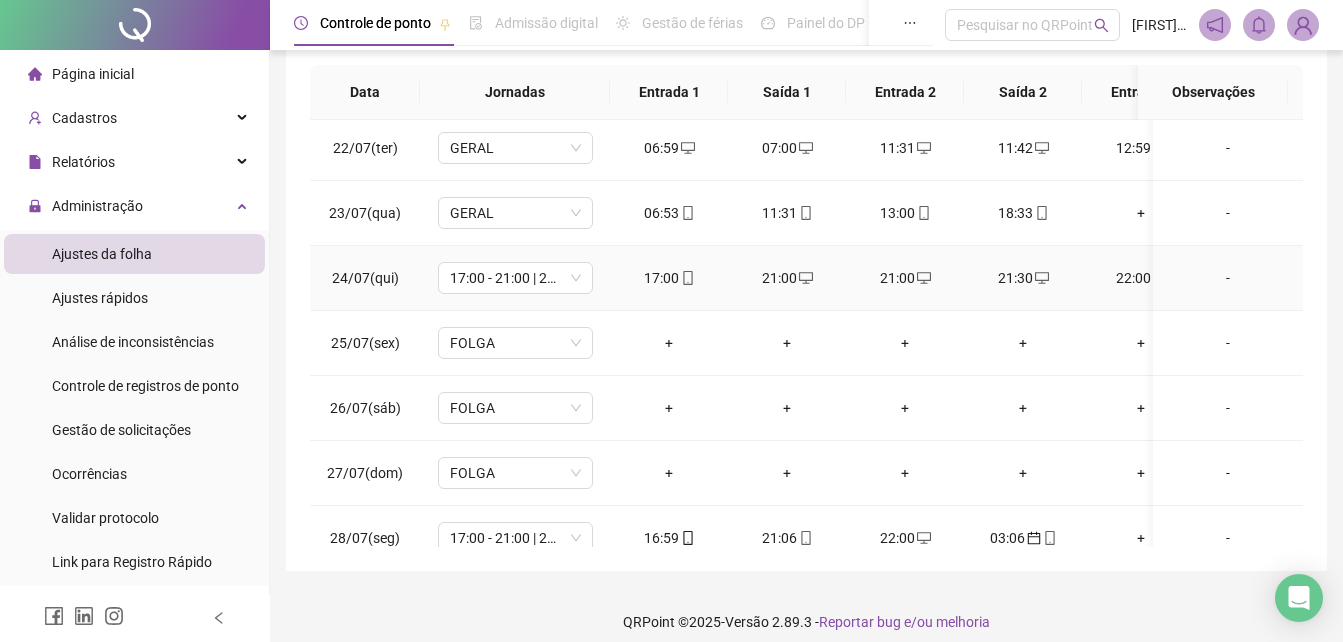 click on "21:00" at bounding box center (787, 278) 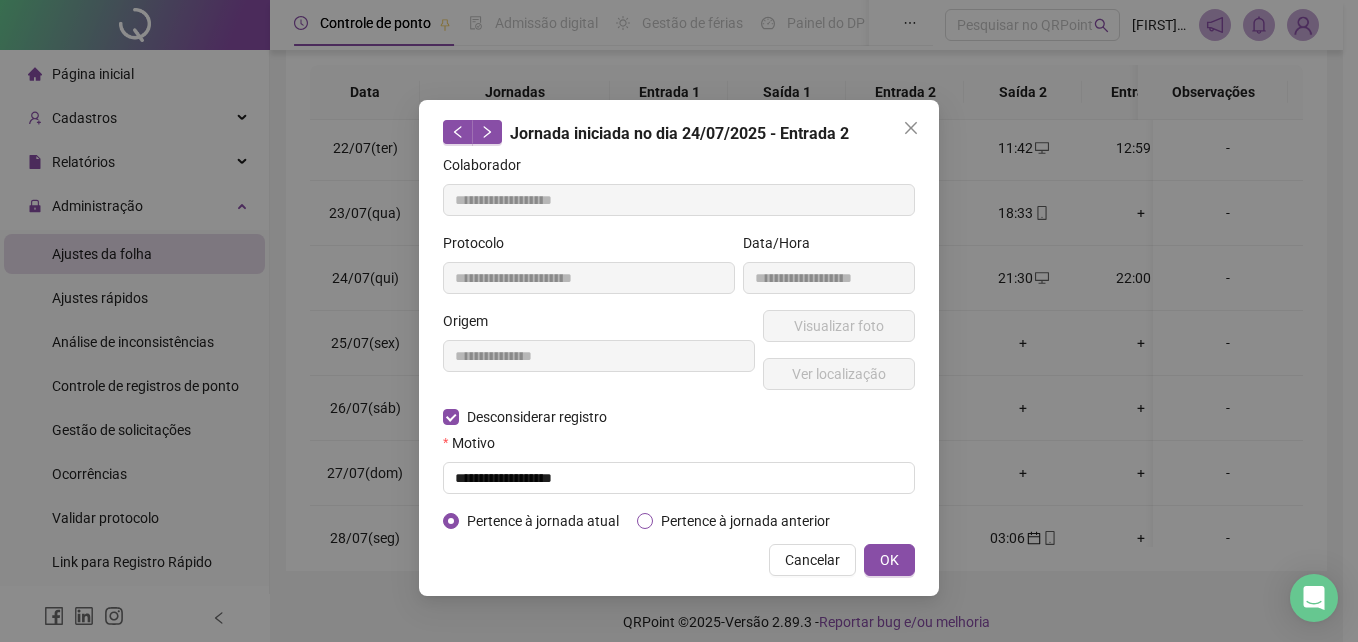 type on "**********" 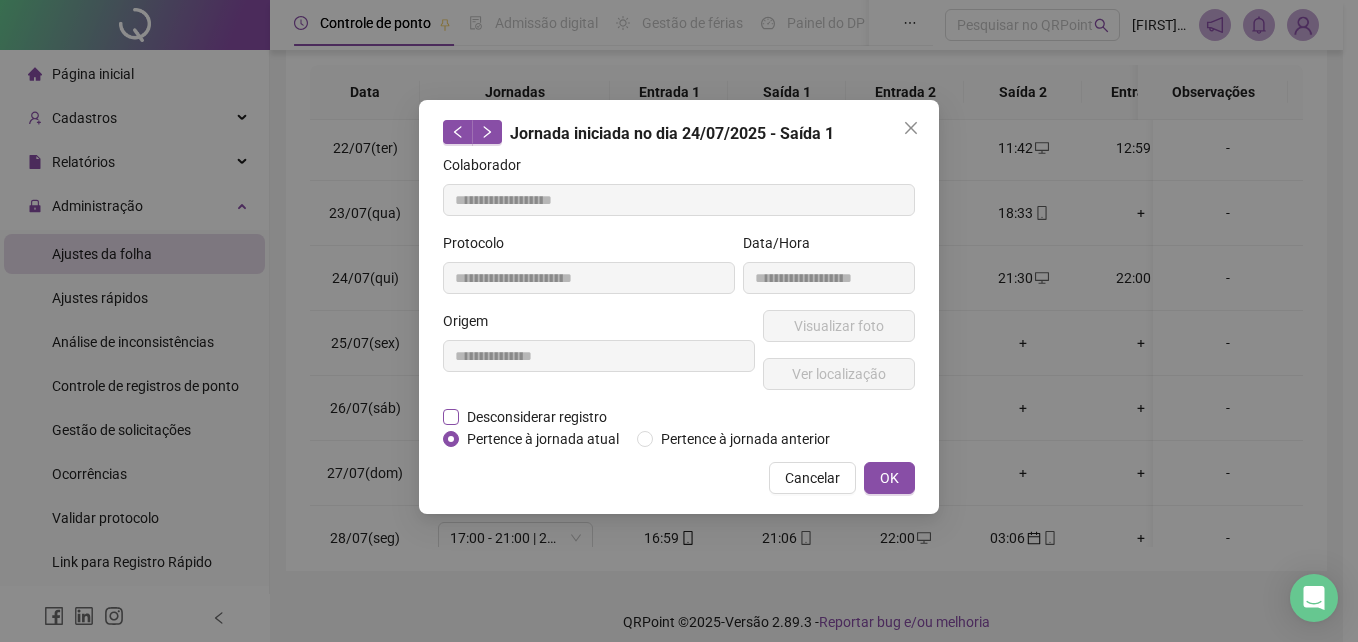 click on "Desconsiderar registro" at bounding box center (537, 417) 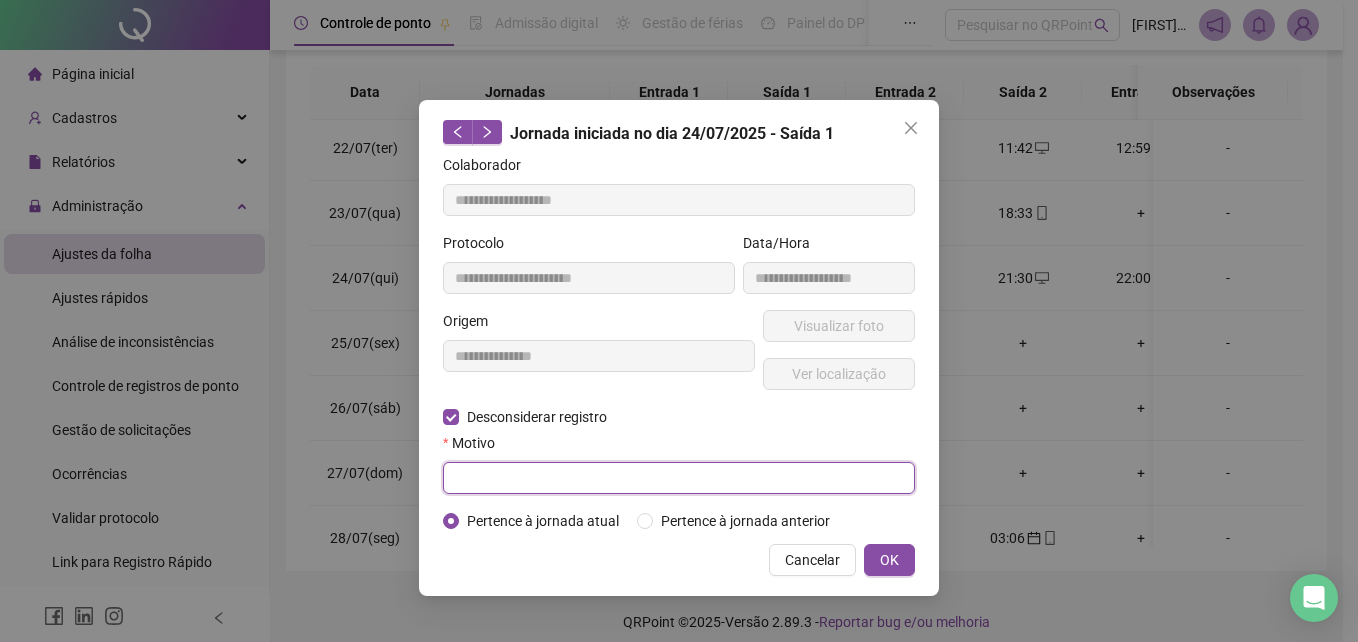 click at bounding box center [679, 478] 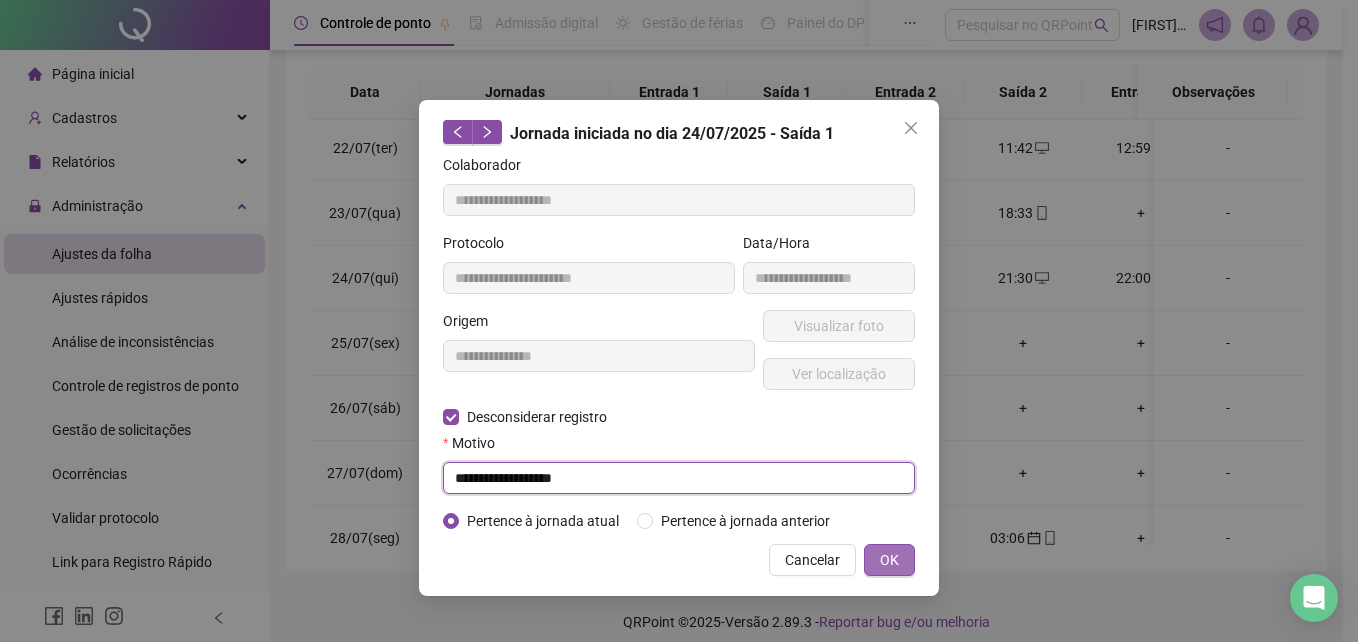 type on "**********" 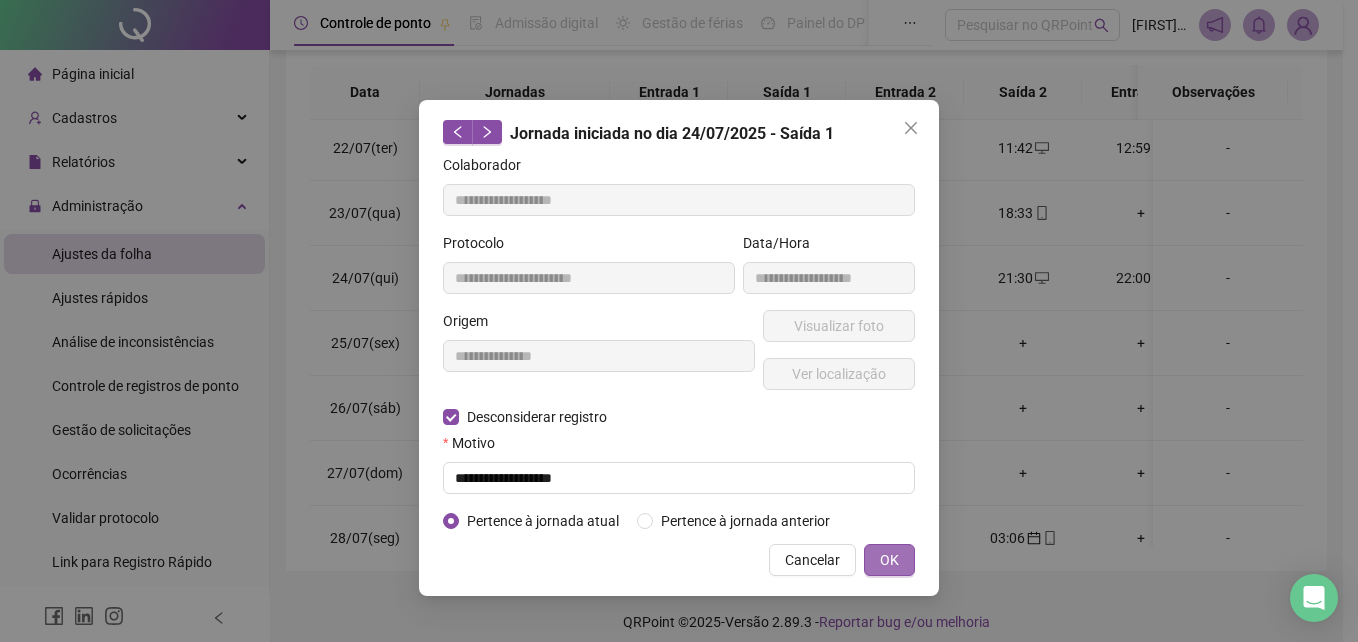 click on "OK" at bounding box center (889, 560) 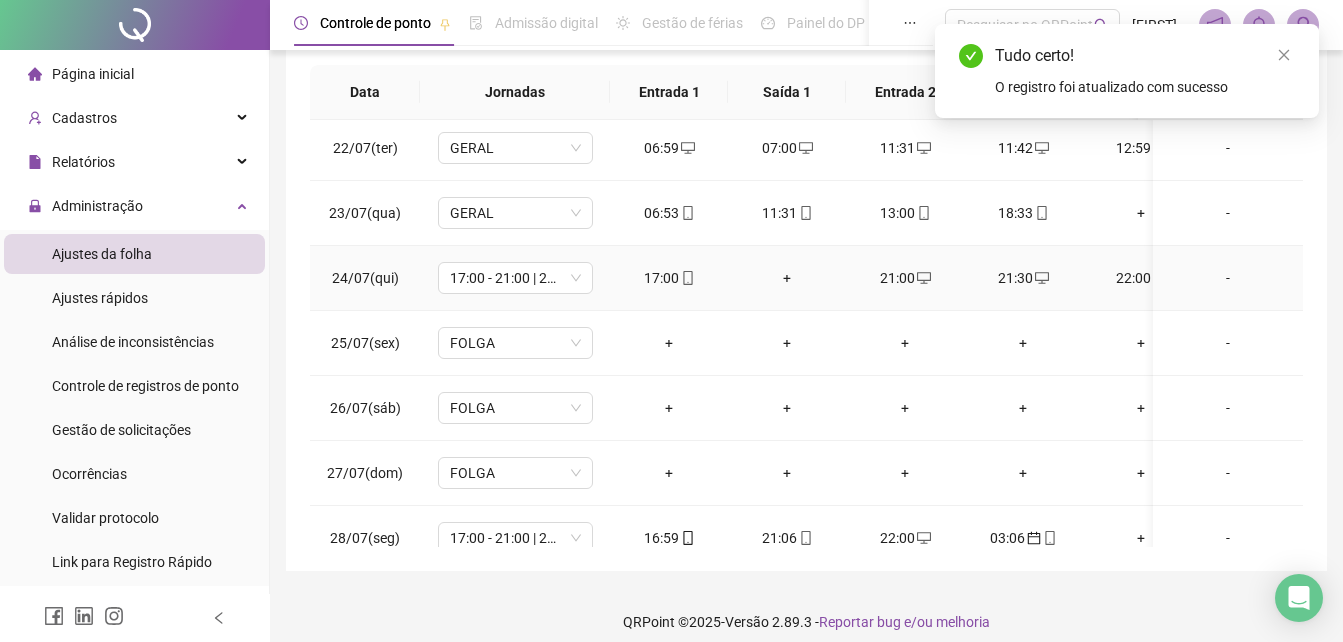 click on "21:00" at bounding box center (905, 278) 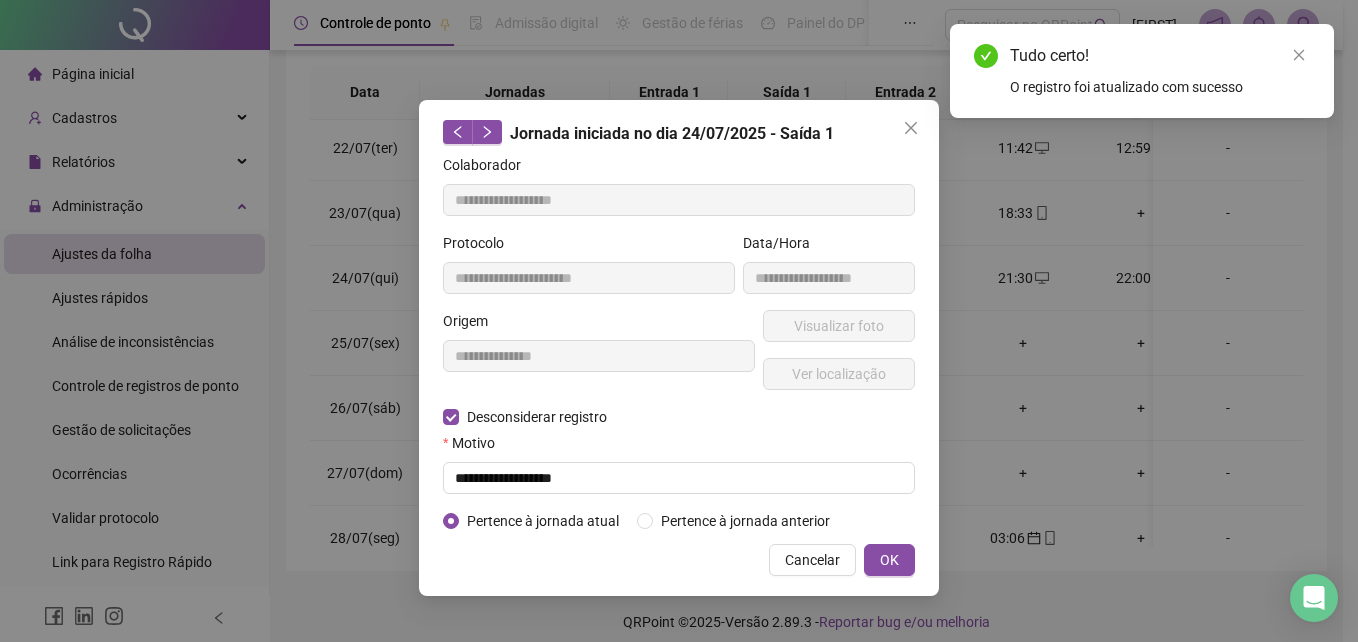 type on "**********" 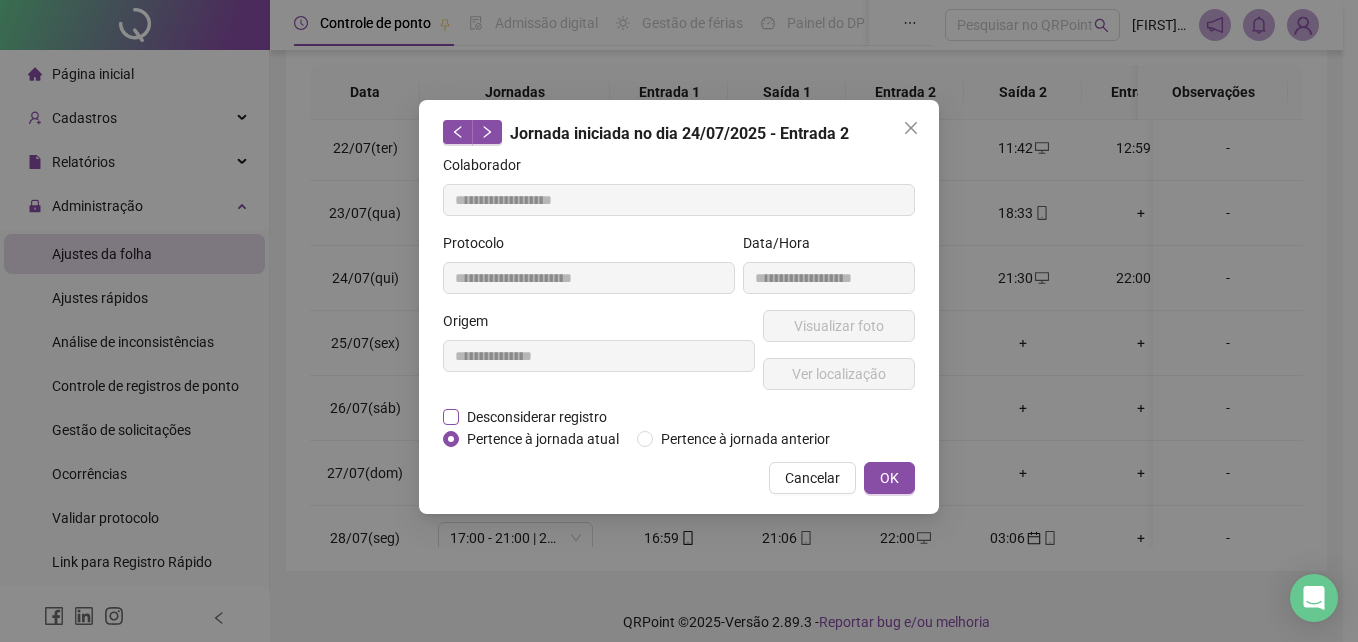 click on "Desconsiderar registro" at bounding box center (537, 417) 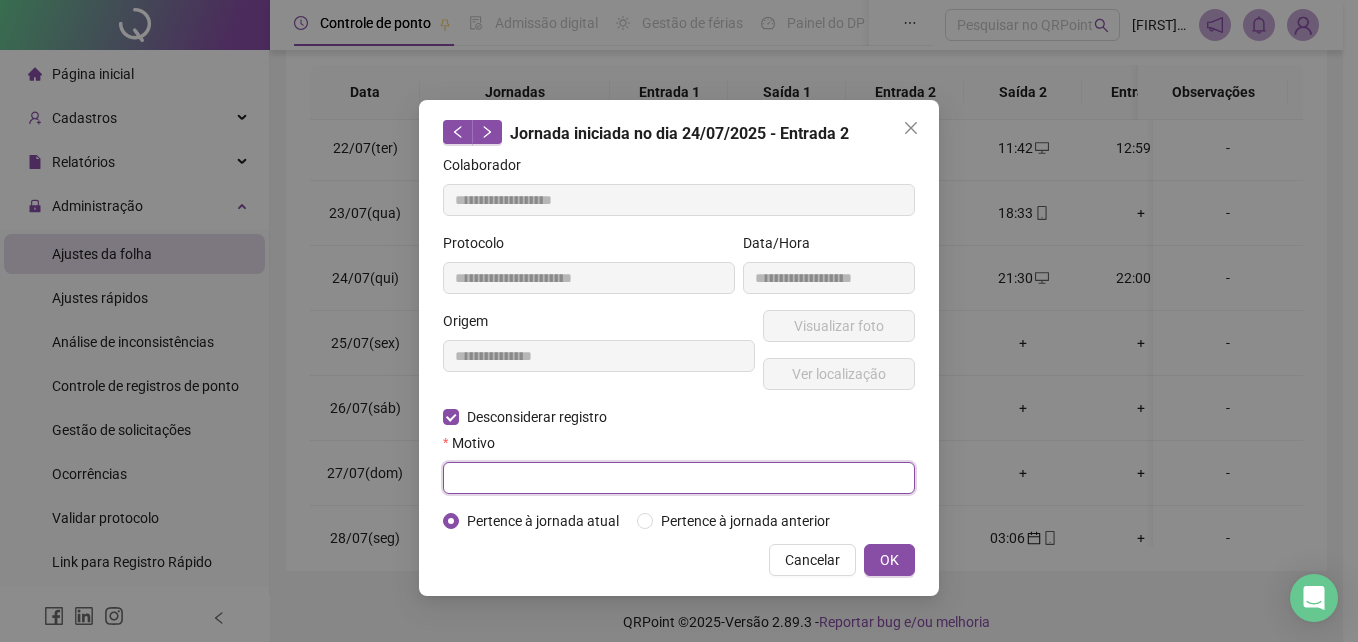 click at bounding box center [679, 478] 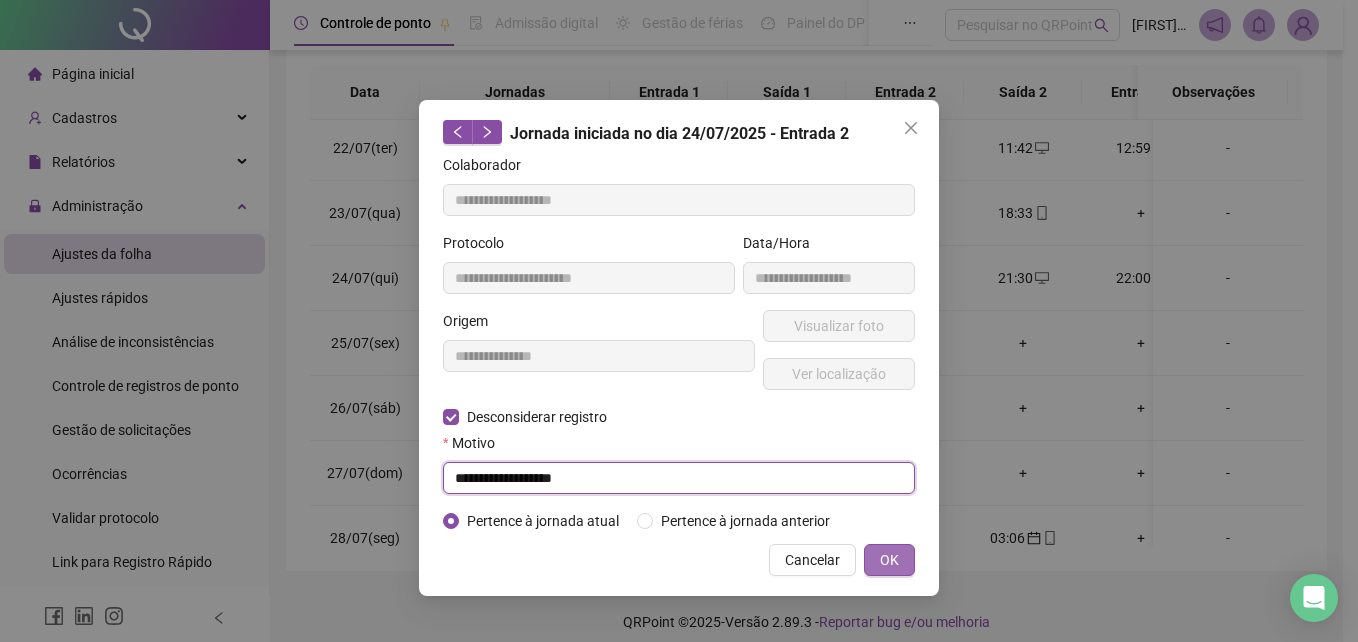 type on "**********" 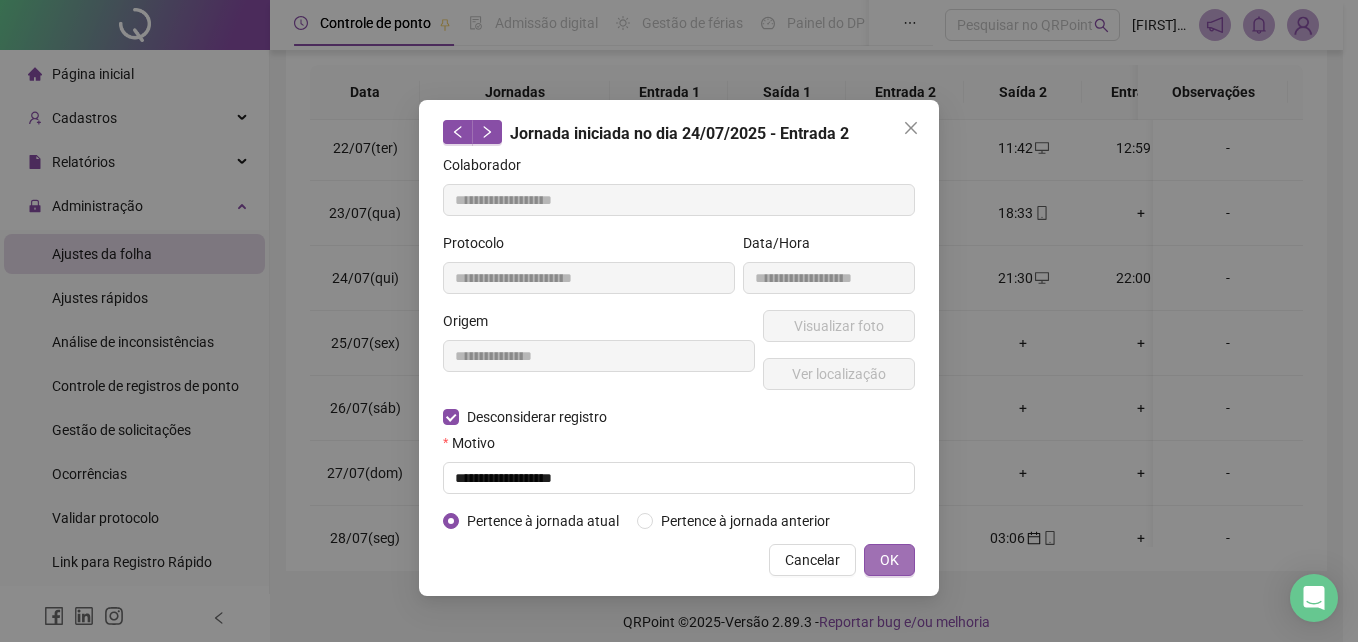 click on "OK" at bounding box center [889, 560] 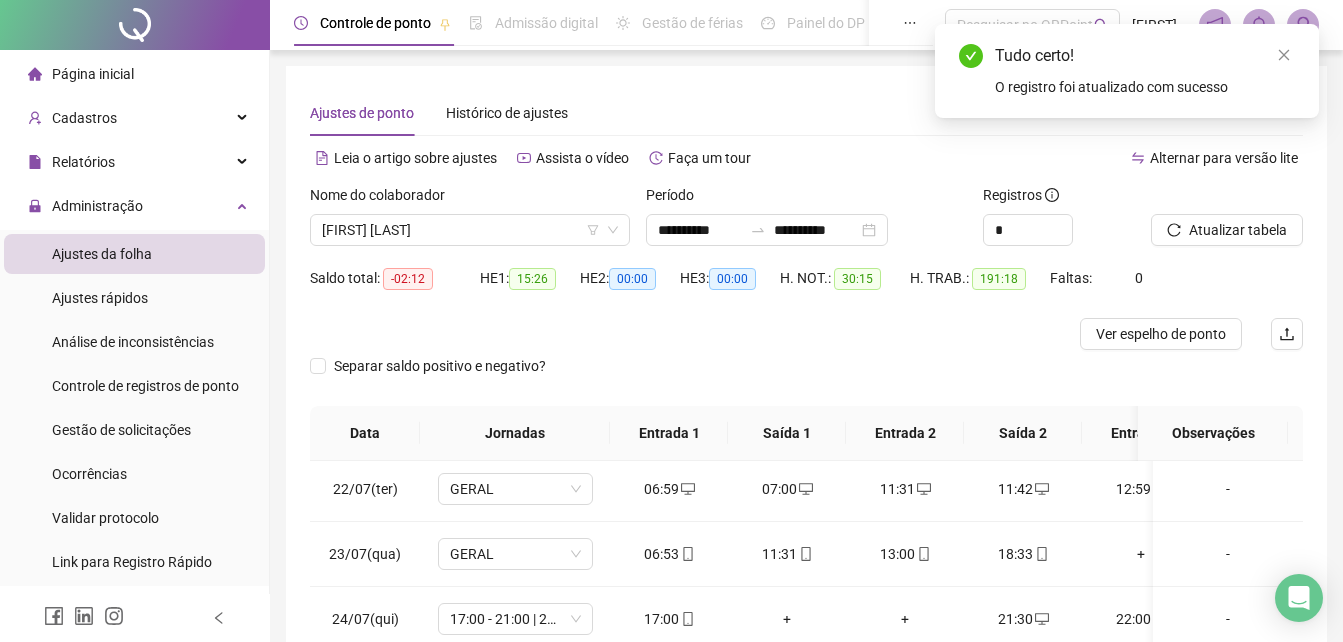 click at bounding box center (1202, 199) 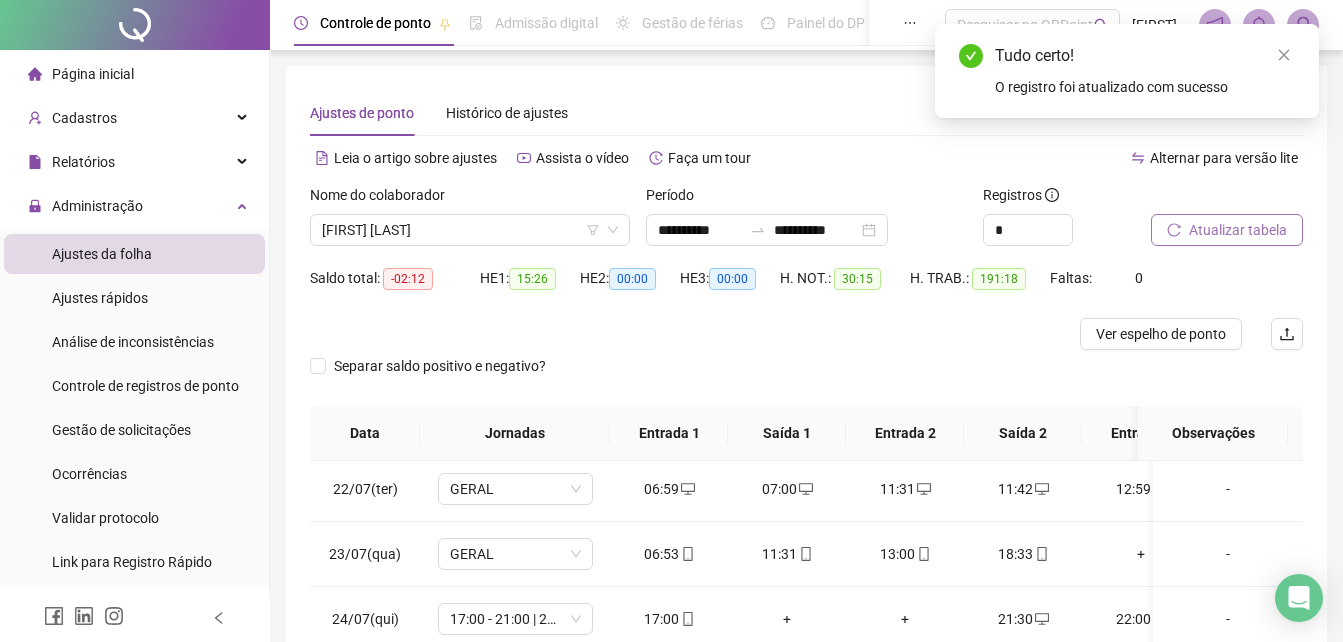 click on "Atualizar tabela" at bounding box center (1238, 230) 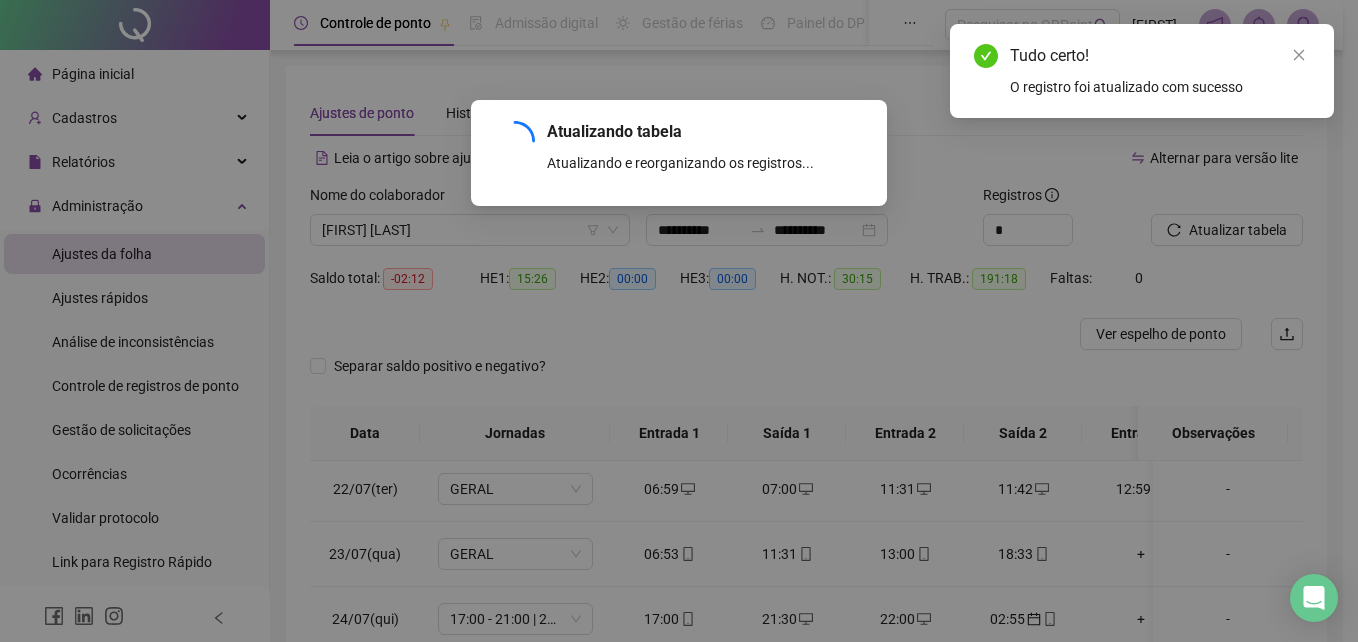 click on "Atualizando tabela Atualizando e reorganizando os registros... OK" at bounding box center [679, 321] 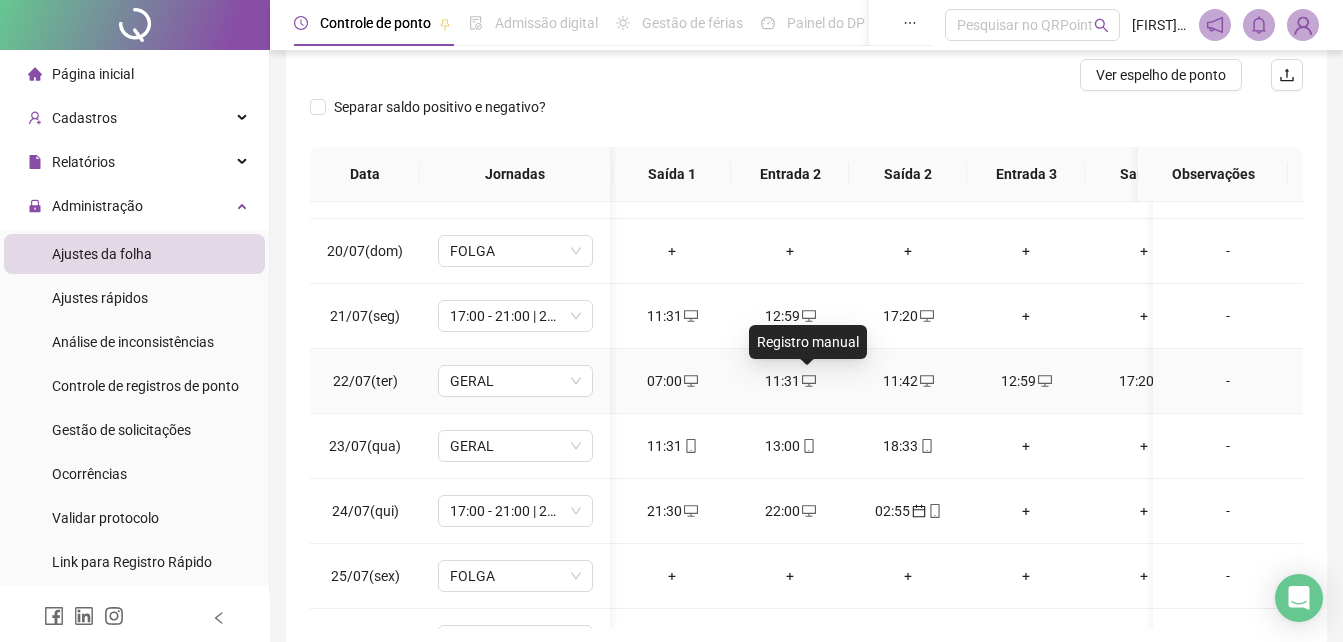 click 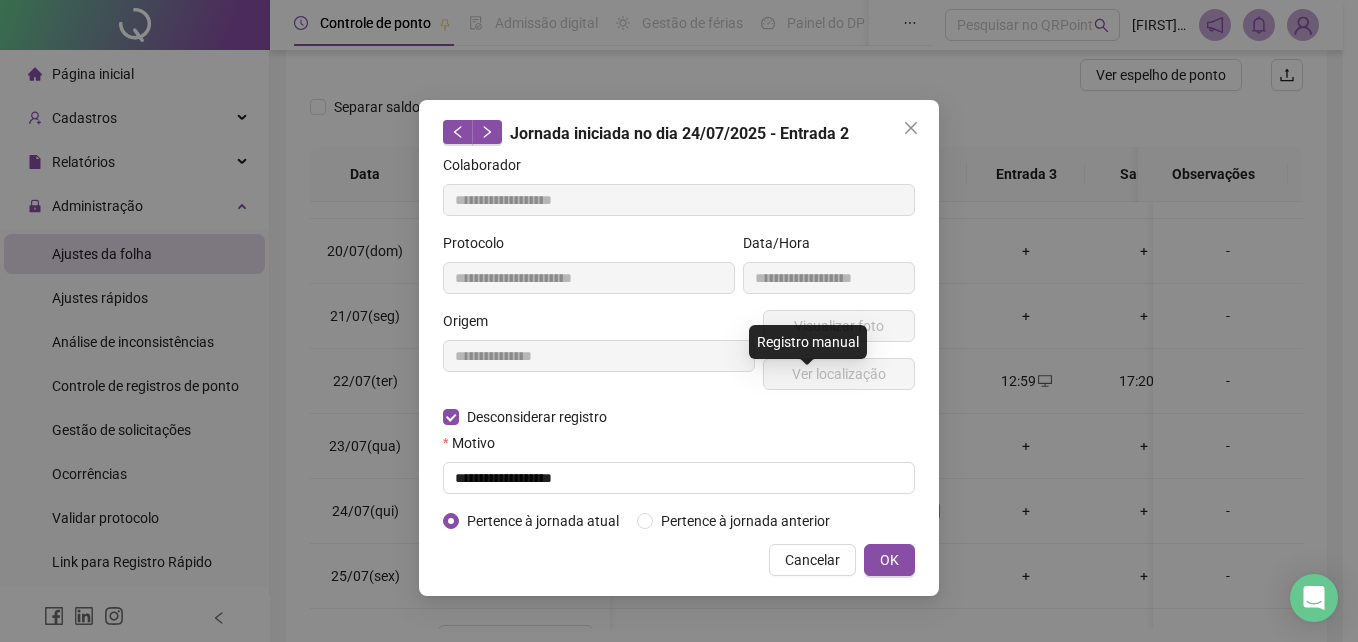 type on "**********" 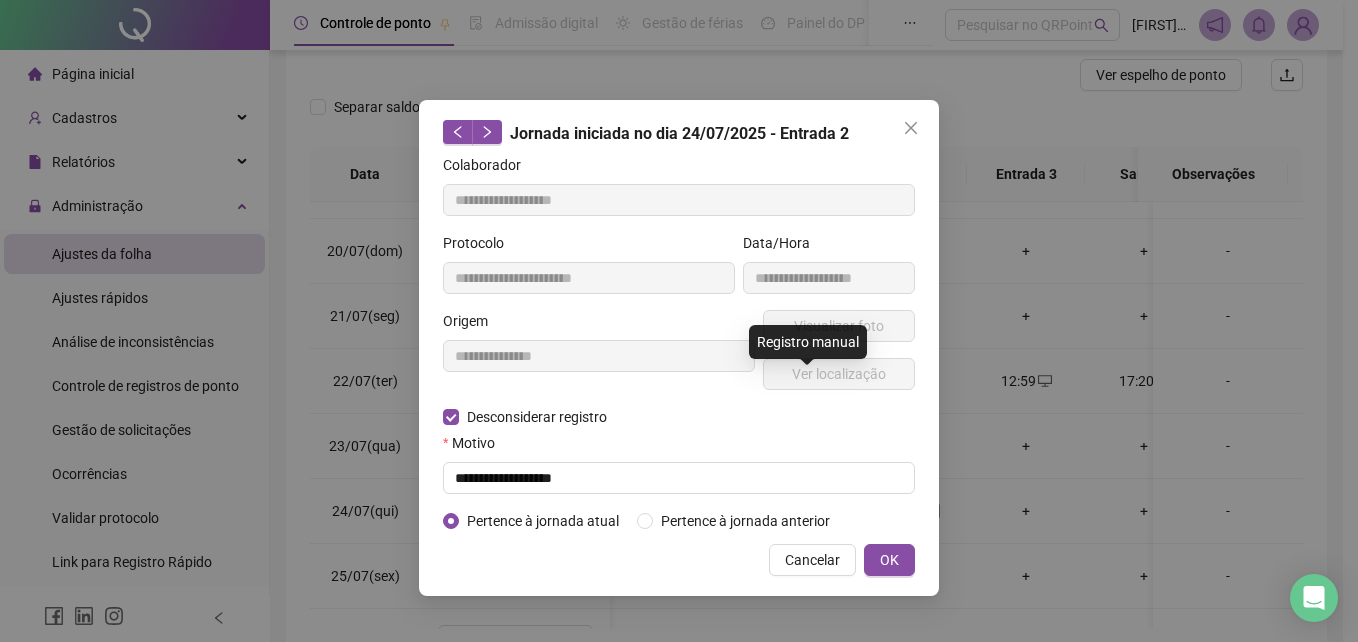 type on "**********" 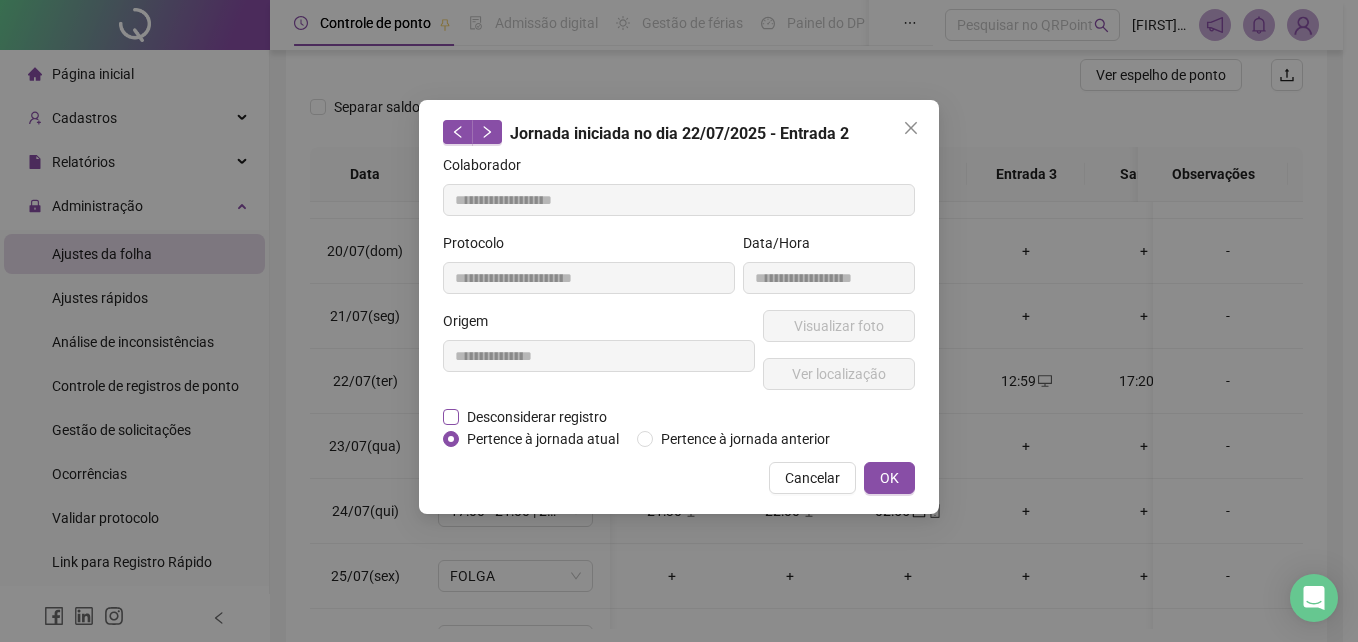 click on "Desconsiderar registro" at bounding box center (537, 417) 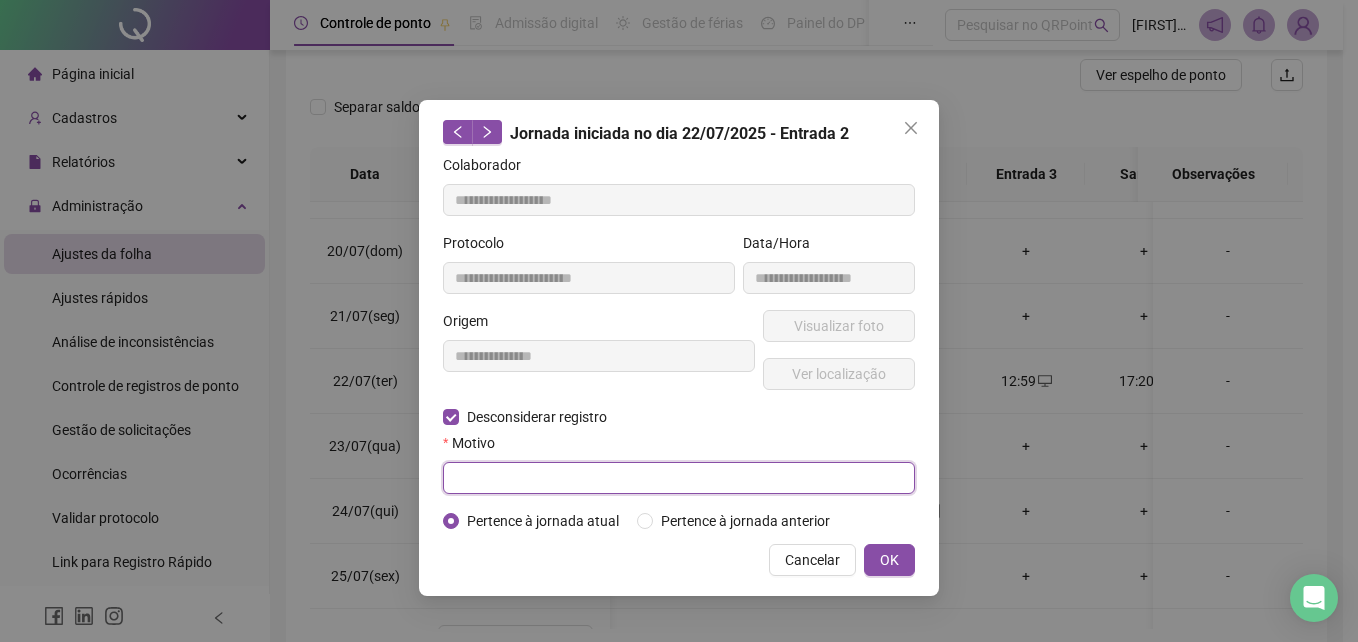 click at bounding box center (679, 478) 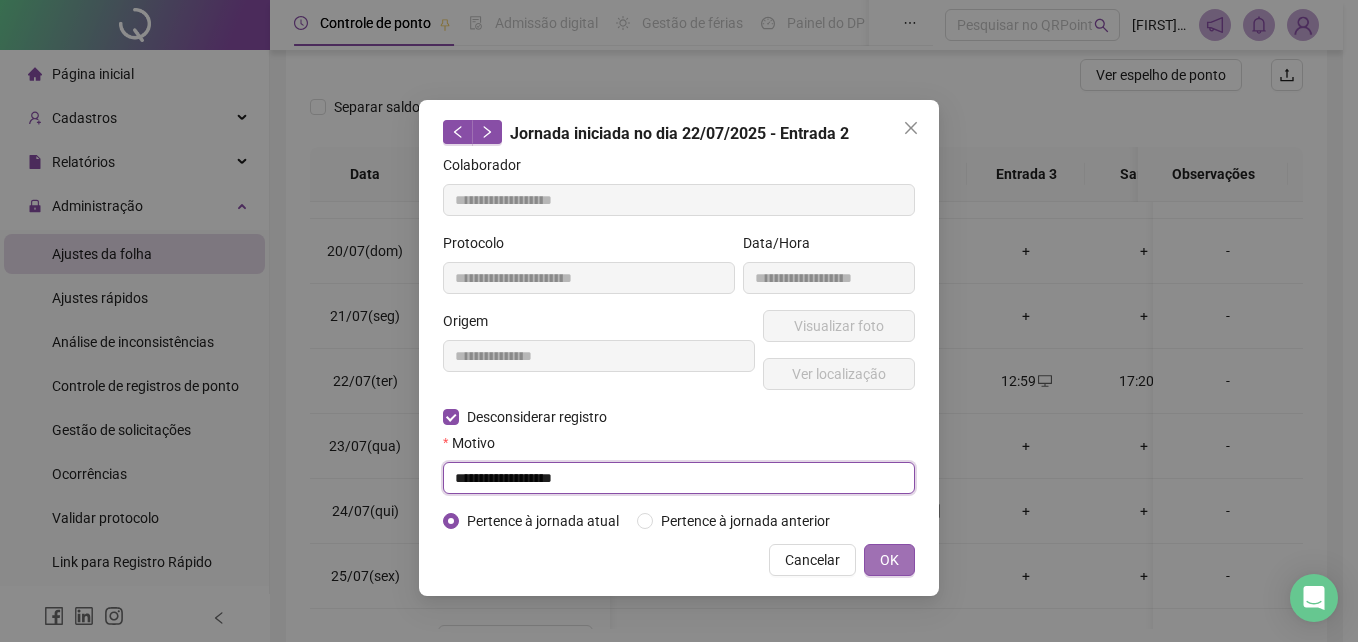 type on "**********" 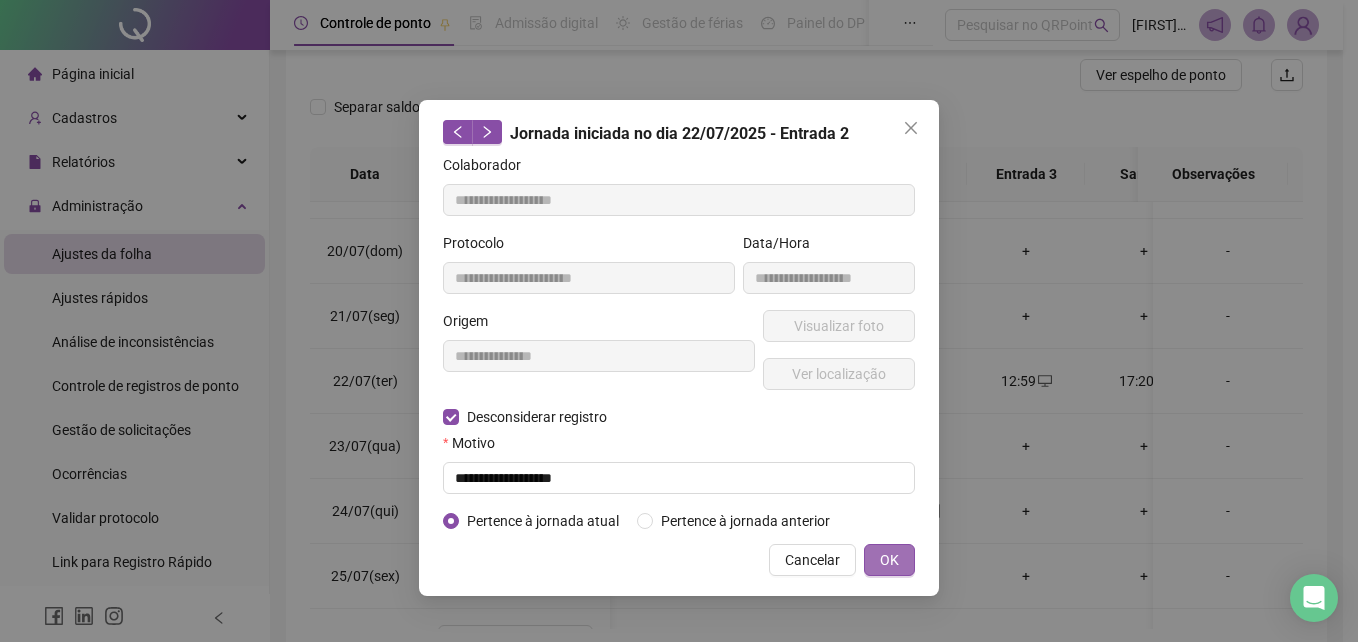 click on "OK" at bounding box center [889, 560] 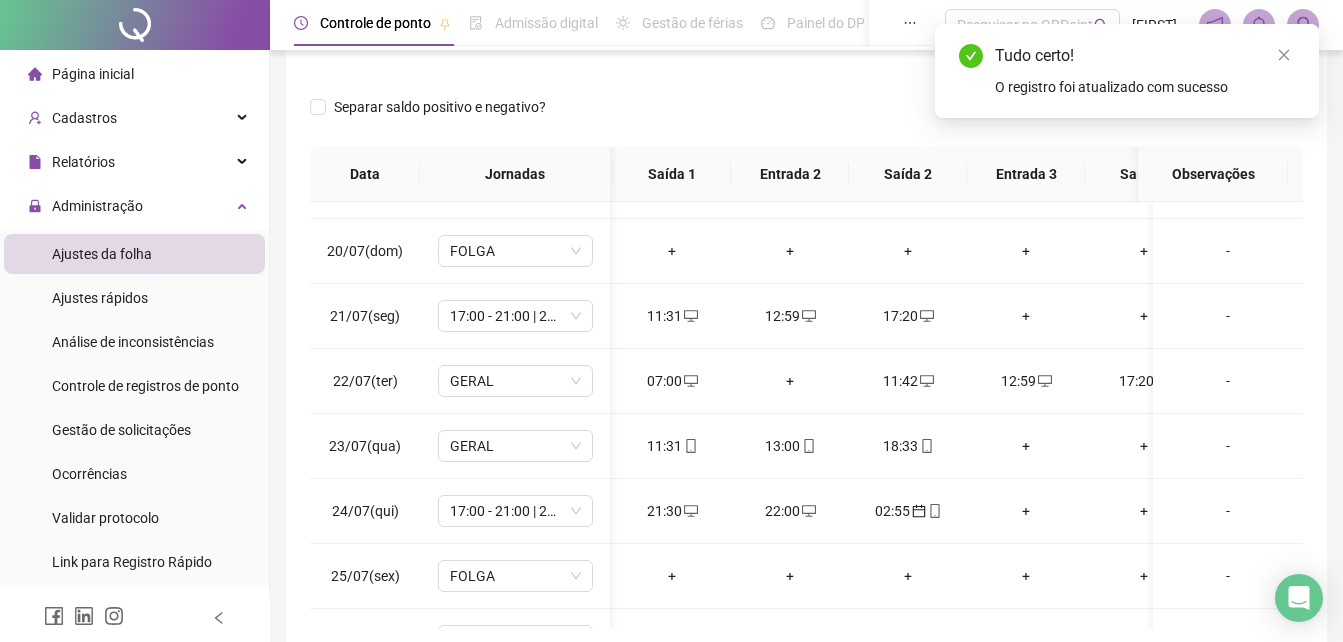 click on "+" at bounding box center [908, 576] 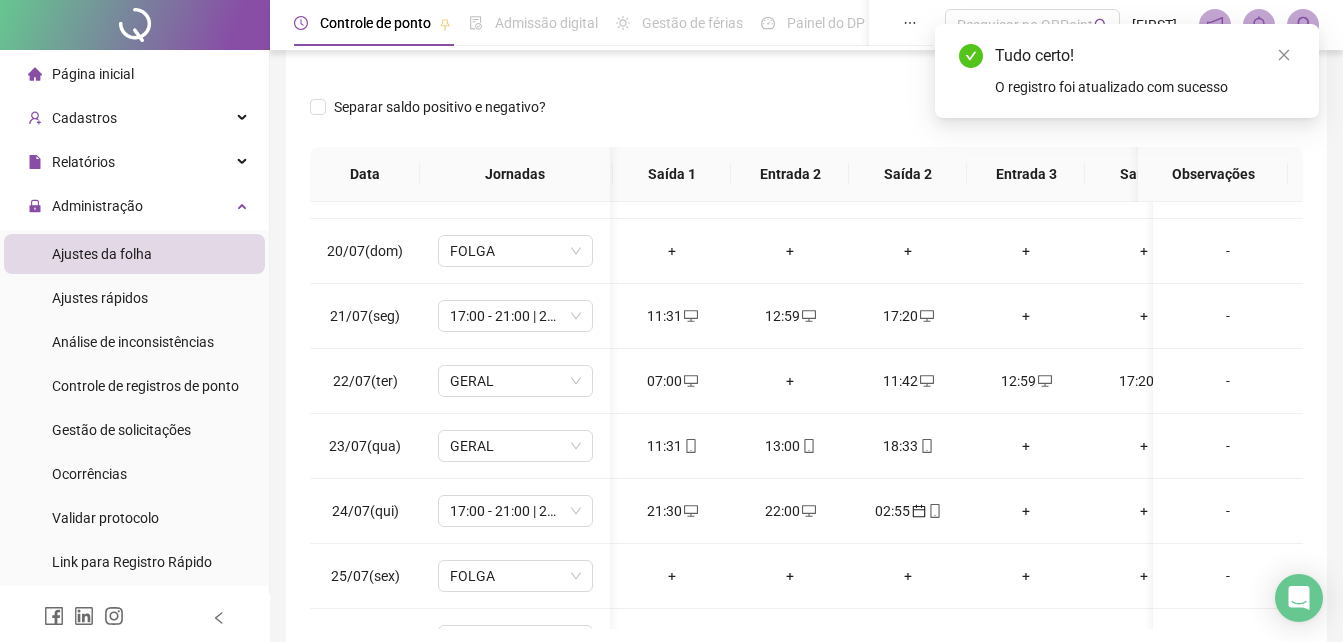 click on "**********" at bounding box center [806, 240] 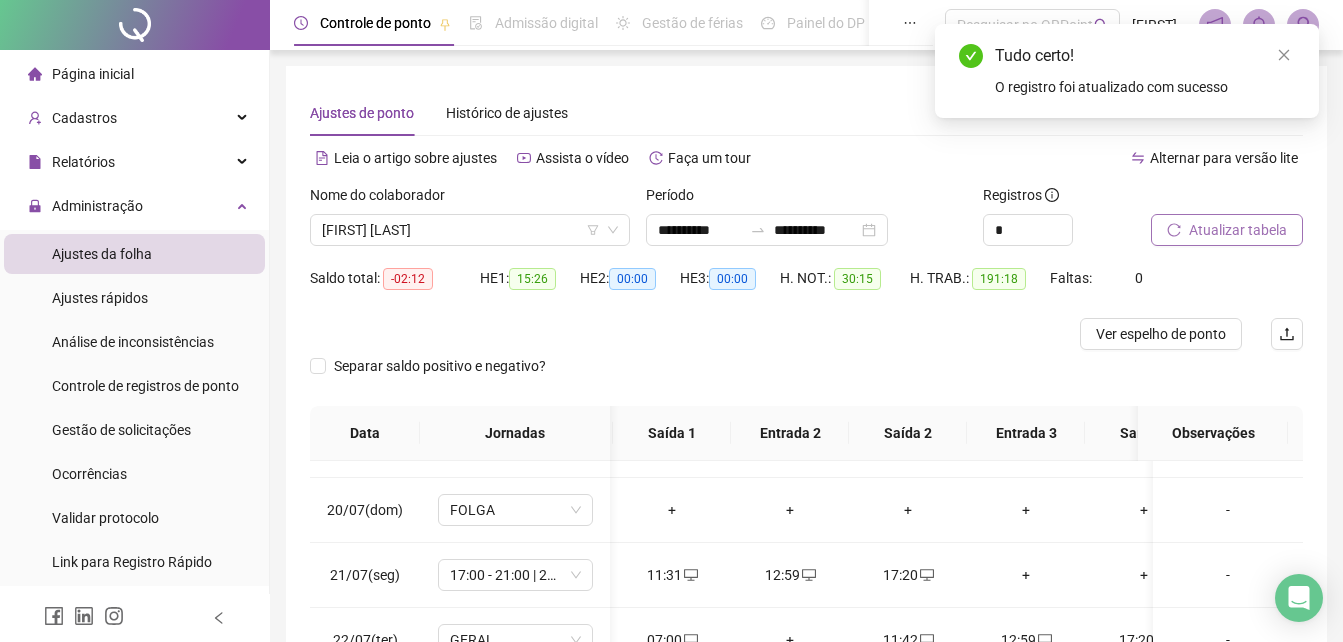 click on "Atualizar tabela" at bounding box center [1227, 230] 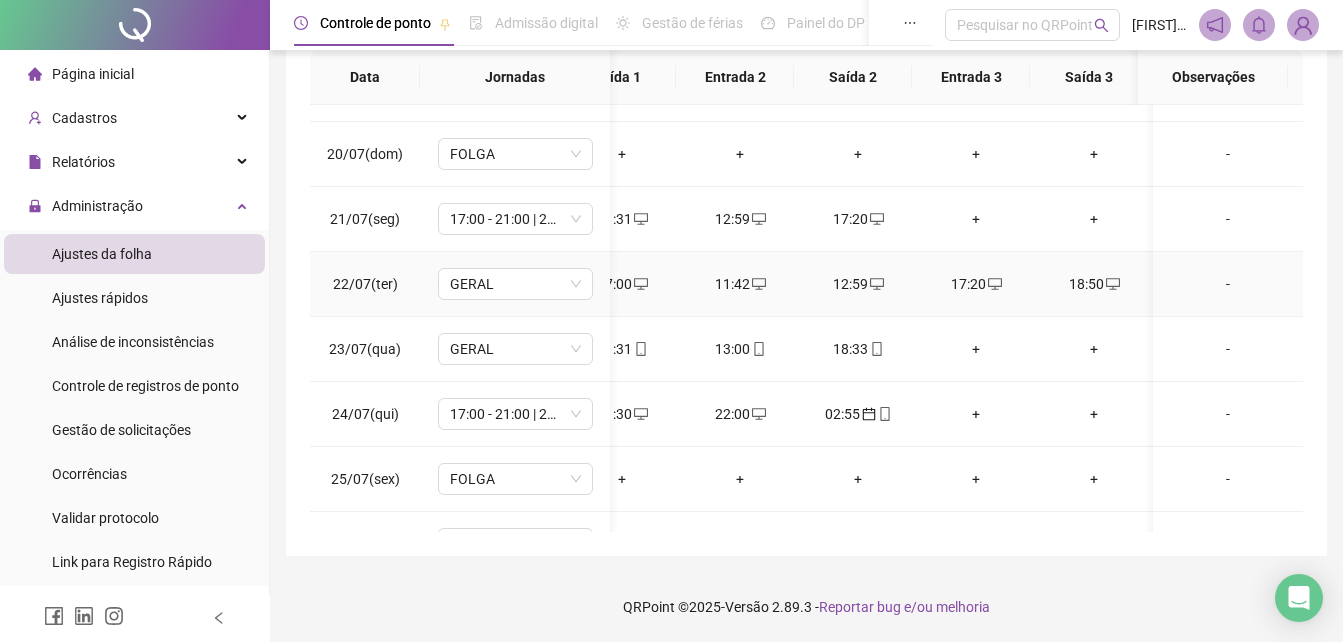 click on "17:20" at bounding box center [976, 284] 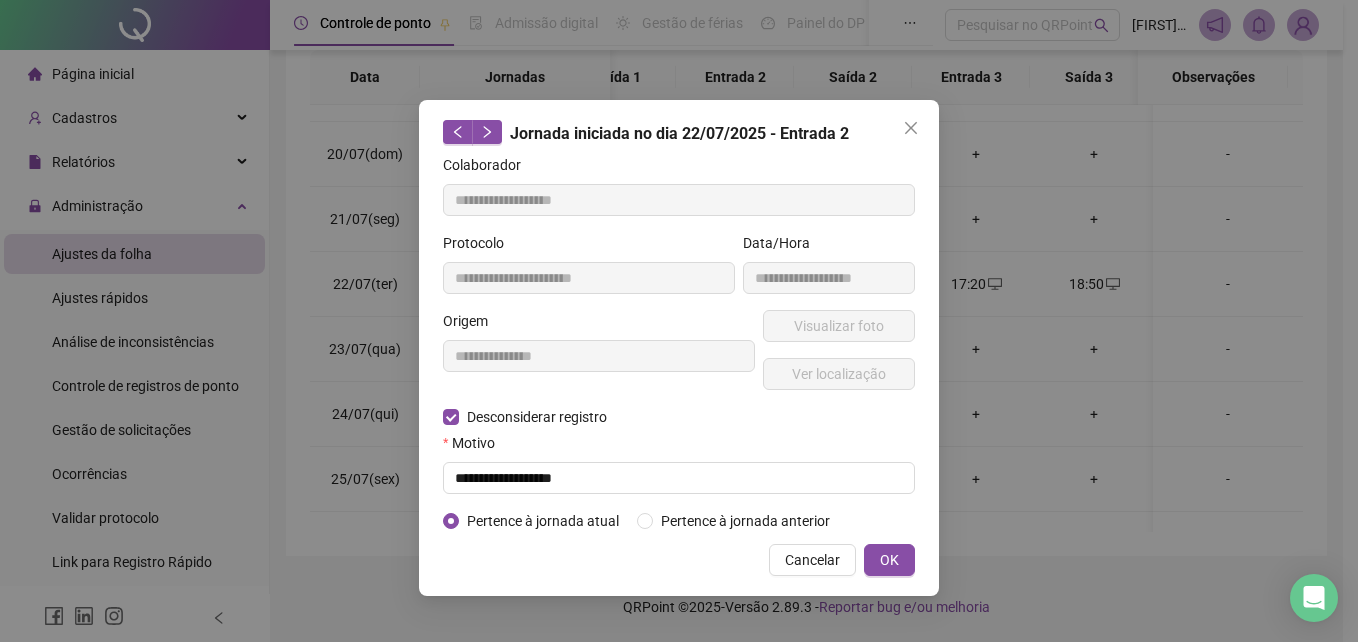 type on "**********" 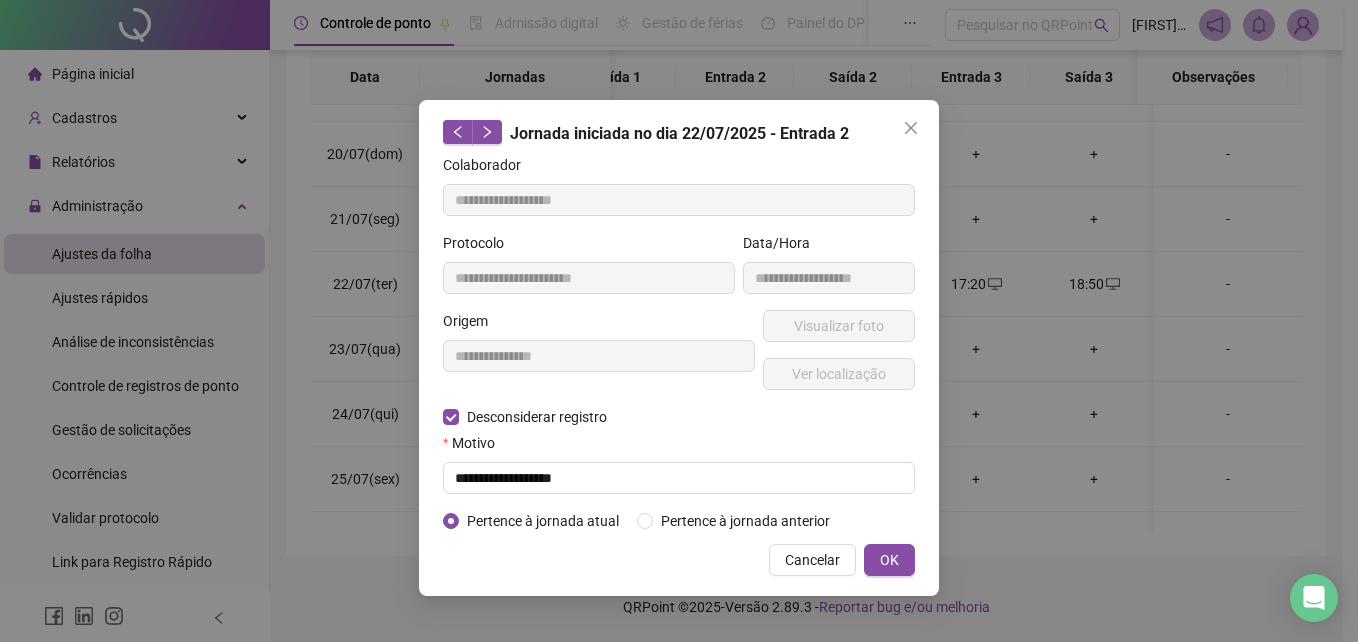 type on "**********" 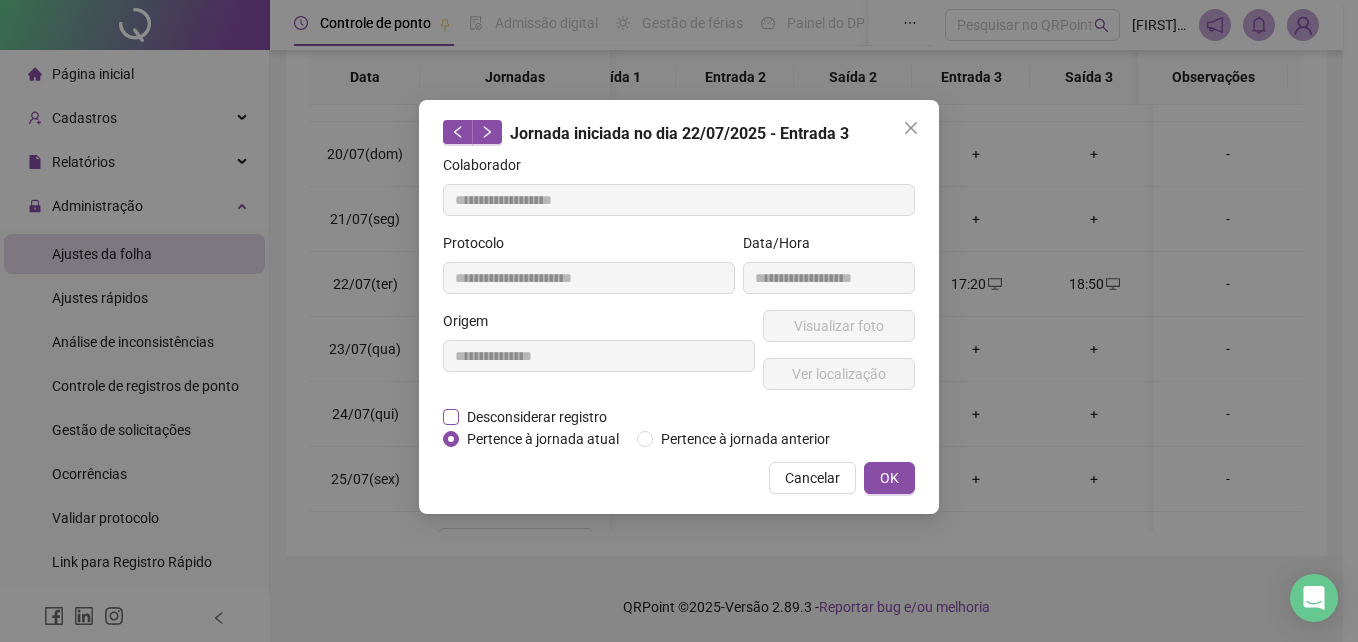 click on "Desconsiderar registro" at bounding box center [537, 417] 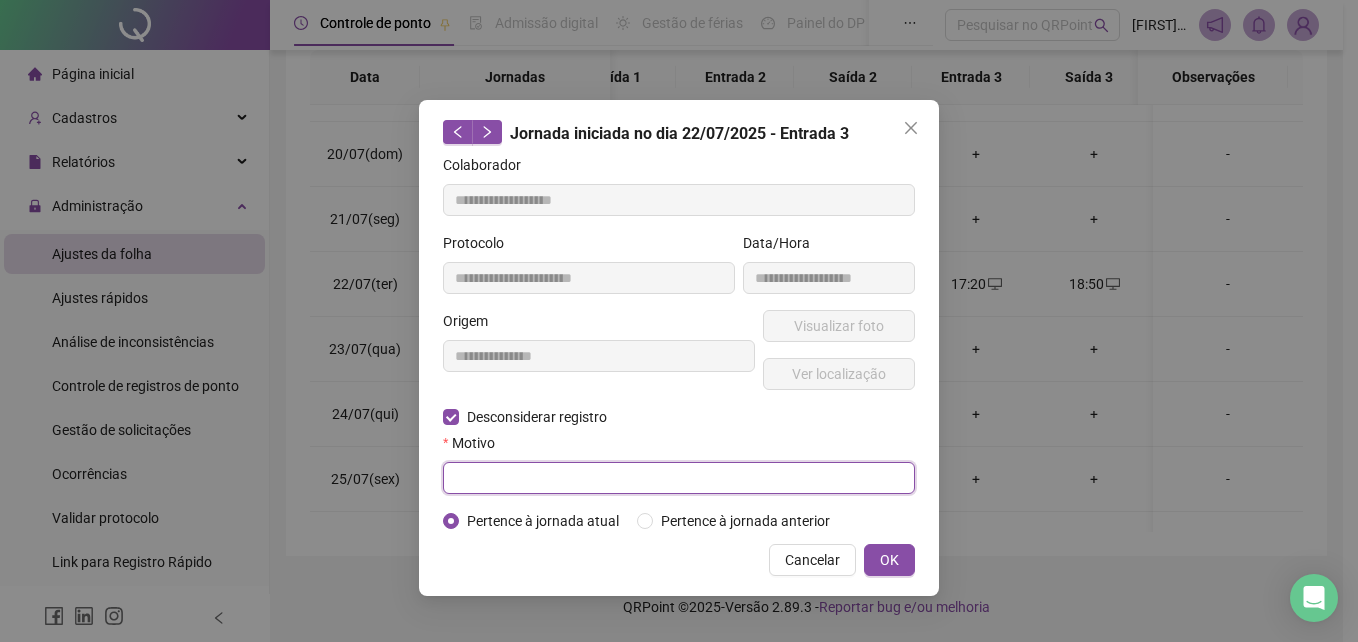 click at bounding box center [679, 478] 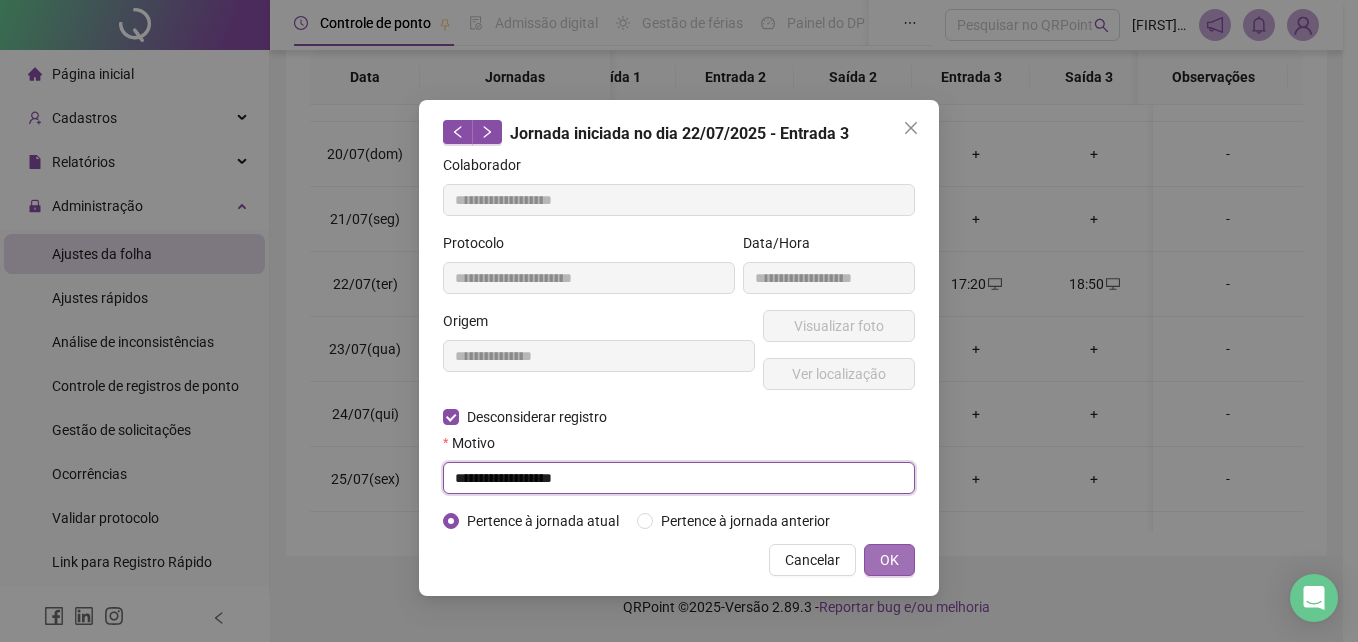 type on "**********" 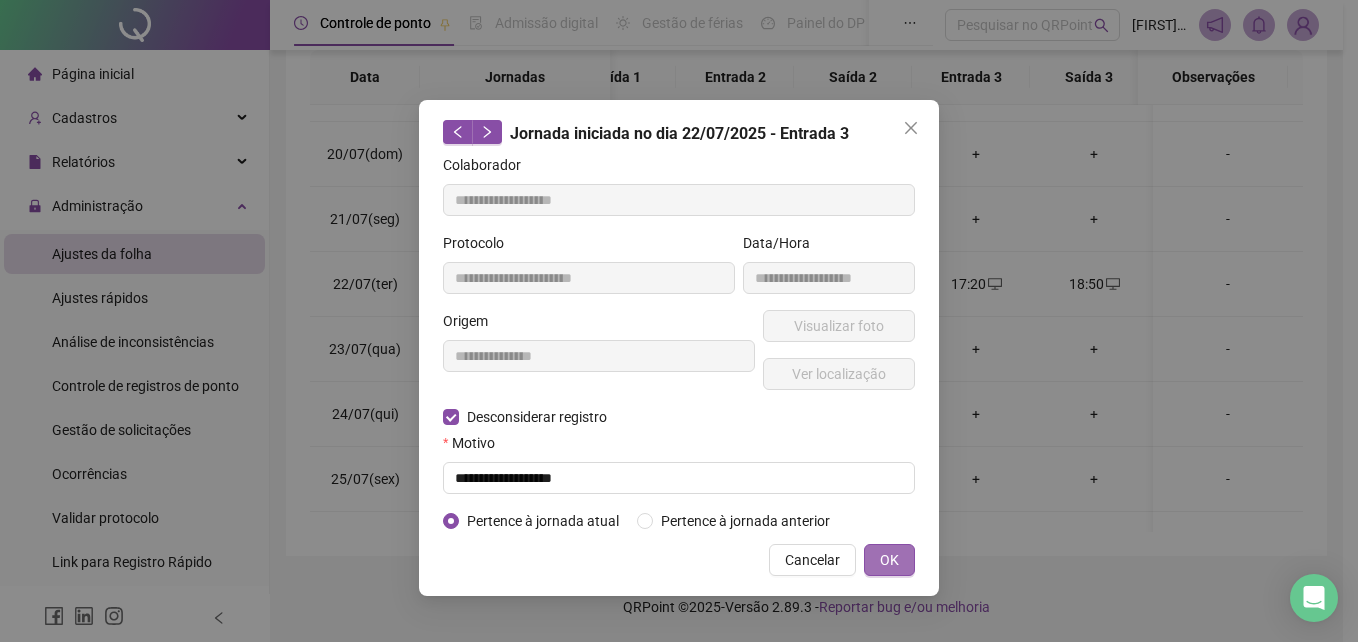 click on "OK" at bounding box center (889, 560) 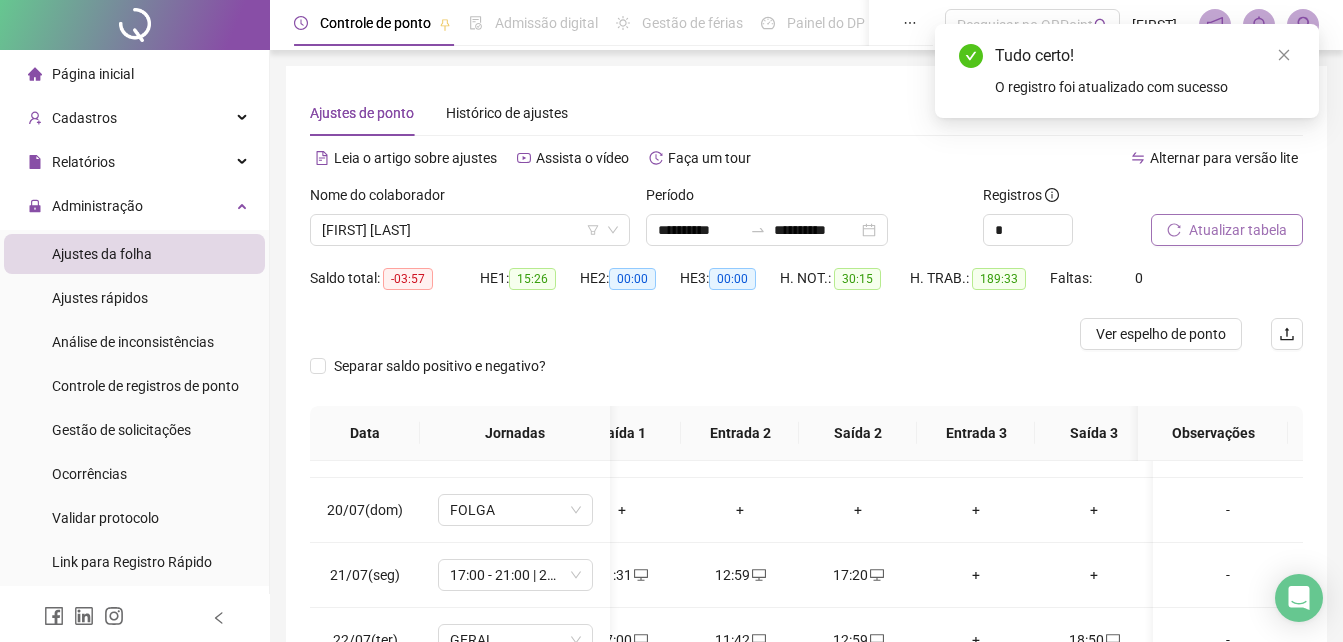 click on "Atualizar tabela" at bounding box center [1238, 230] 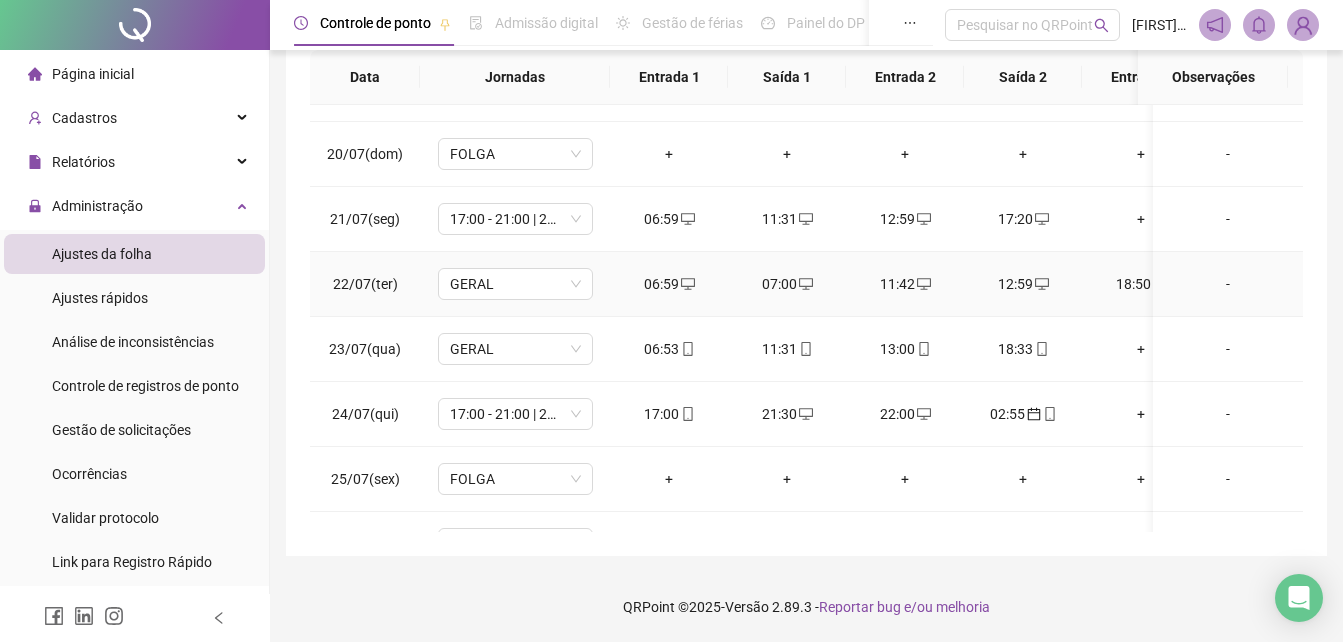 click on "07:00" at bounding box center [787, 284] 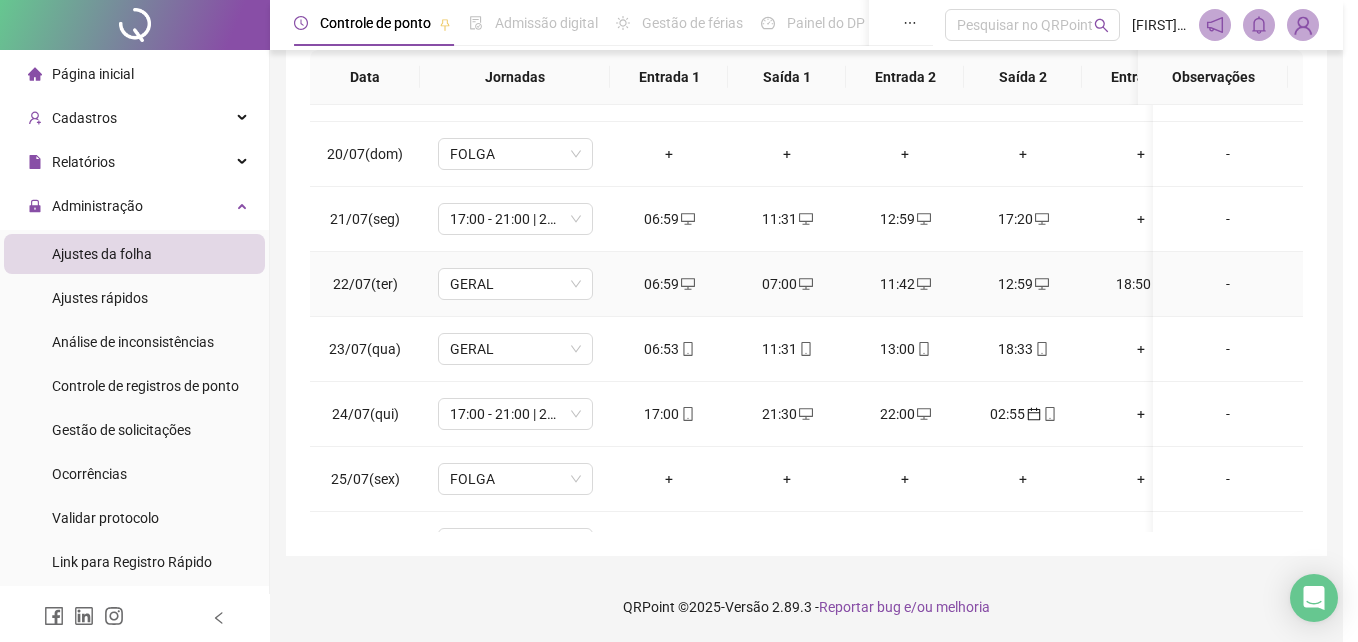 type on "**********" 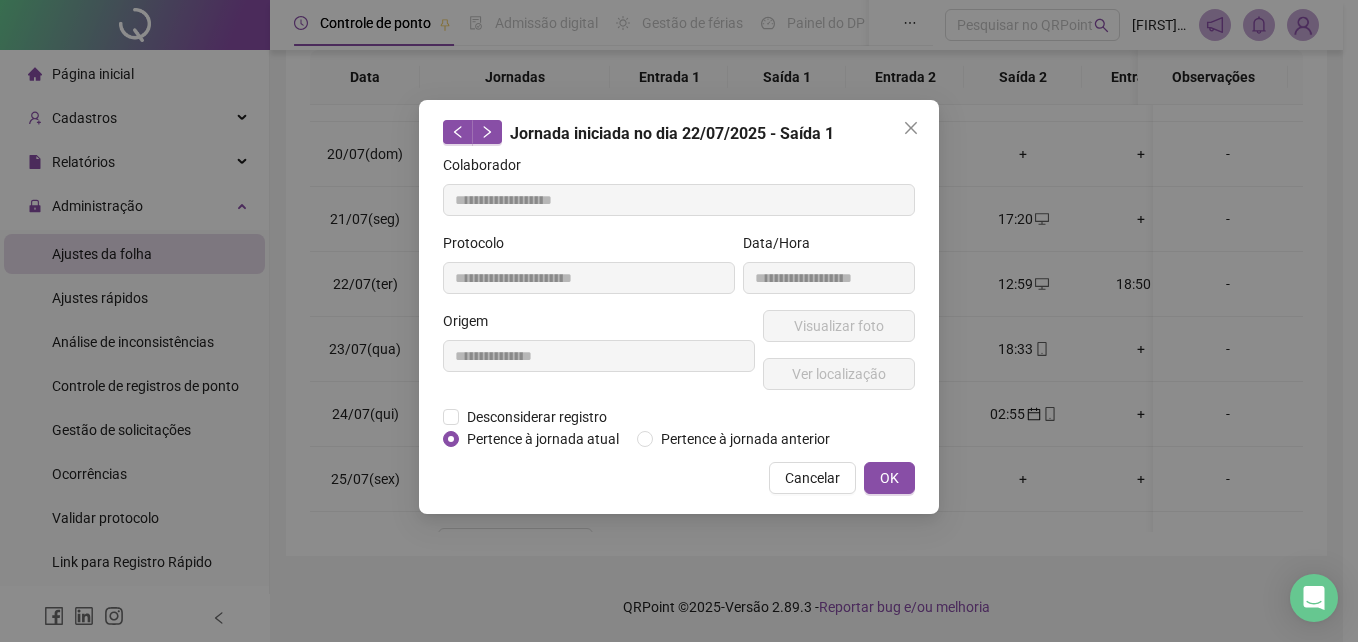 click on "**********" at bounding box center (599, 358) 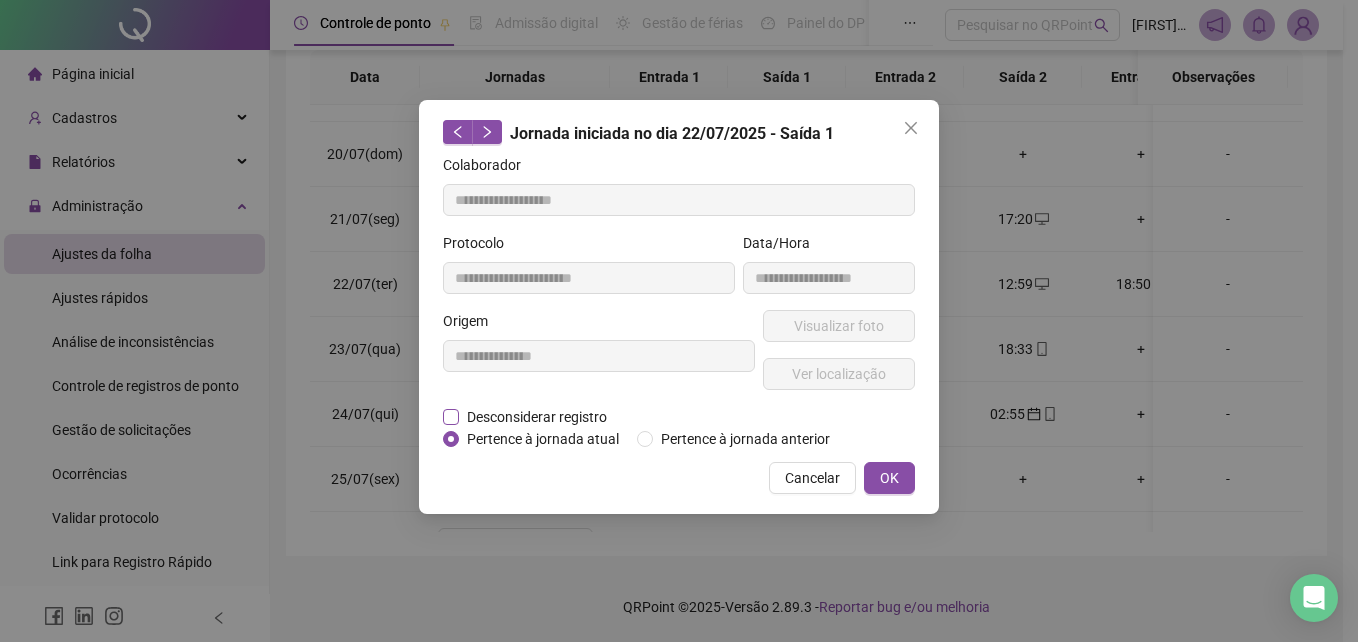 click on "Desconsiderar registro" at bounding box center [537, 417] 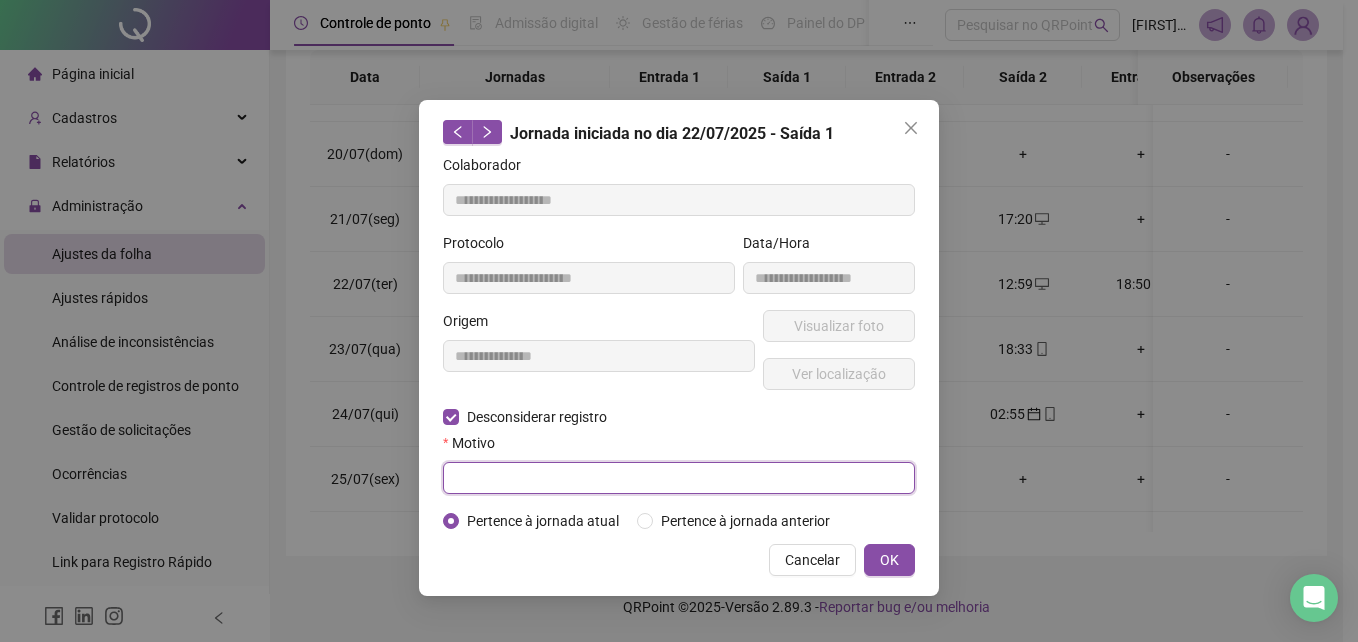 click at bounding box center [679, 478] 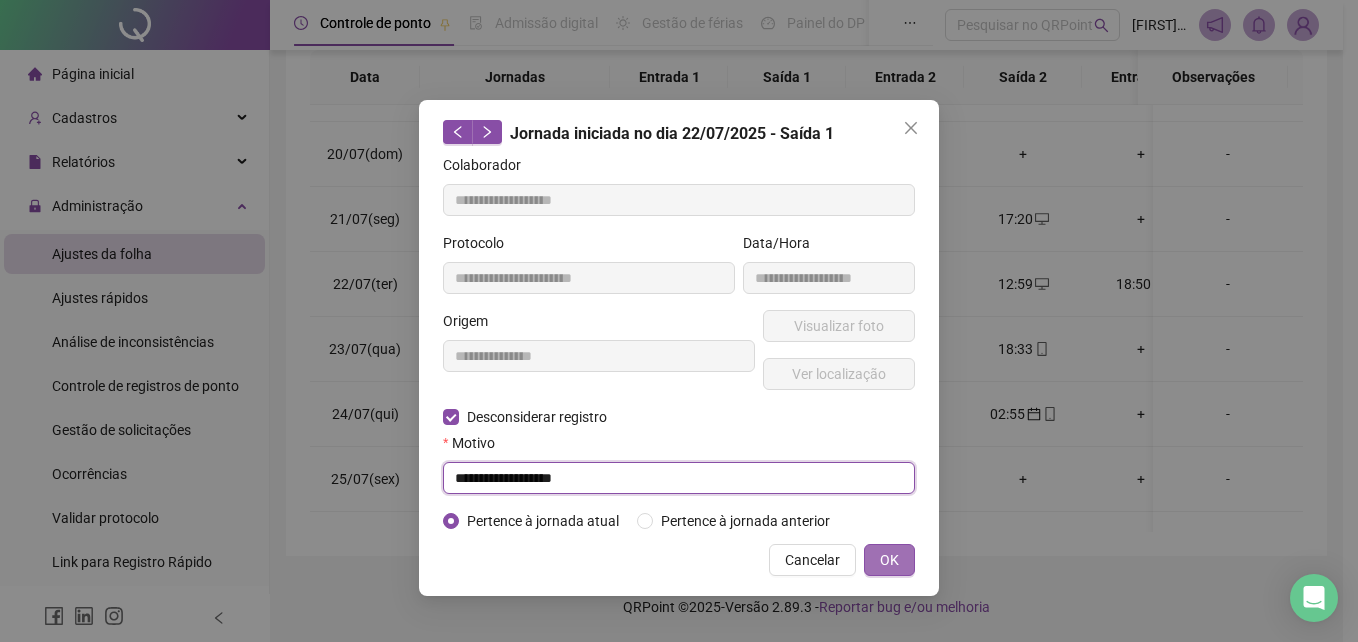type on "**********" 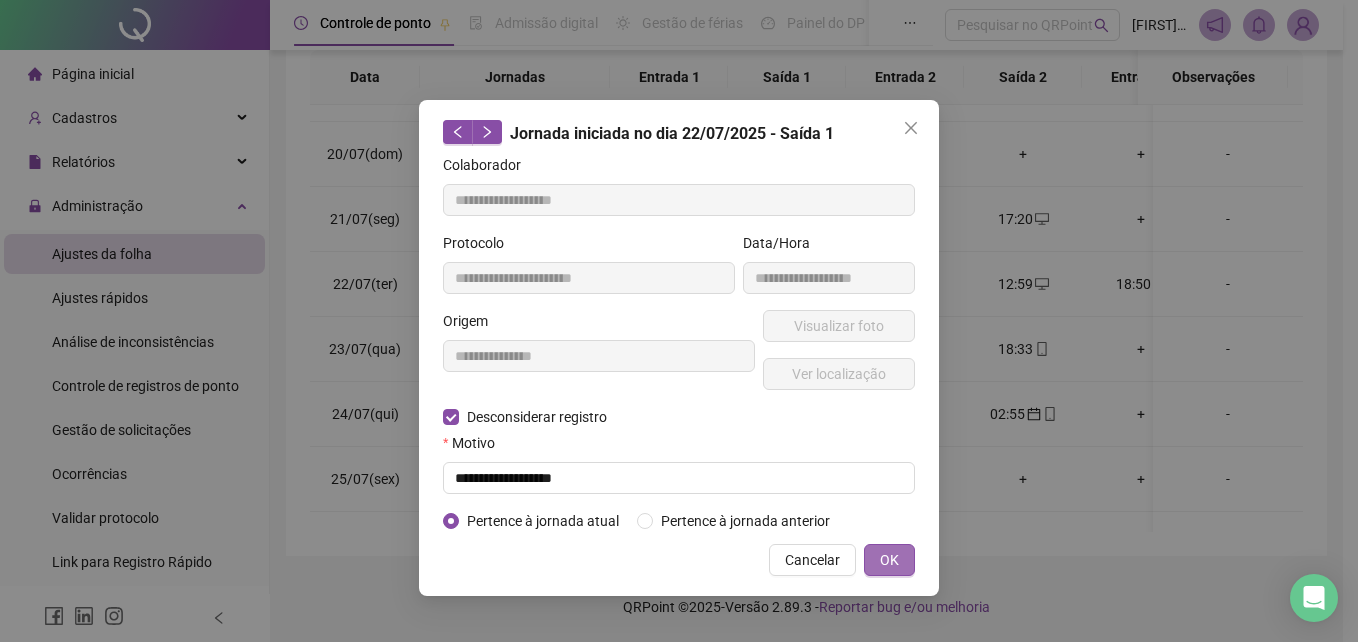 click on "OK" at bounding box center (889, 560) 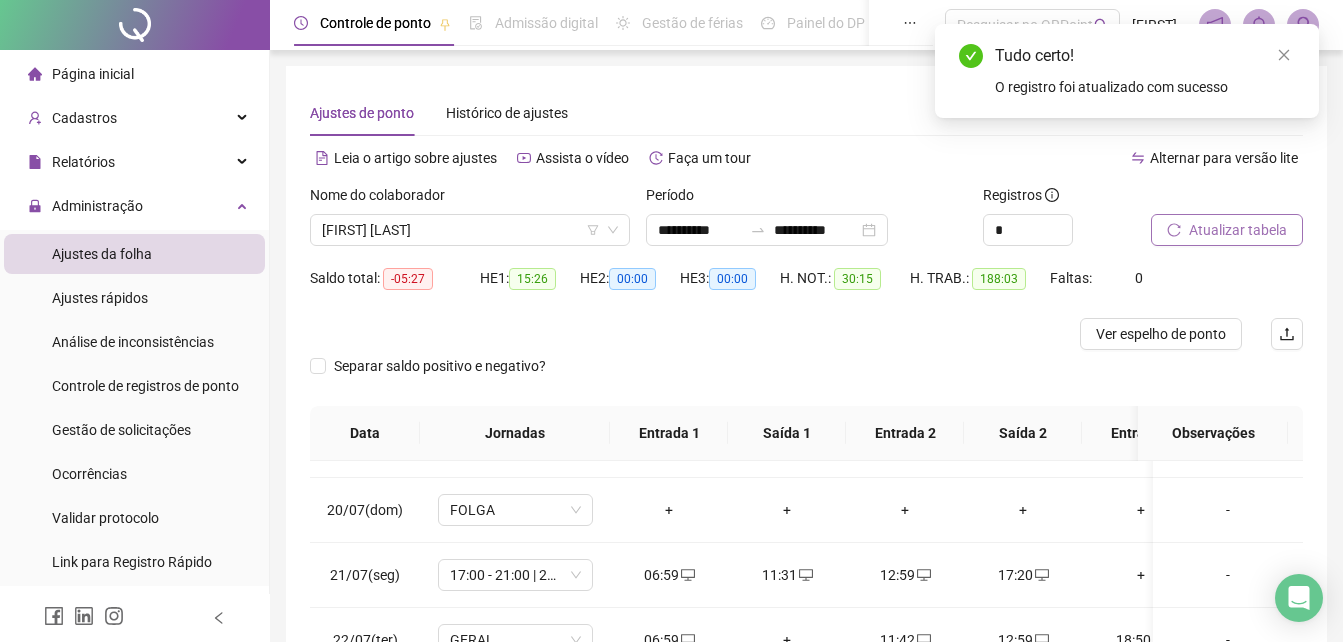 click on "Atualizar tabela" at bounding box center [1238, 230] 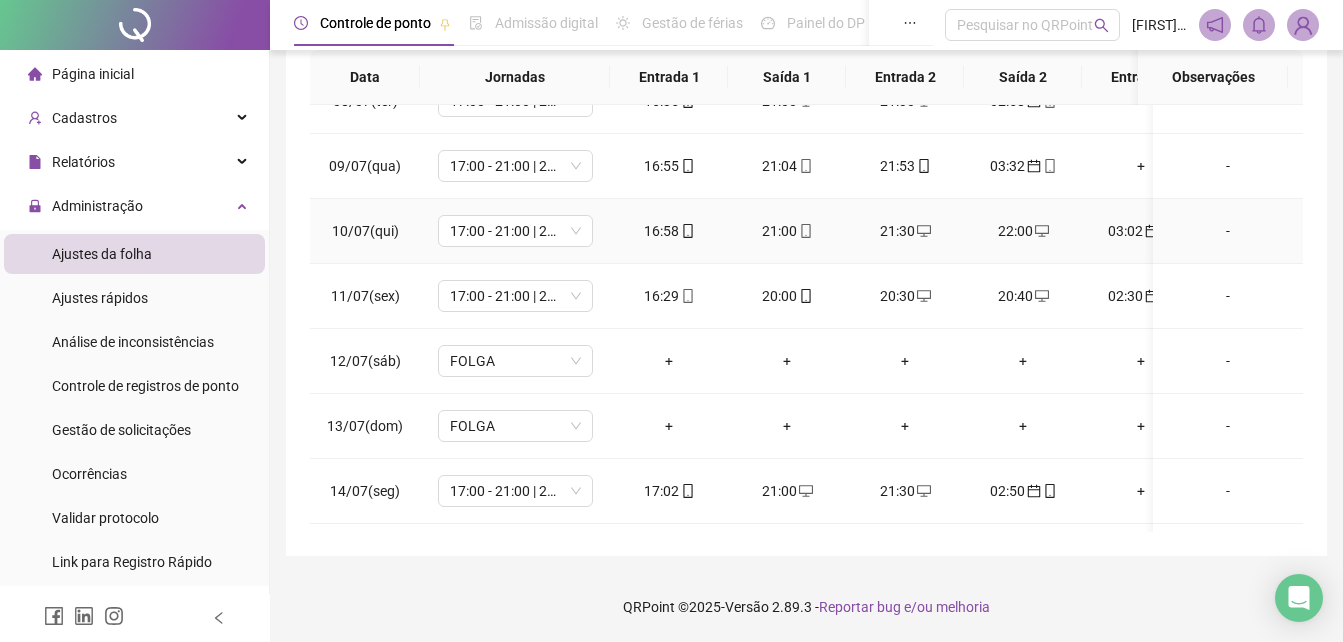 click on "21:00" at bounding box center [787, 231] 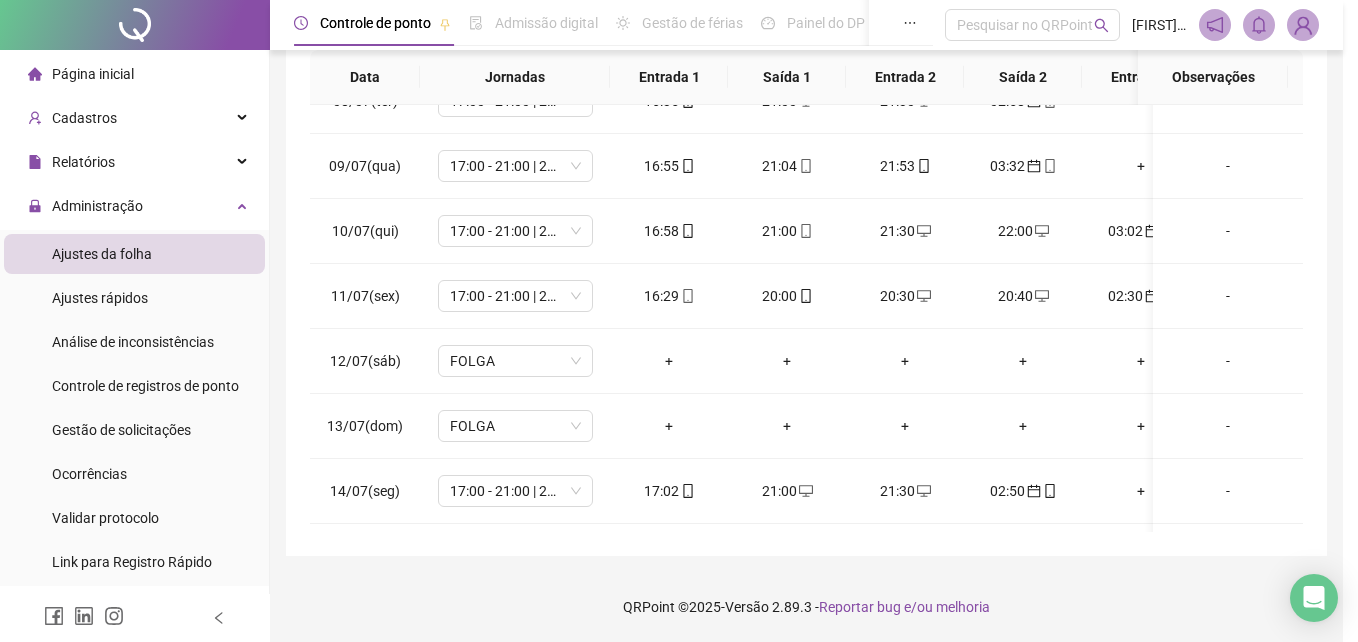 type on "**********" 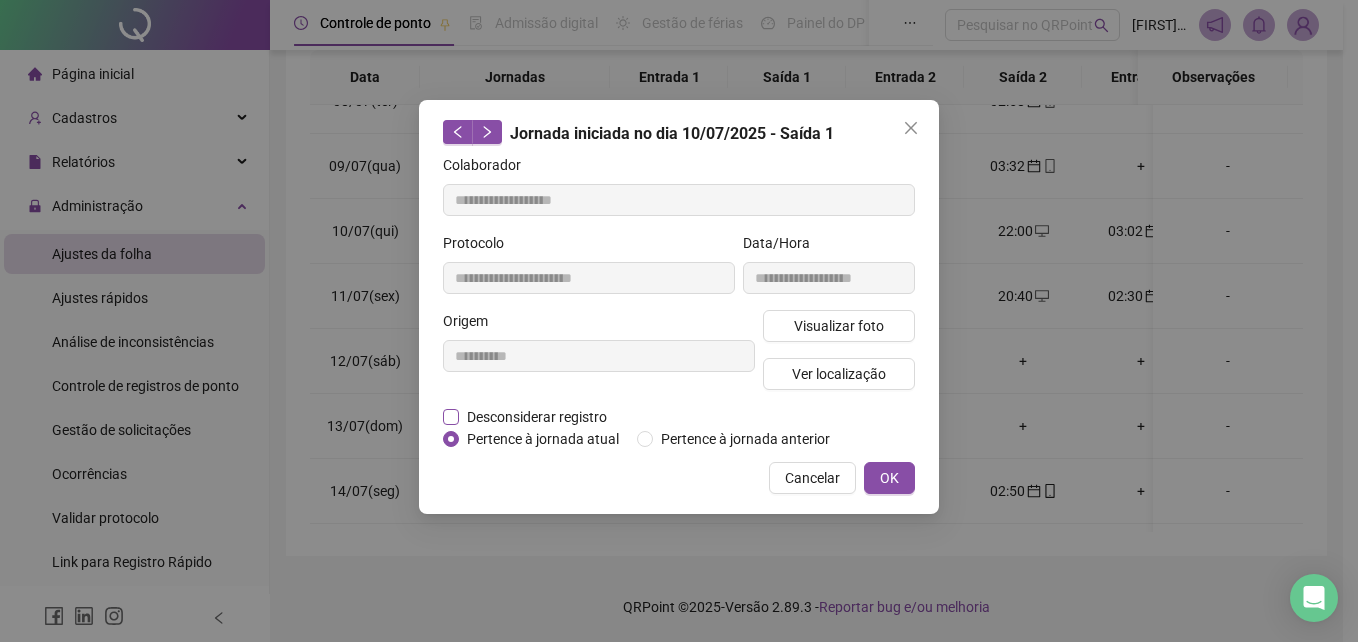 click on "Desconsiderar registro" at bounding box center (537, 417) 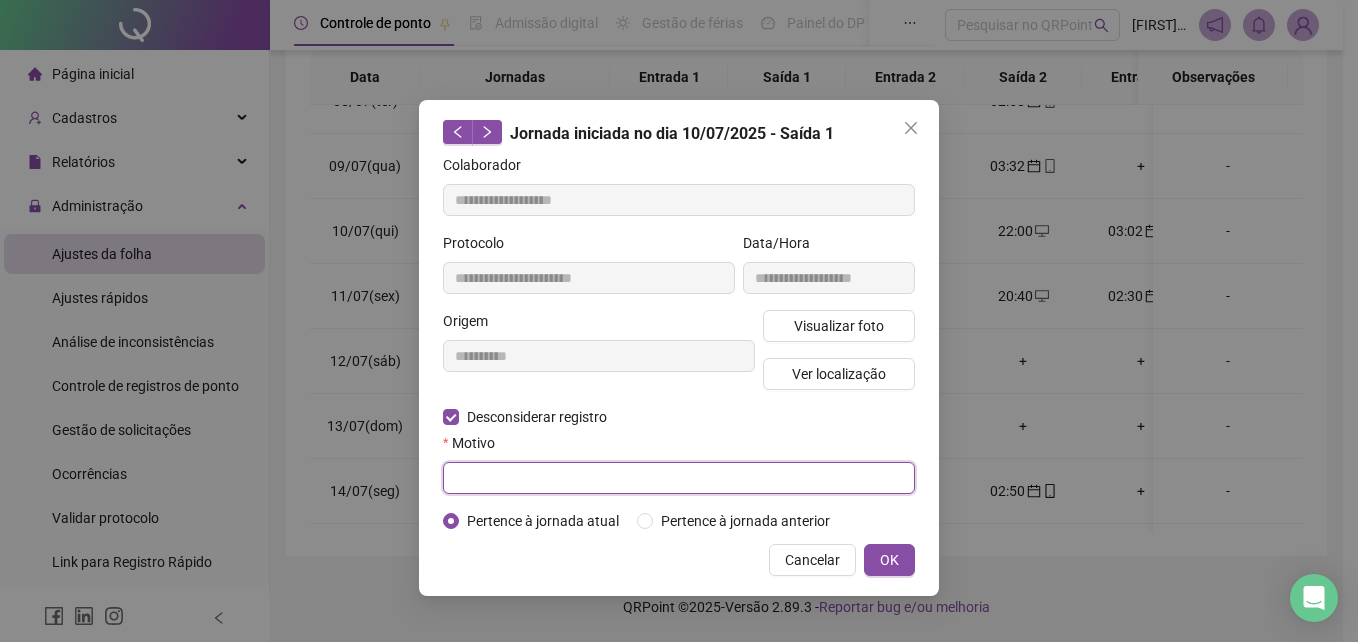 click at bounding box center [679, 478] 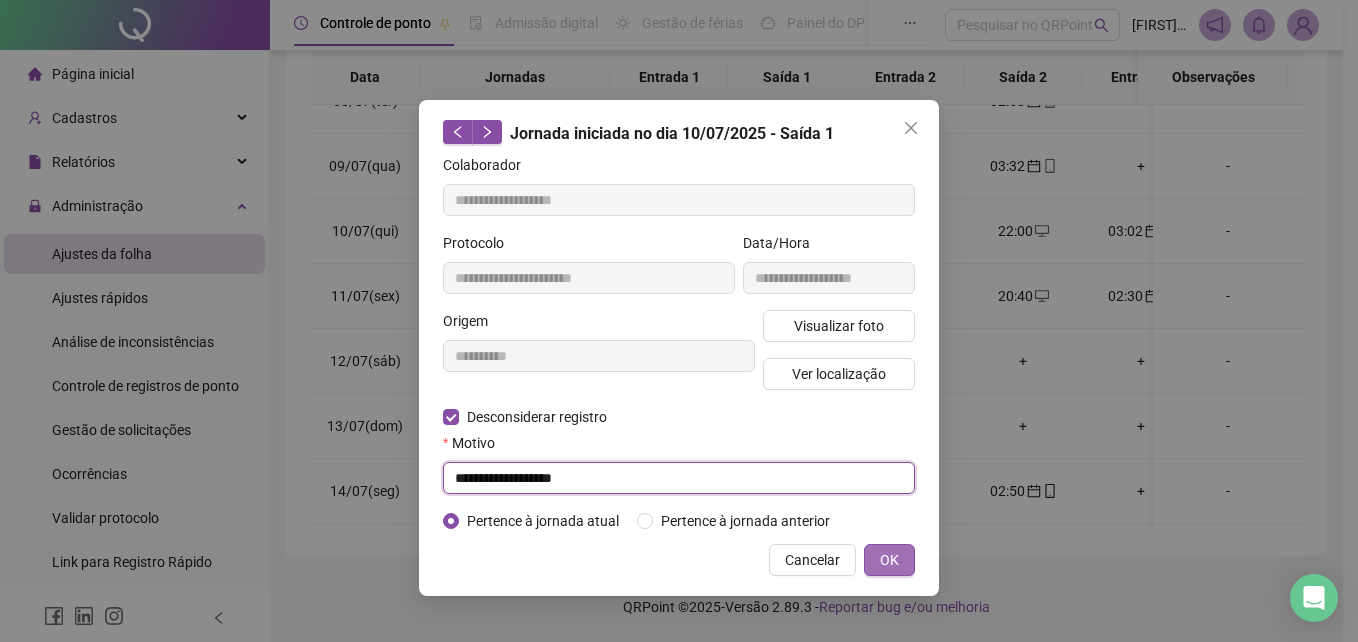 type on "**********" 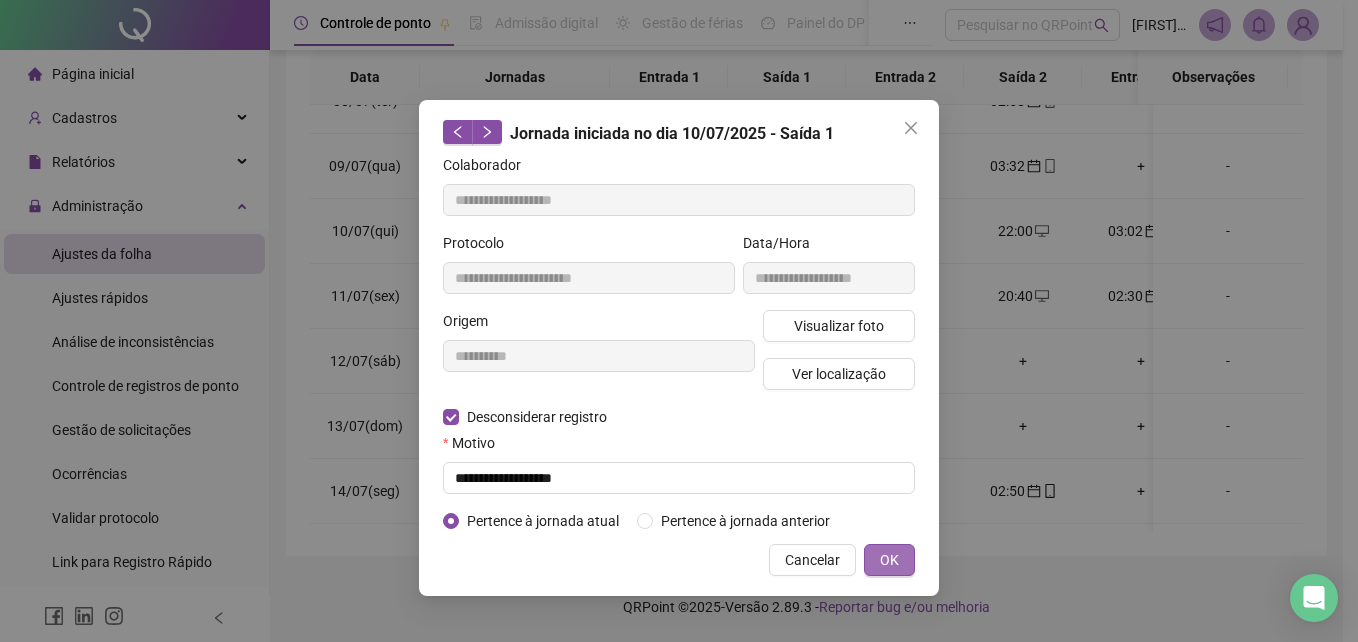 click on "OK" at bounding box center [889, 560] 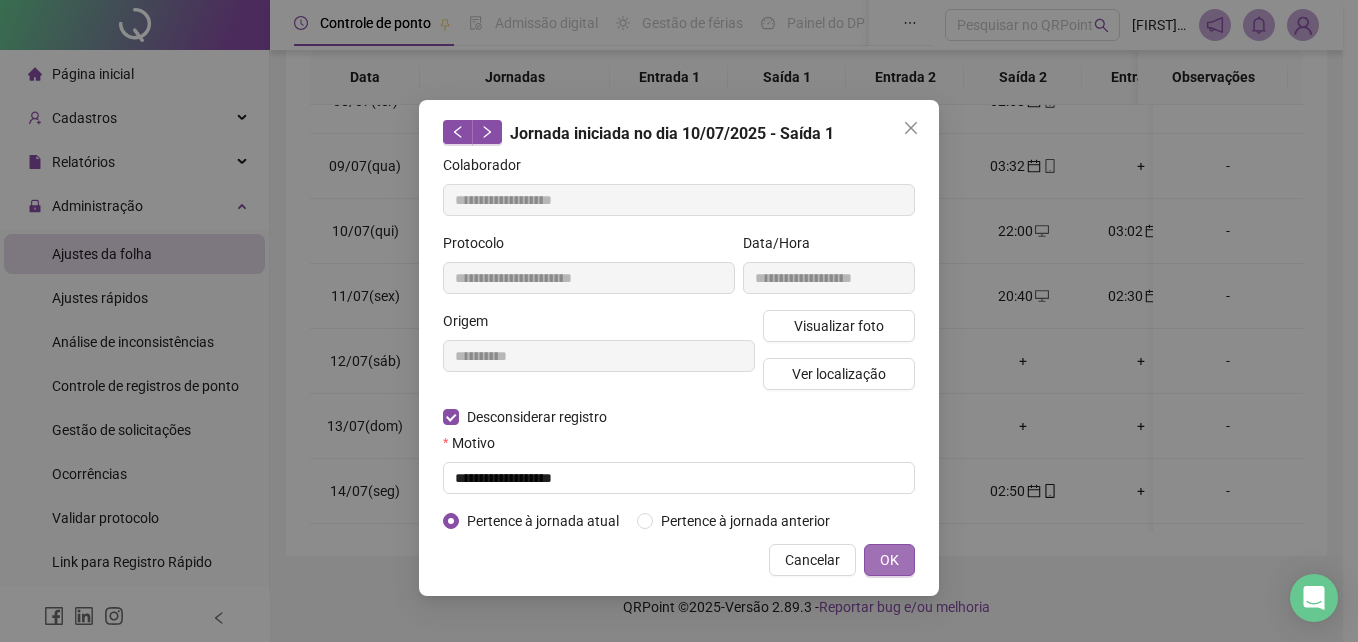 click on "OK" at bounding box center [889, 560] 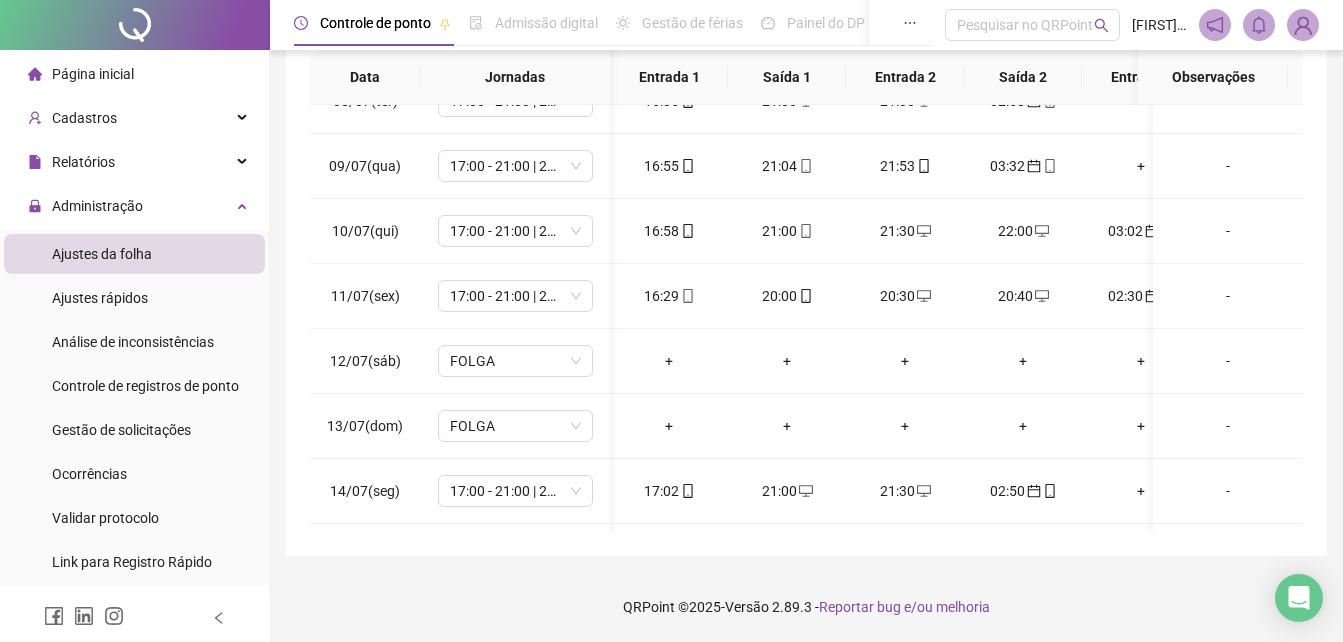 scroll, scrollTop: 491, scrollLeft: 43, axis: both 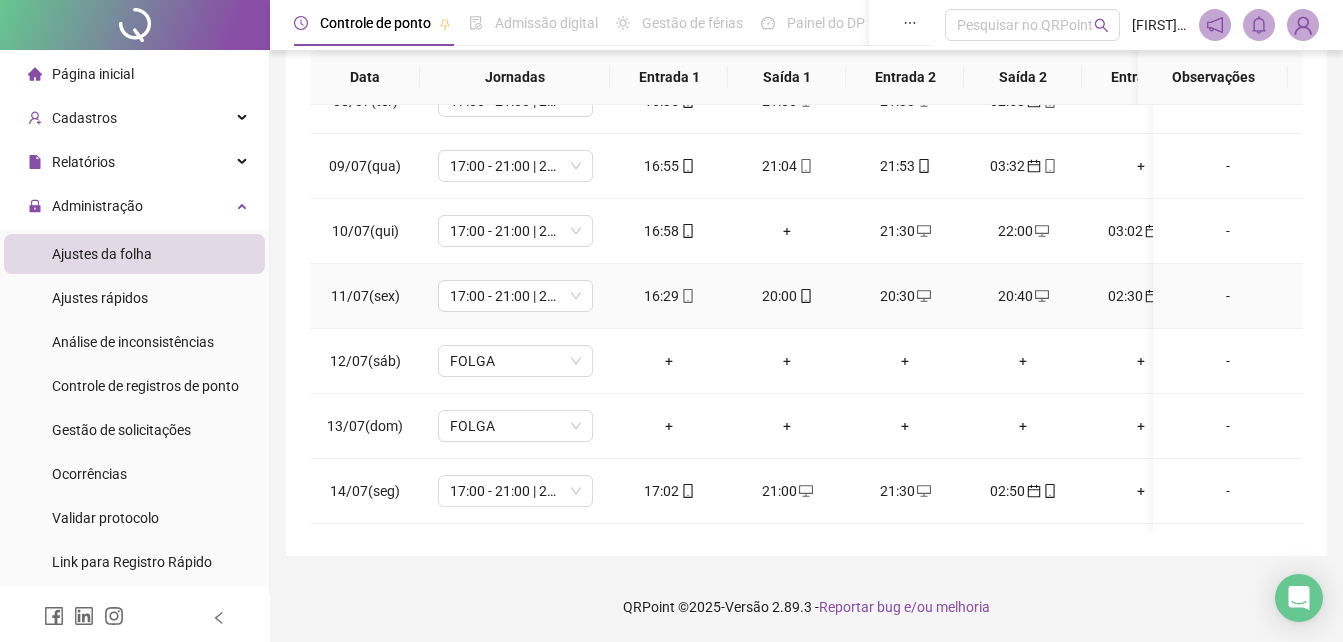 click on "20:30" at bounding box center (905, 296) 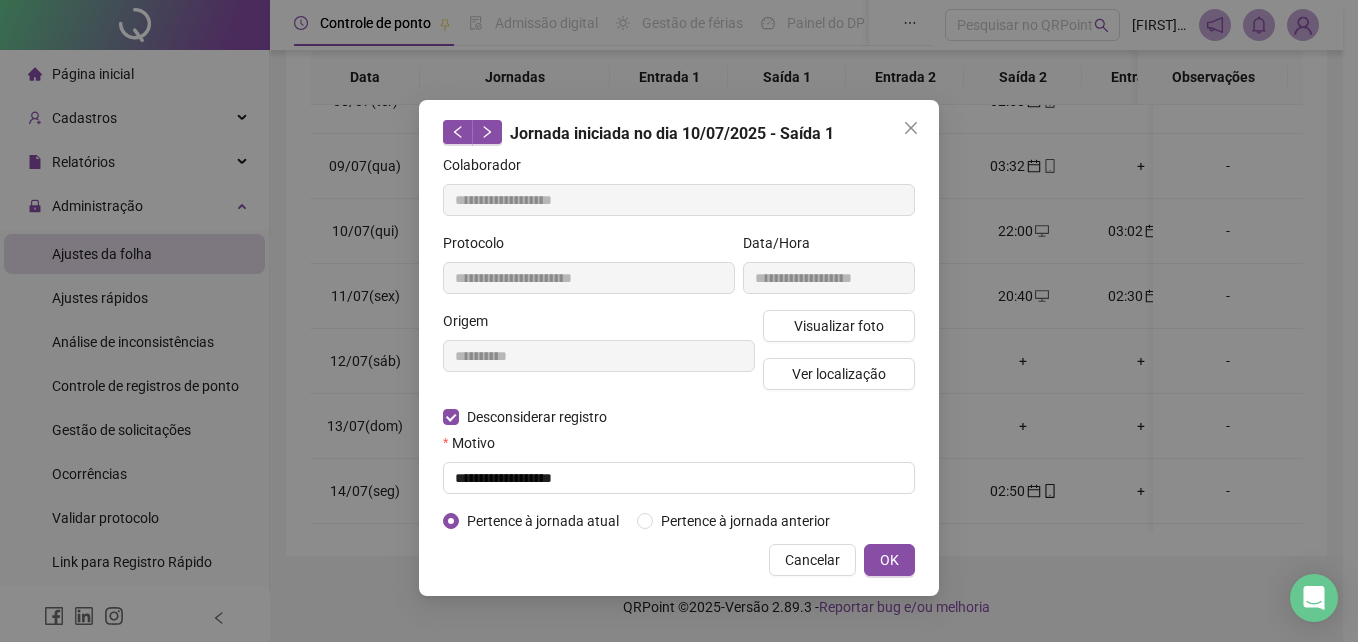 type on "**********" 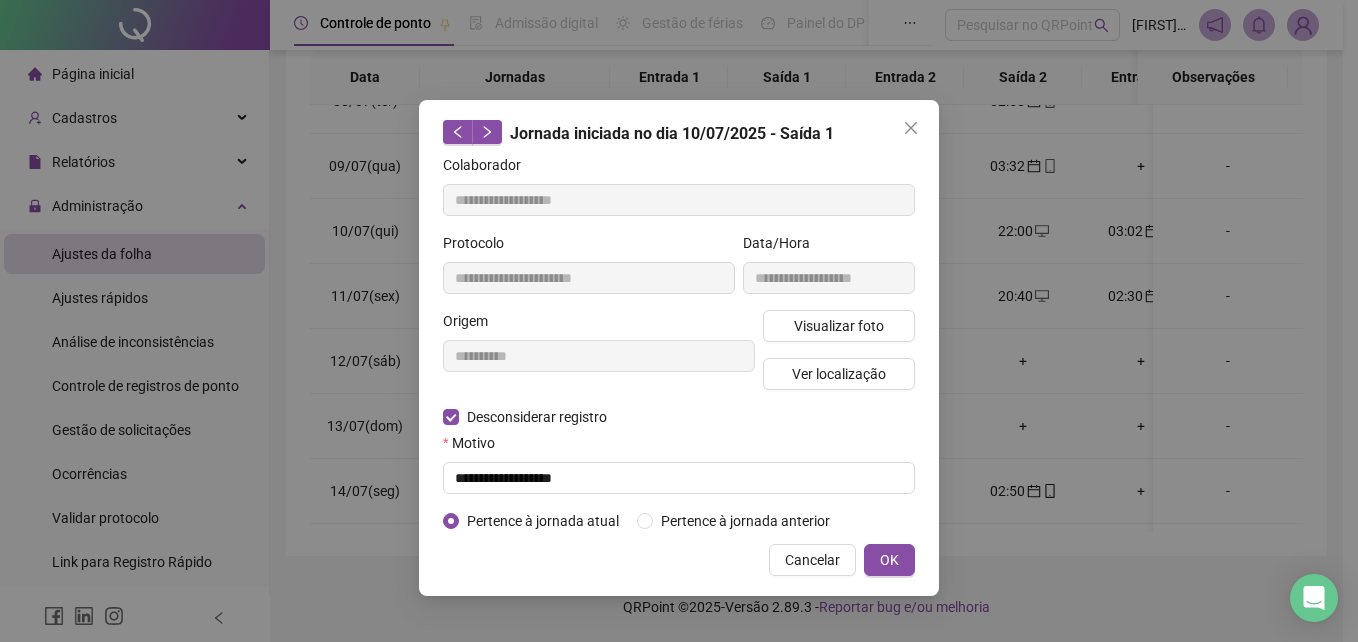 type on "**********" 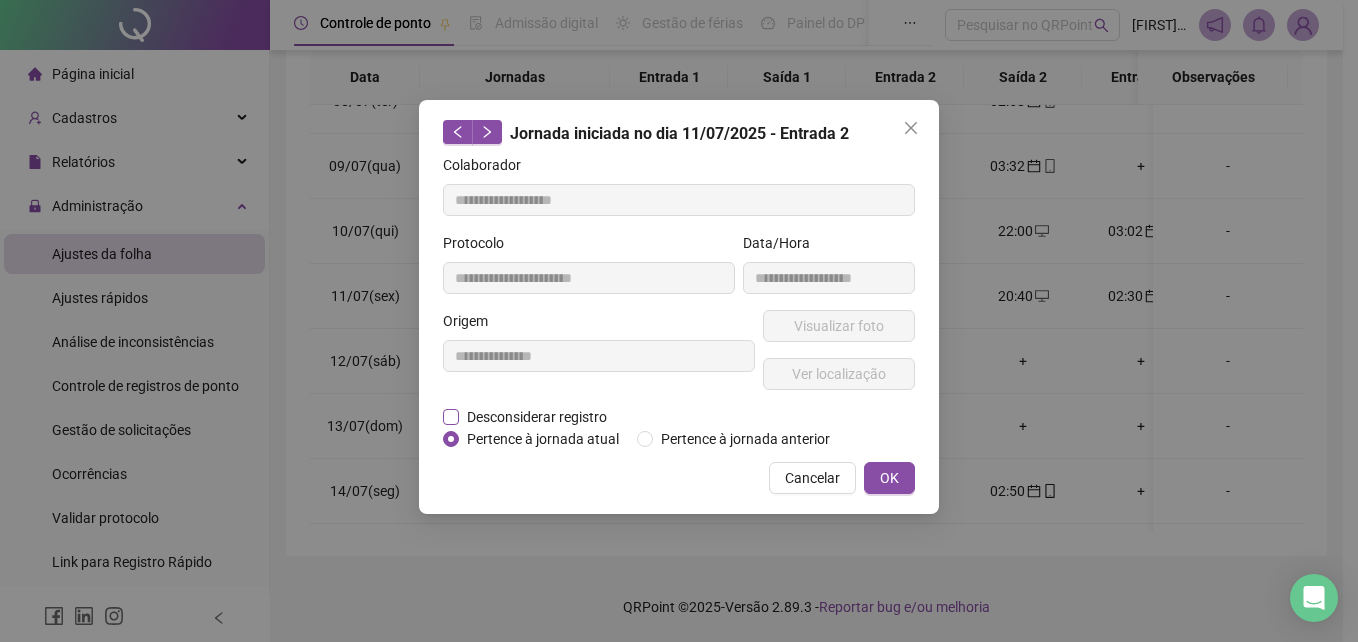 click on "Desconsiderar registro" at bounding box center [537, 417] 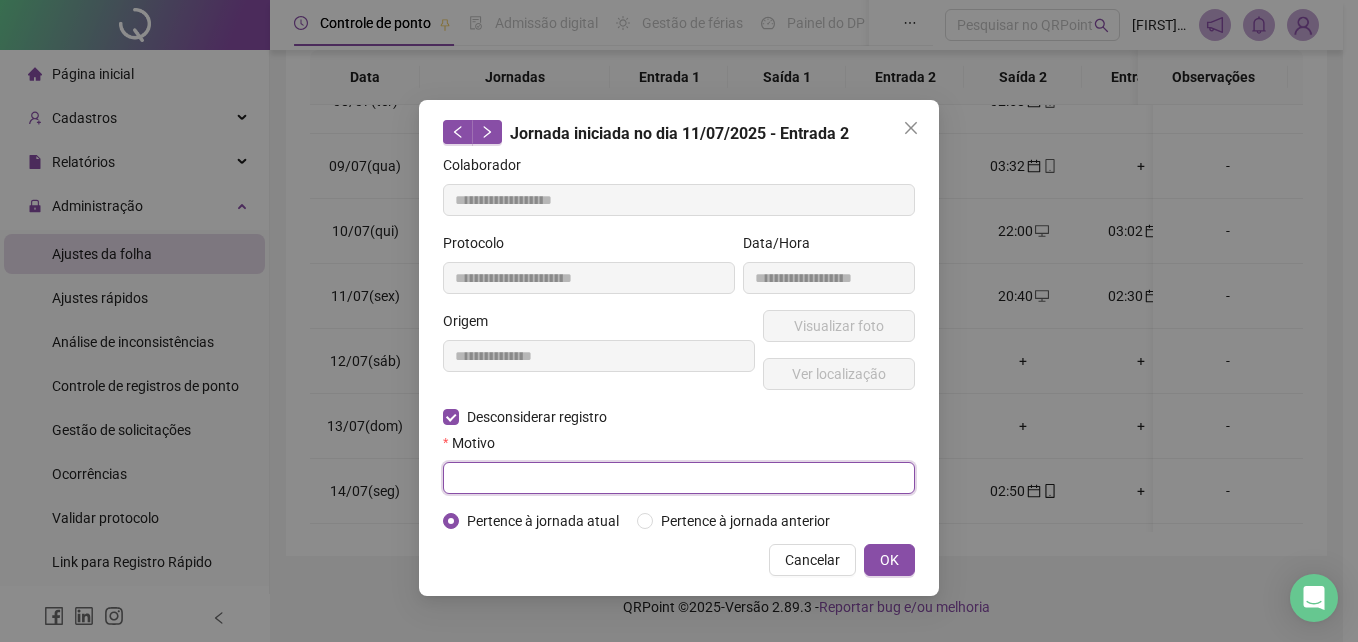 click at bounding box center (679, 478) 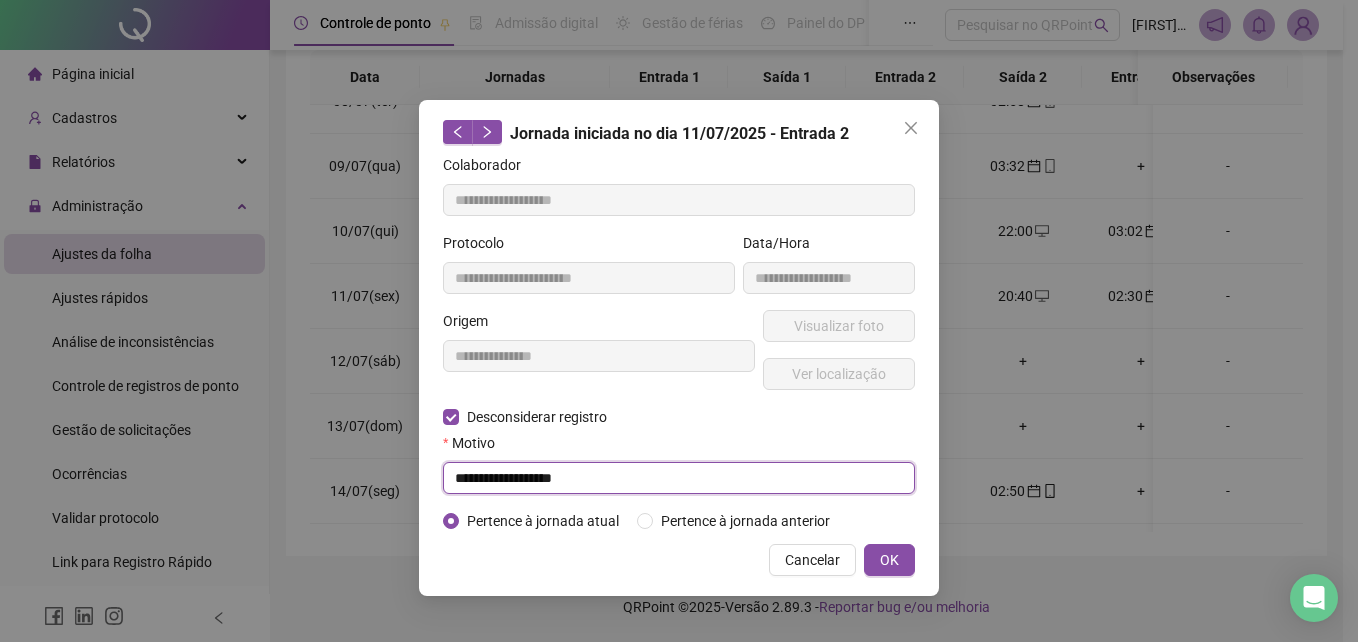 type on "**********" 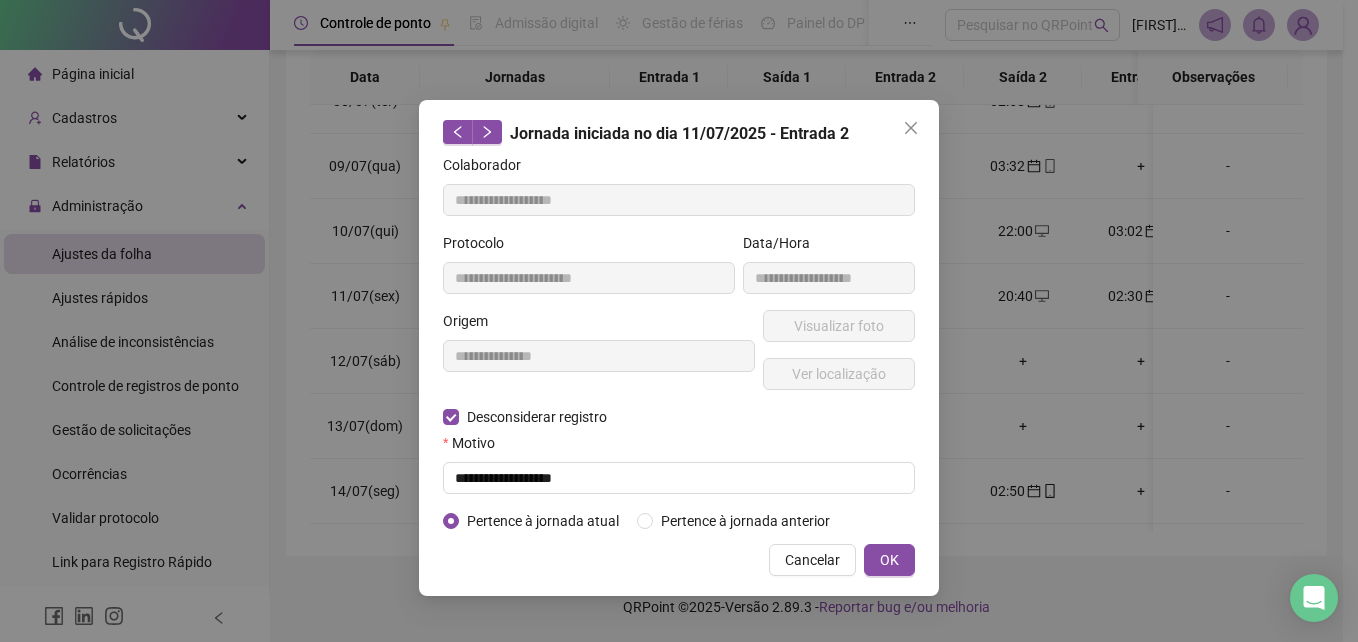 drag, startPoint x: 926, startPoint y: 575, endPoint x: 915, endPoint y: 571, distance: 11.7046995 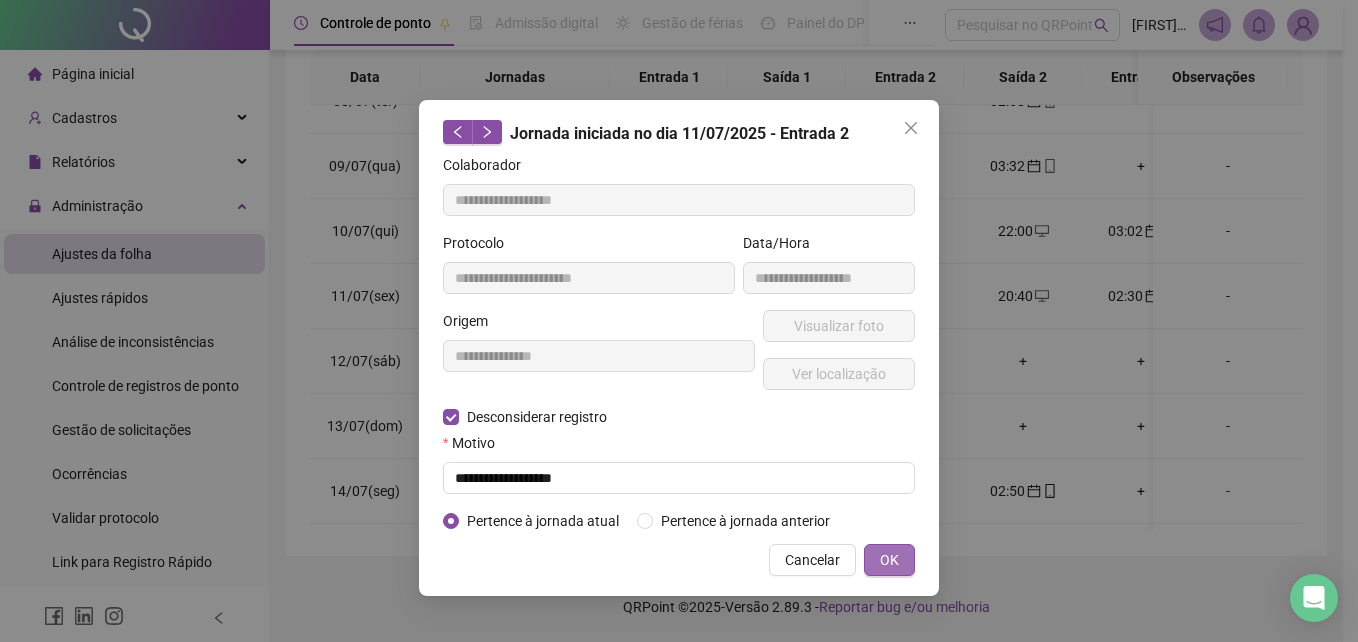 click on "OK" at bounding box center [889, 560] 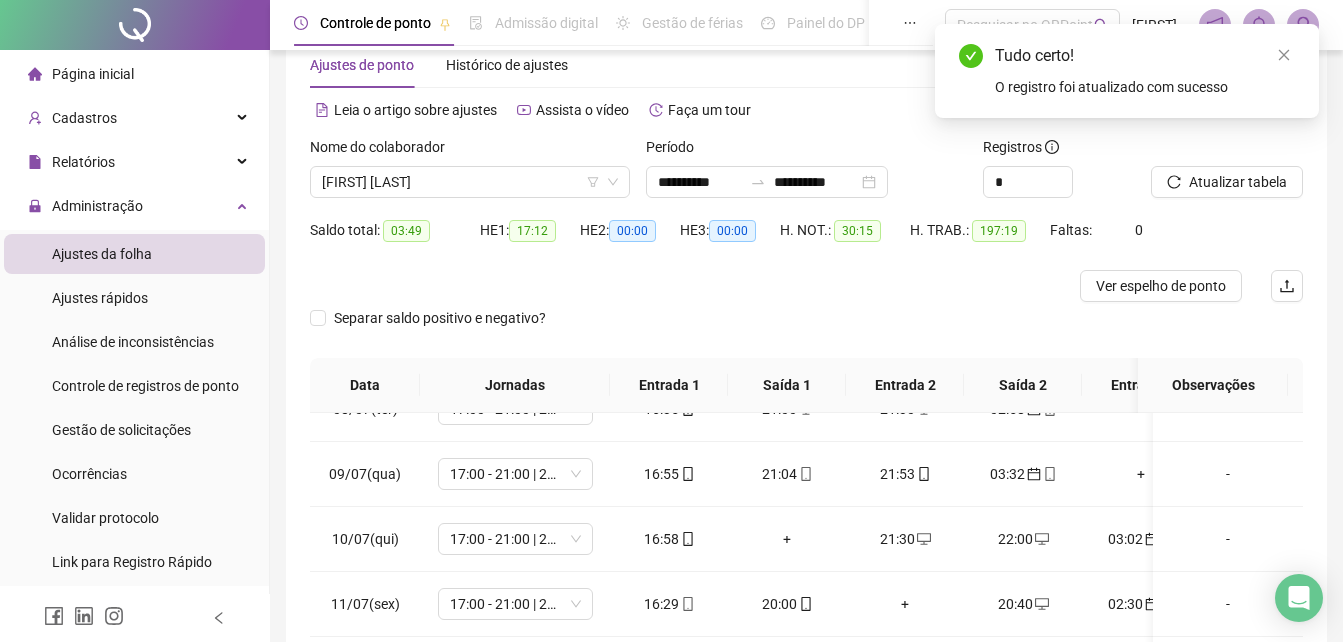click at bounding box center [1202, 151] 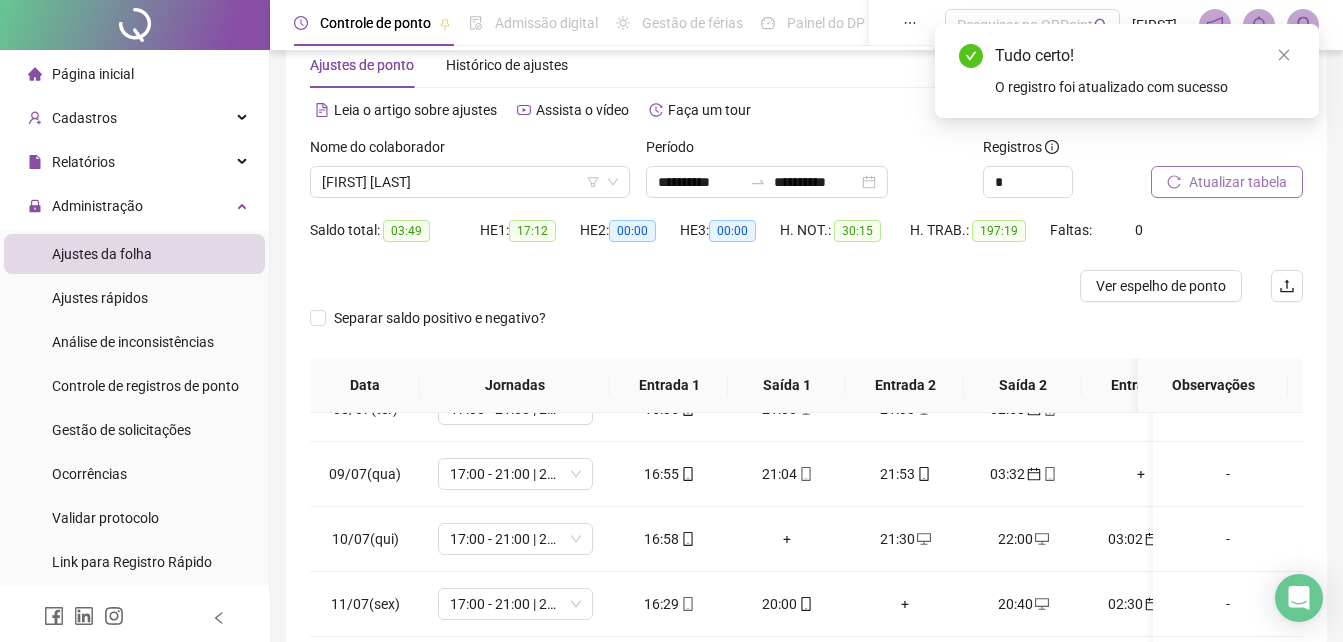 click on "Atualizar tabela" at bounding box center [1238, 182] 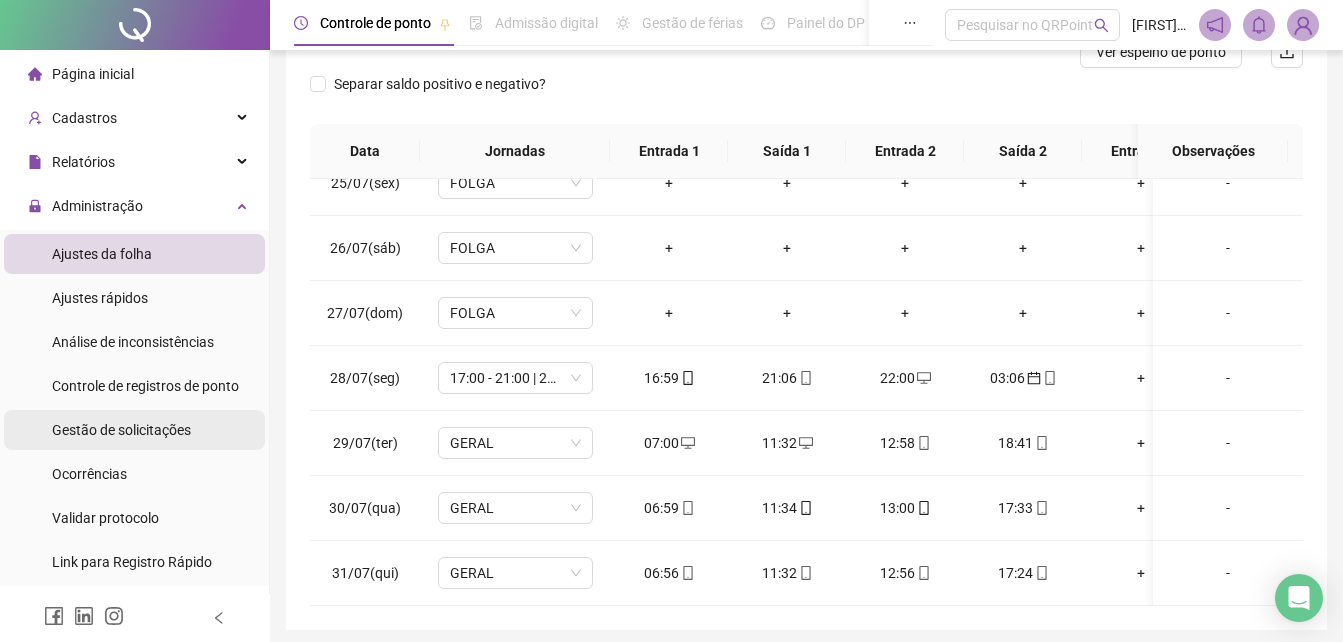 click on "Gestão de solicitações" at bounding box center (121, 430) 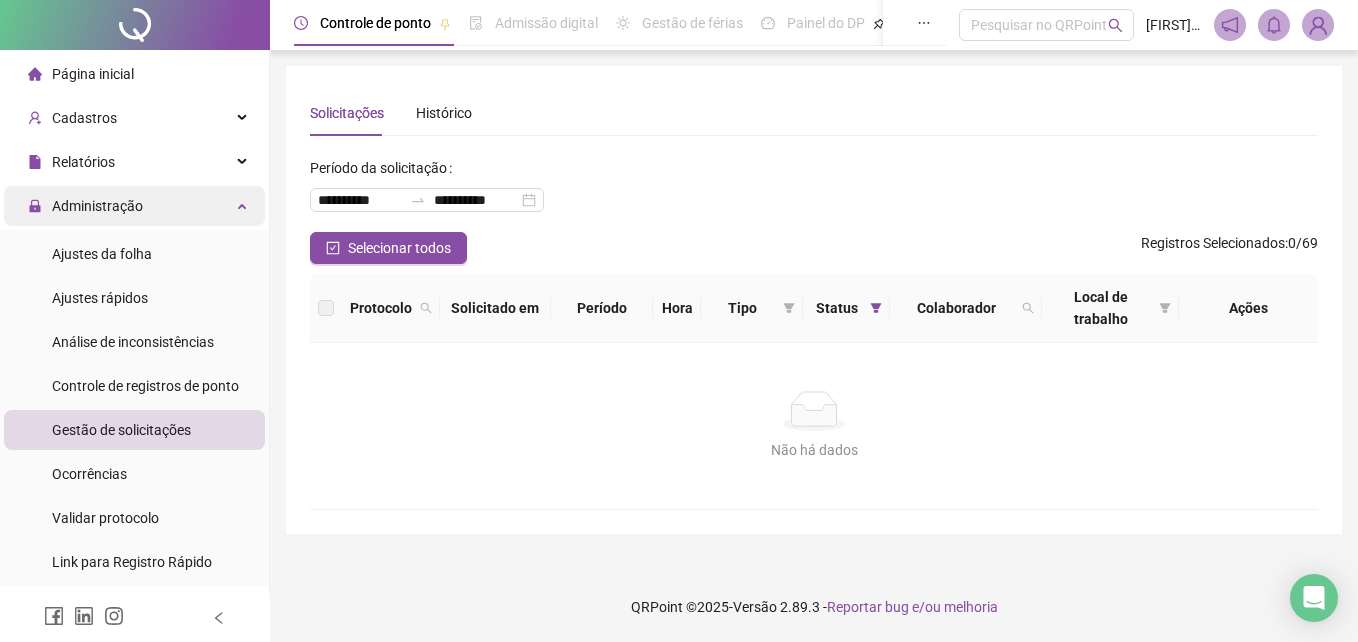 click on "Administração" at bounding box center (134, 206) 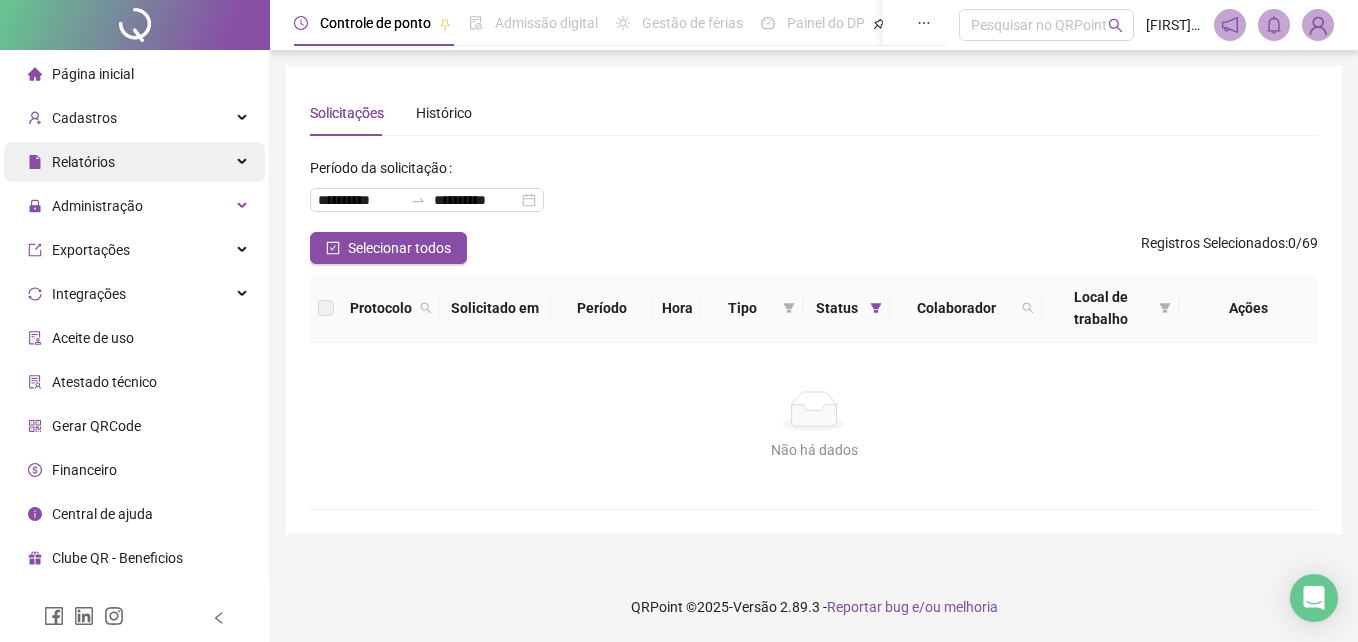 click on "Relatórios" at bounding box center [134, 162] 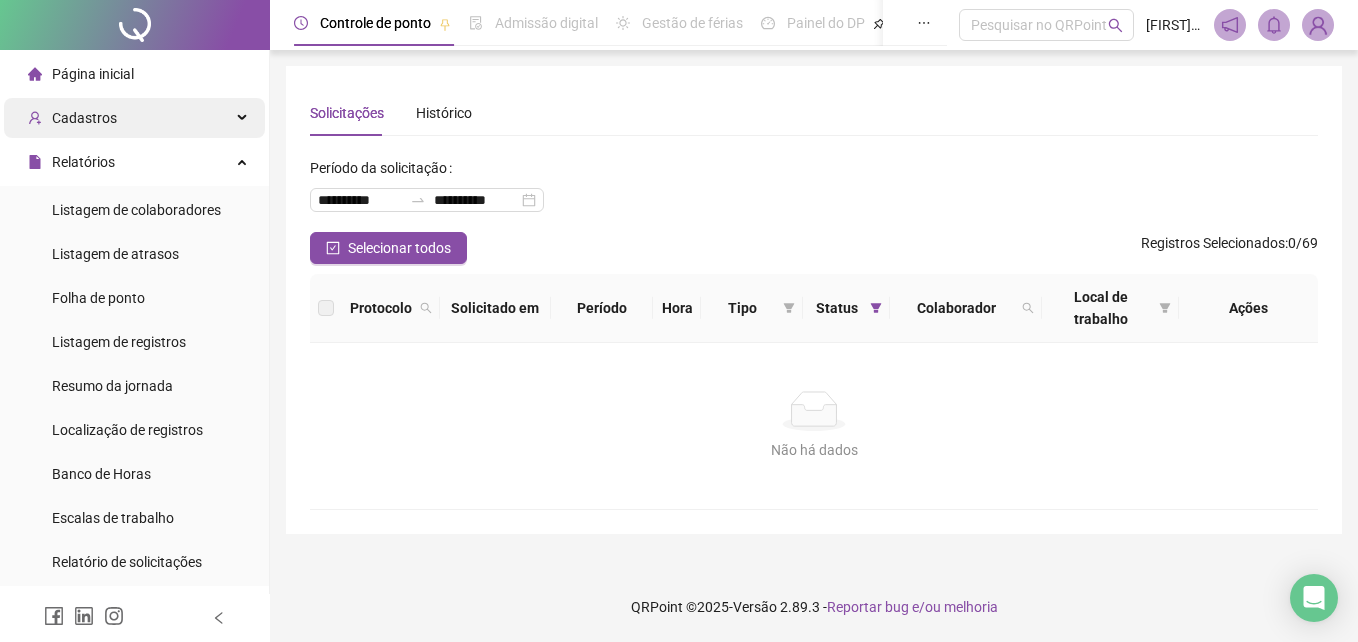 click on "Cadastros" at bounding box center [134, 118] 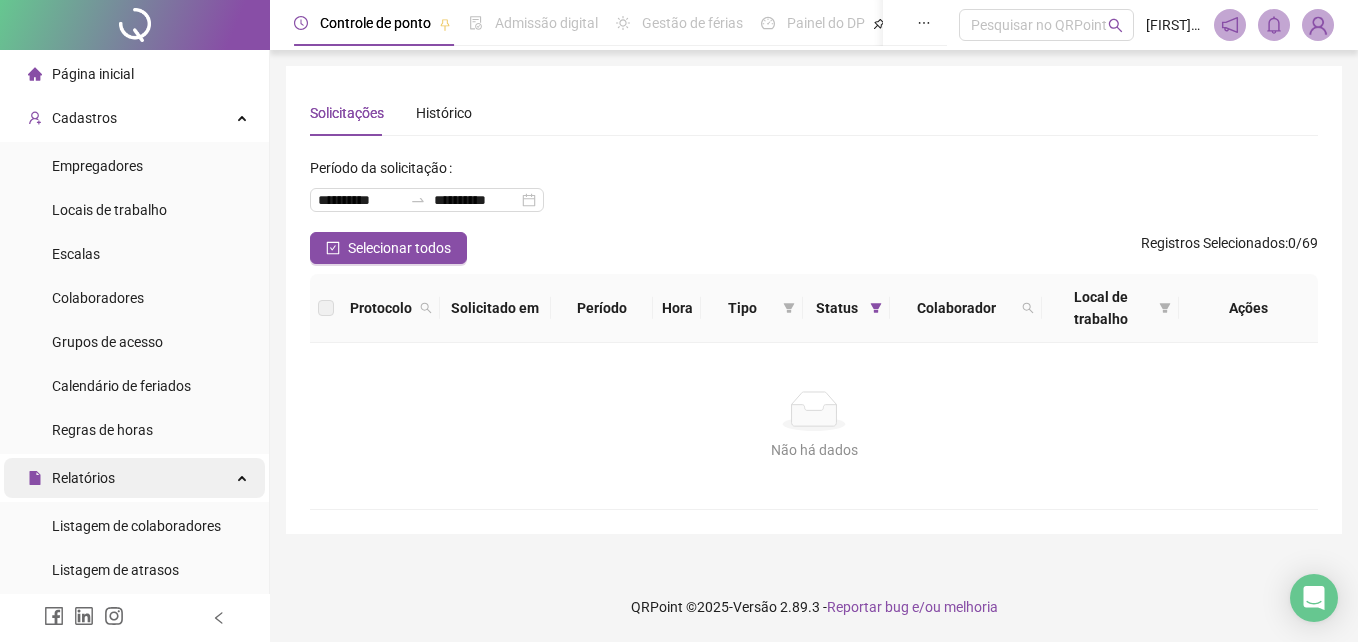 click on "Relatórios" at bounding box center [134, 478] 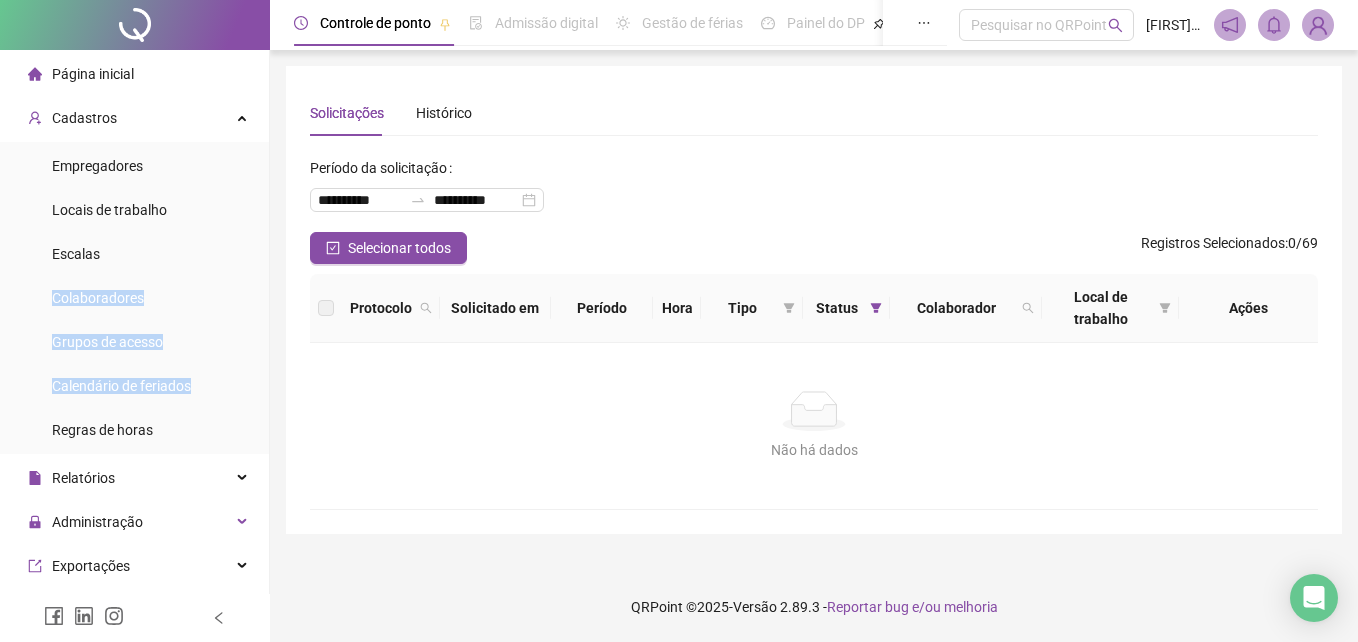 drag, startPoint x: 253, startPoint y: 273, endPoint x: 259, endPoint y: 362, distance: 89.20202 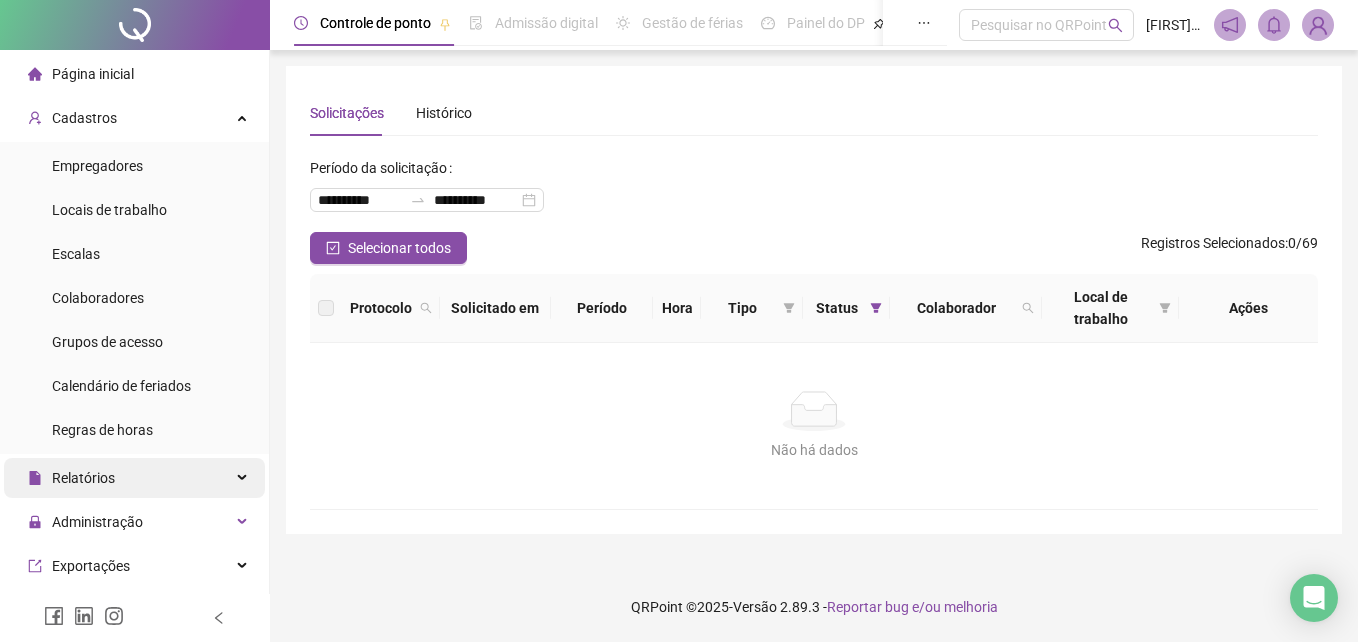 click on "Relatórios" at bounding box center (134, 478) 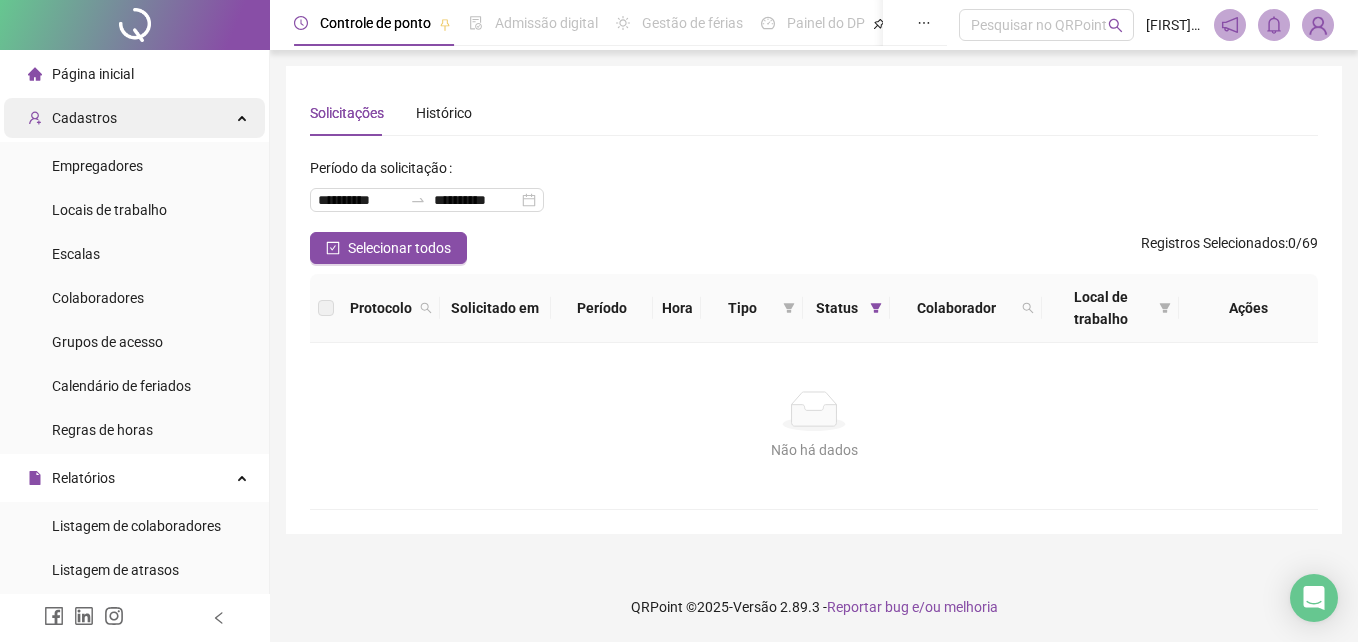click on "Cadastros" at bounding box center (134, 118) 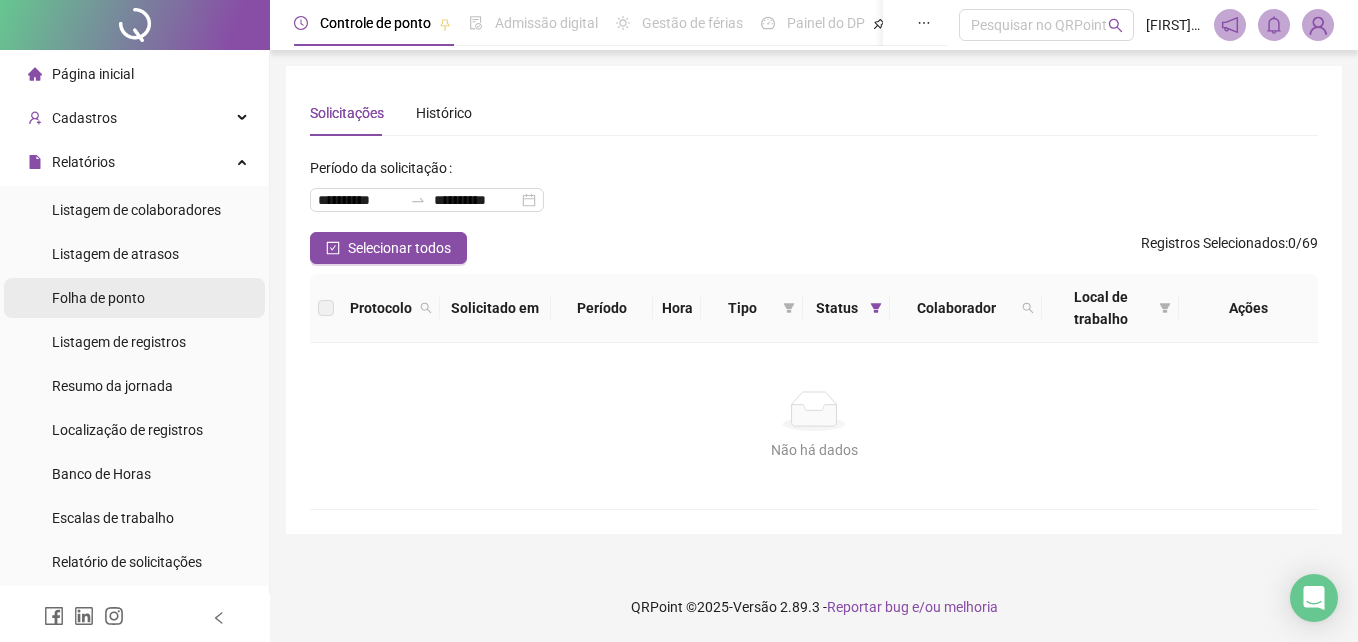 click on "Folha de ponto" at bounding box center [134, 298] 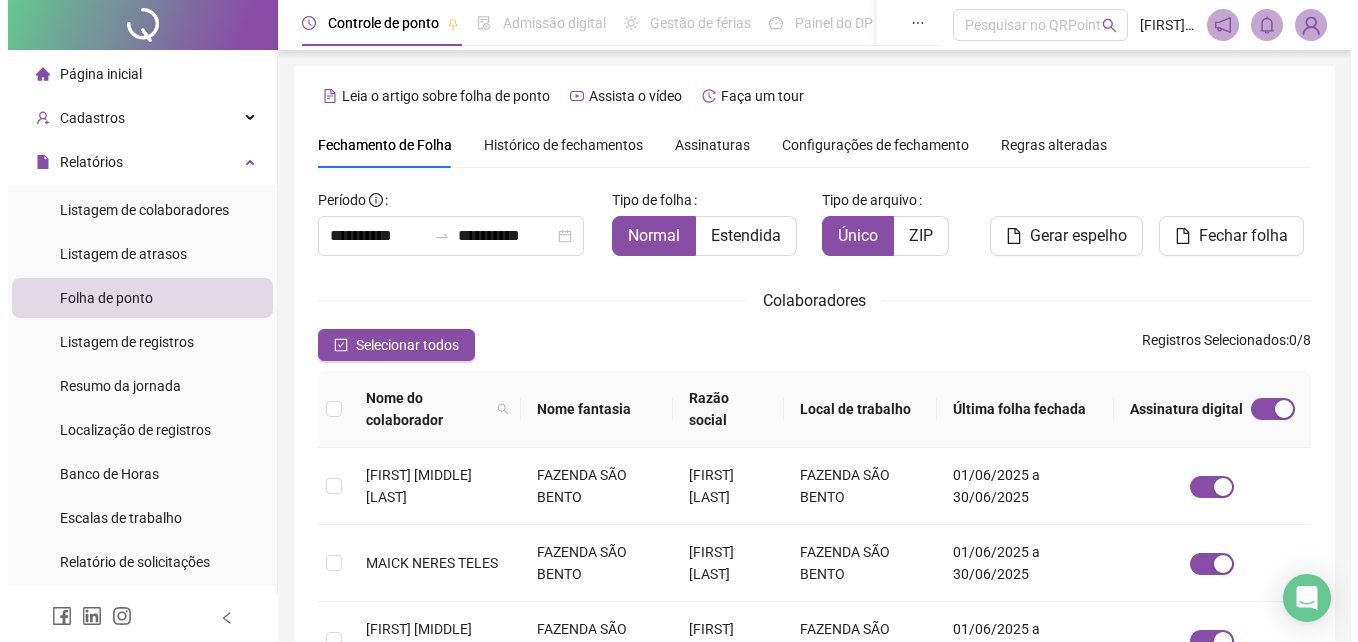 scroll, scrollTop: 89, scrollLeft: 0, axis: vertical 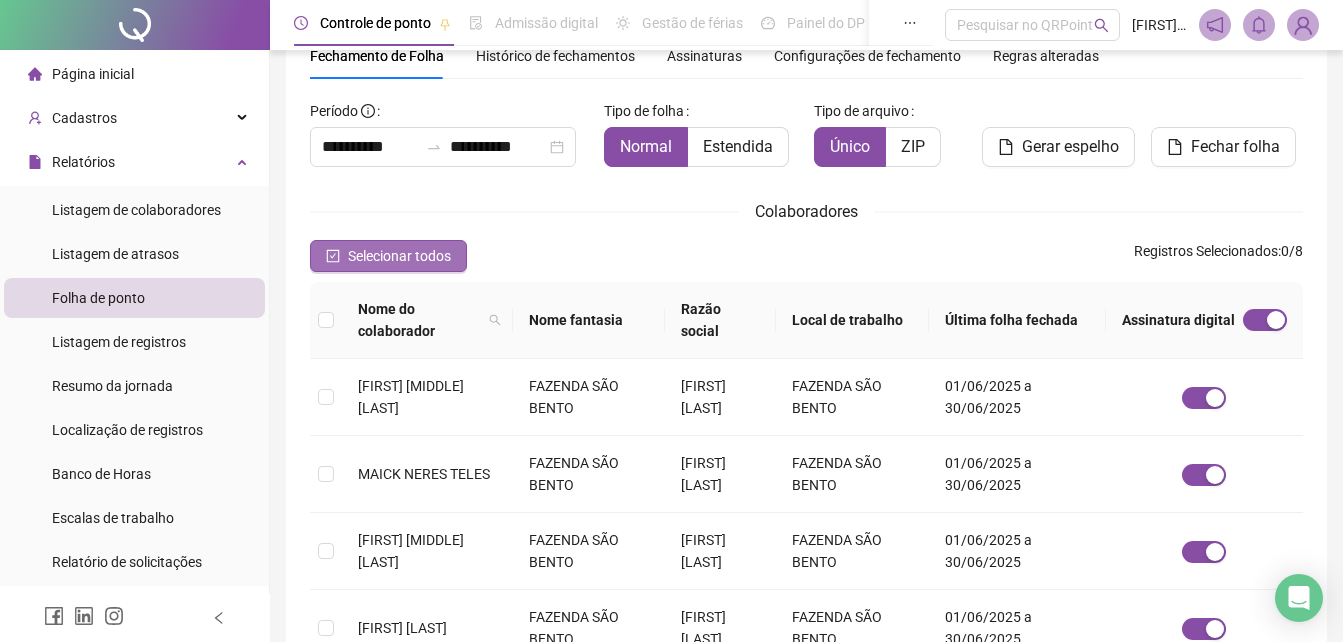 click on "Selecionar todos" at bounding box center (399, 256) 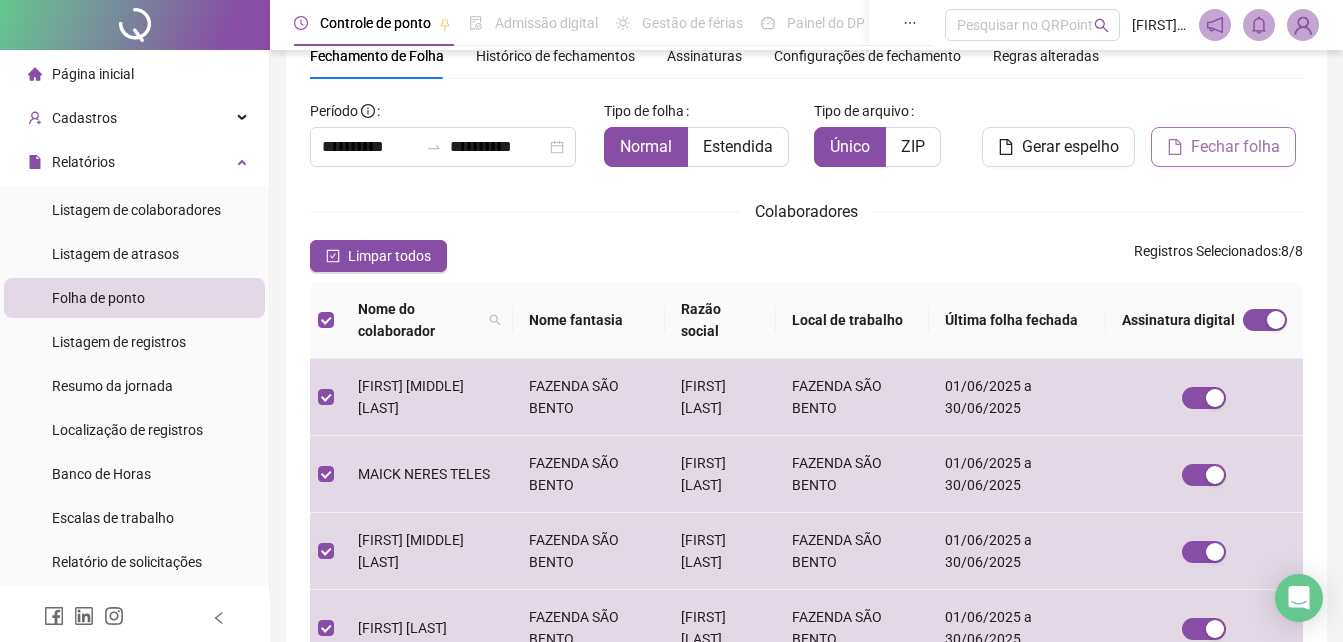 click on "Fechar folha" at bounding box center [1235, 147] 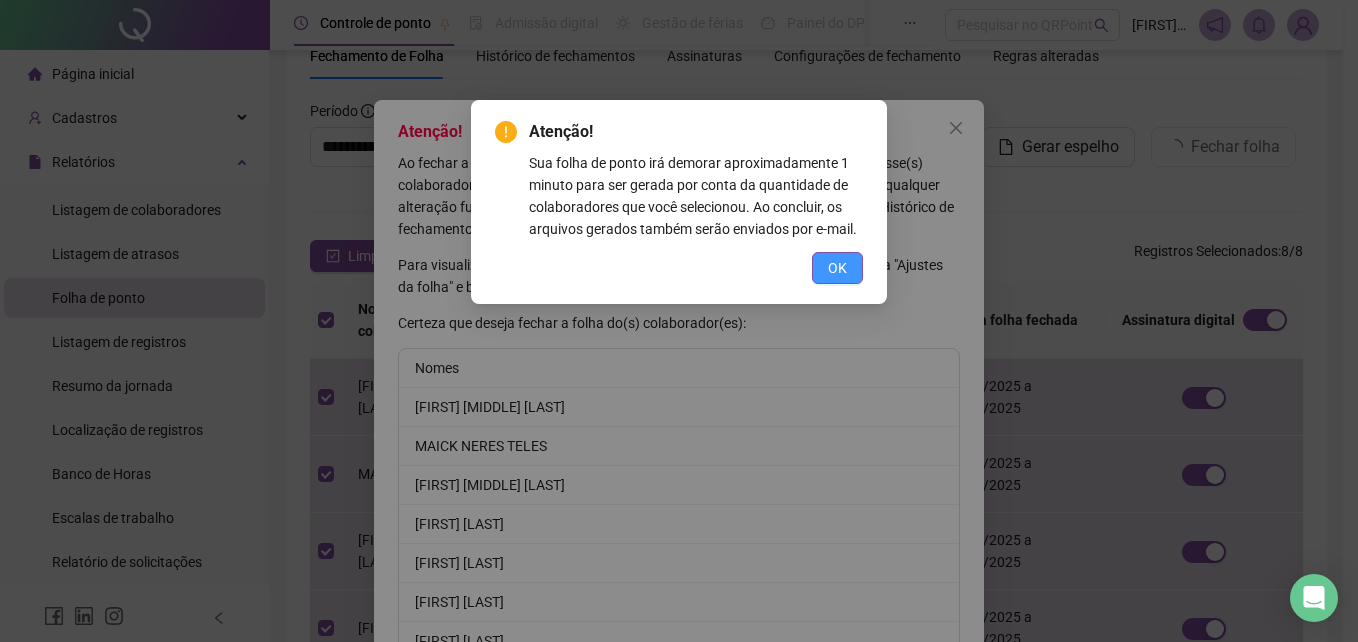 click on "OK" at bounding box center (837, 268) 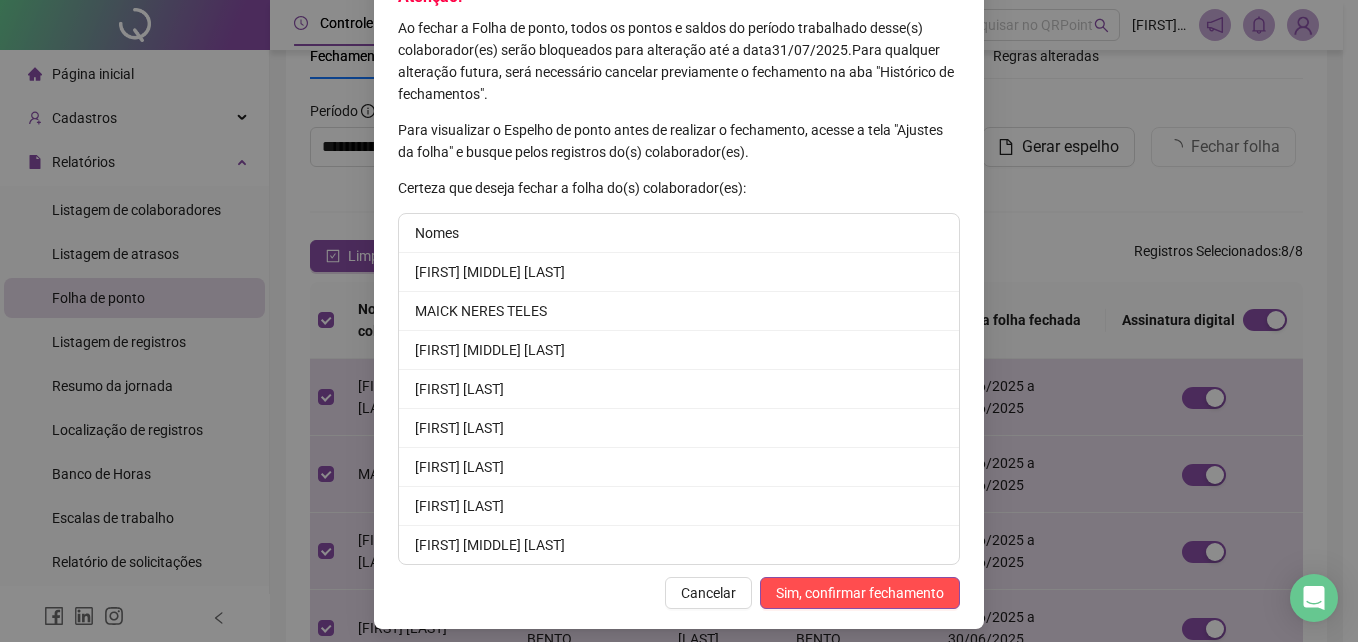 scroll, scrollTop: 146, scrollLeft: 0, axis: vertical 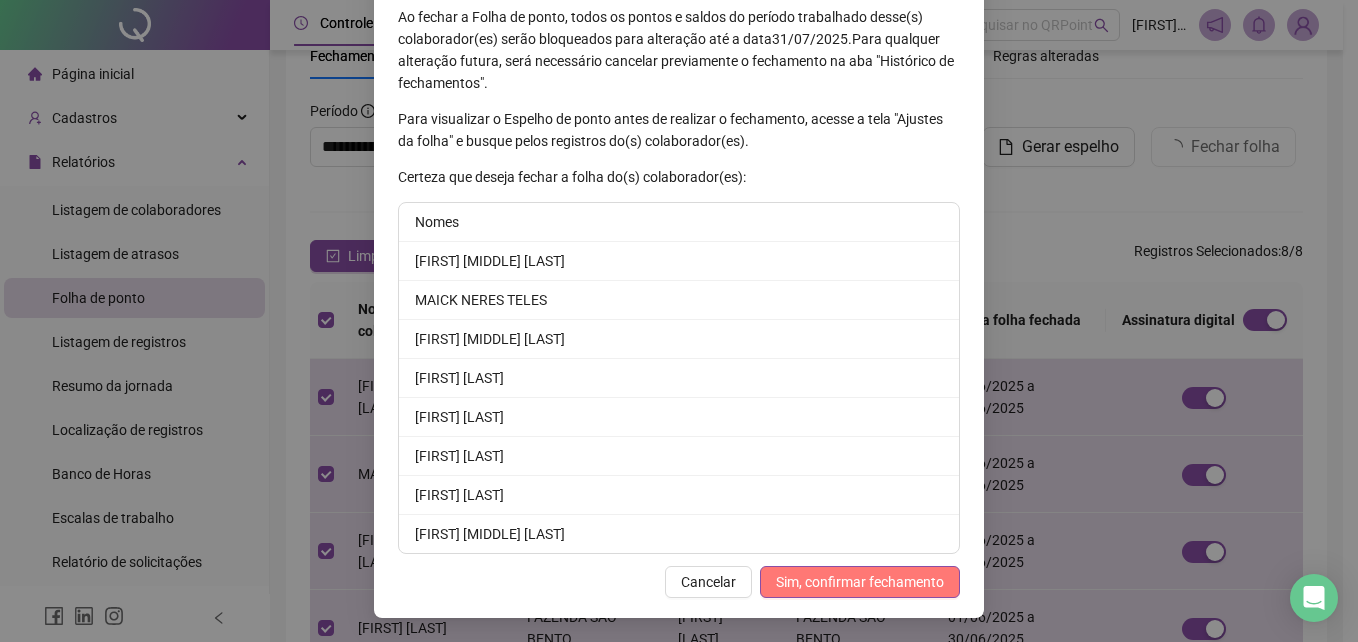 click on "Sim, confirmar fechamento" at bounding box center (860, 582) 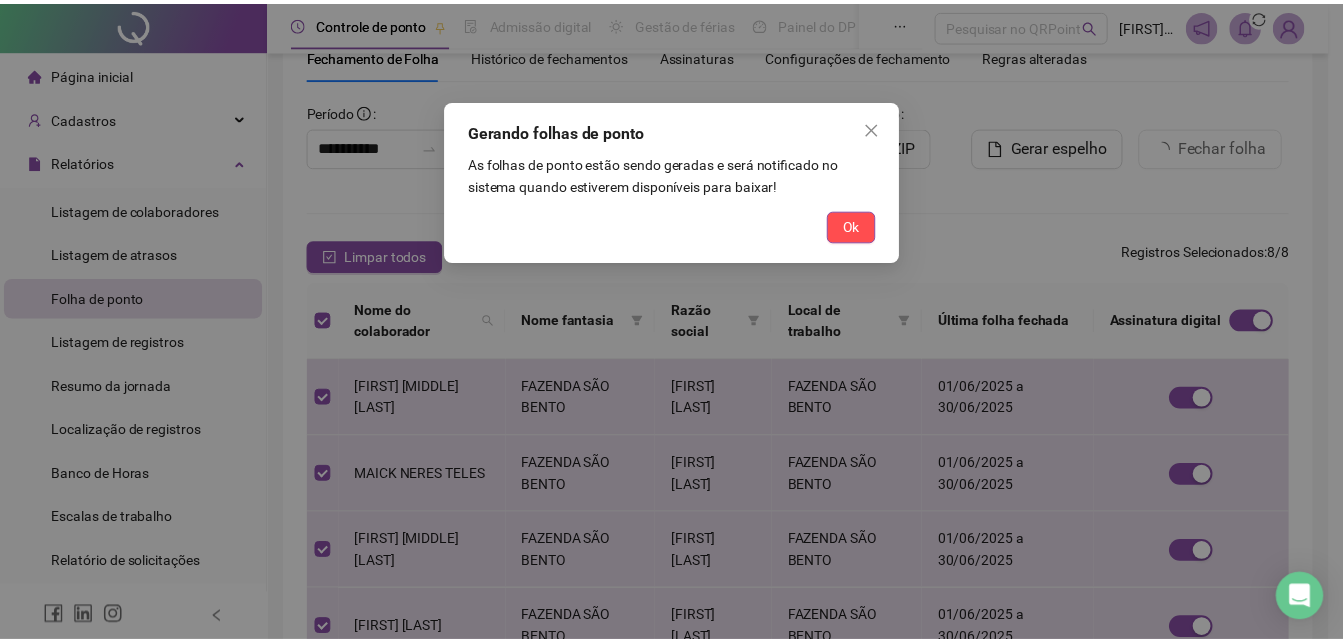 scroll, scrollTop: 48, scrollLeft: 0, axis: vertical 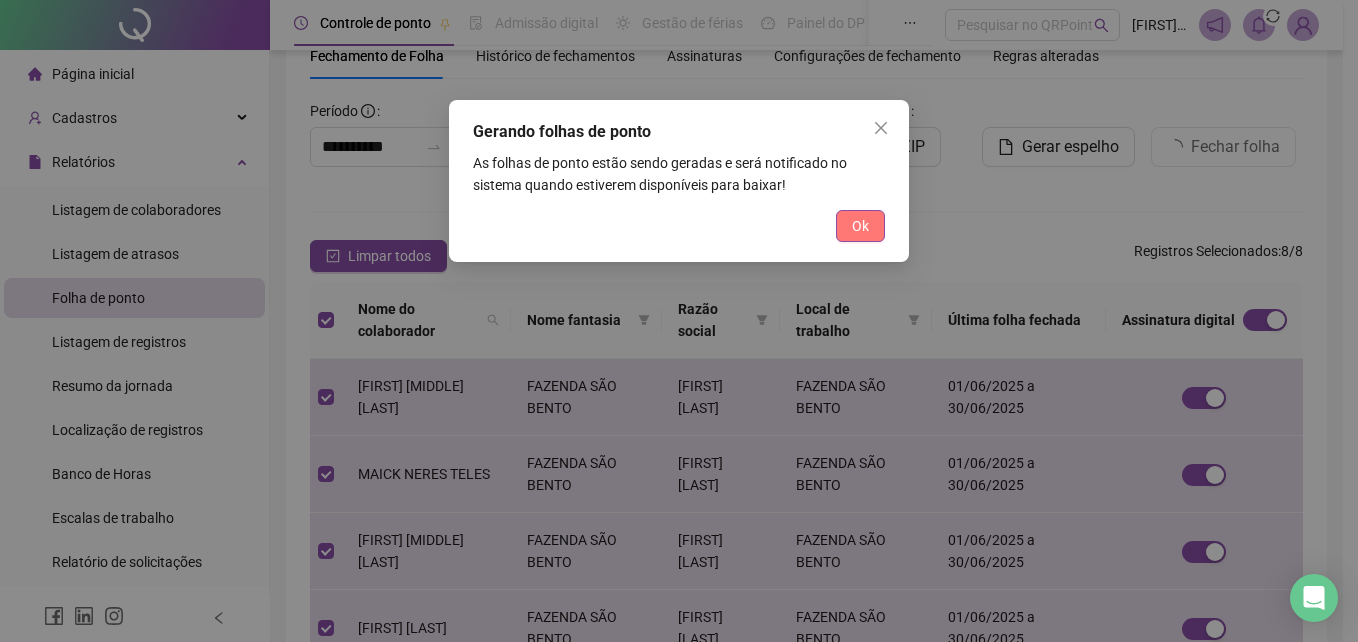 click on "Ok" at bounding box center (860, 226) 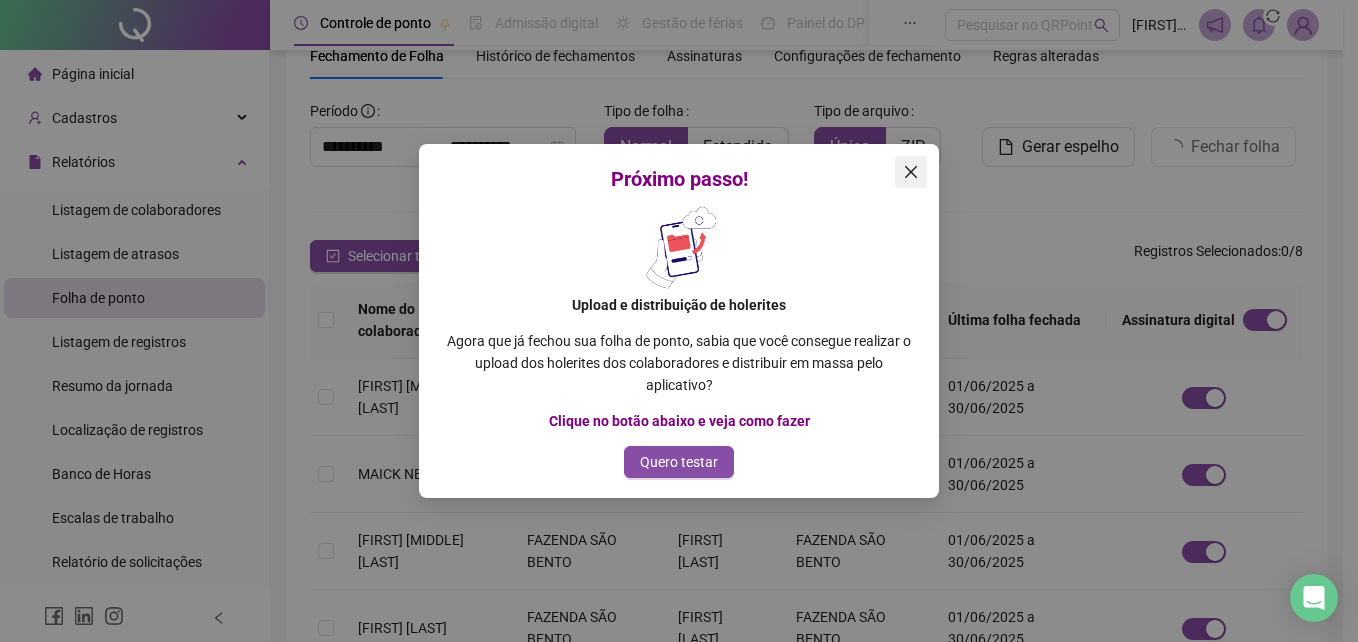 click at bounding box center [911, 172] 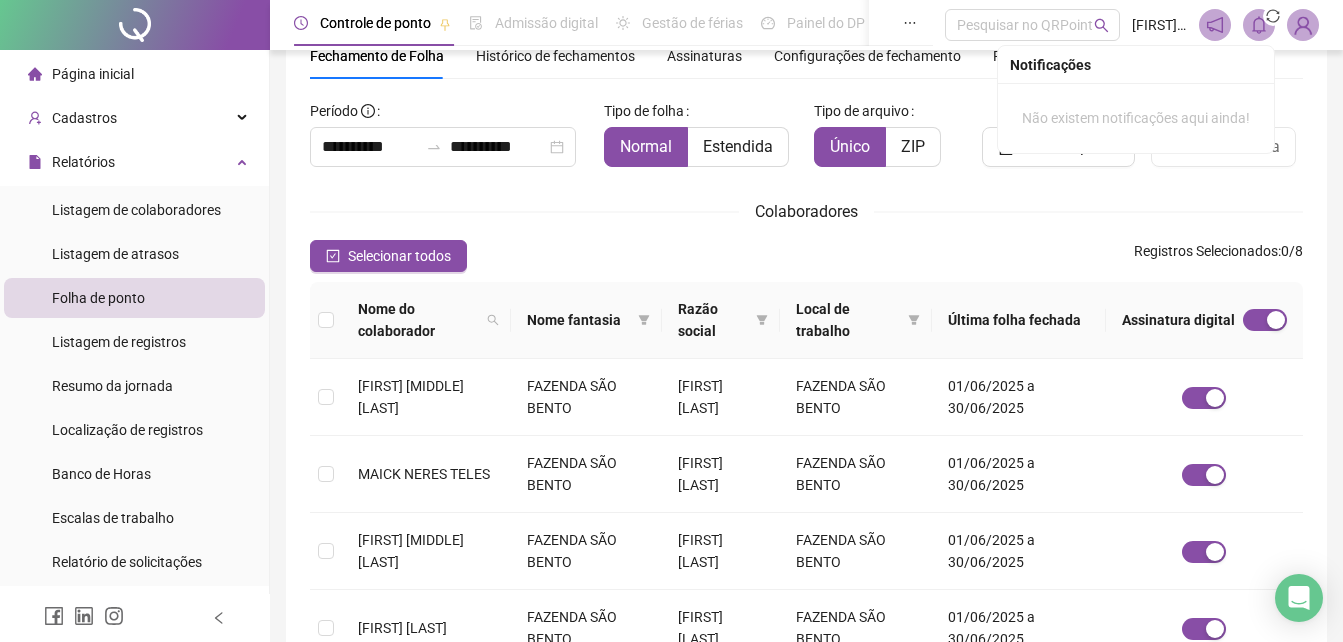 click at bounding box center [1259, 25] 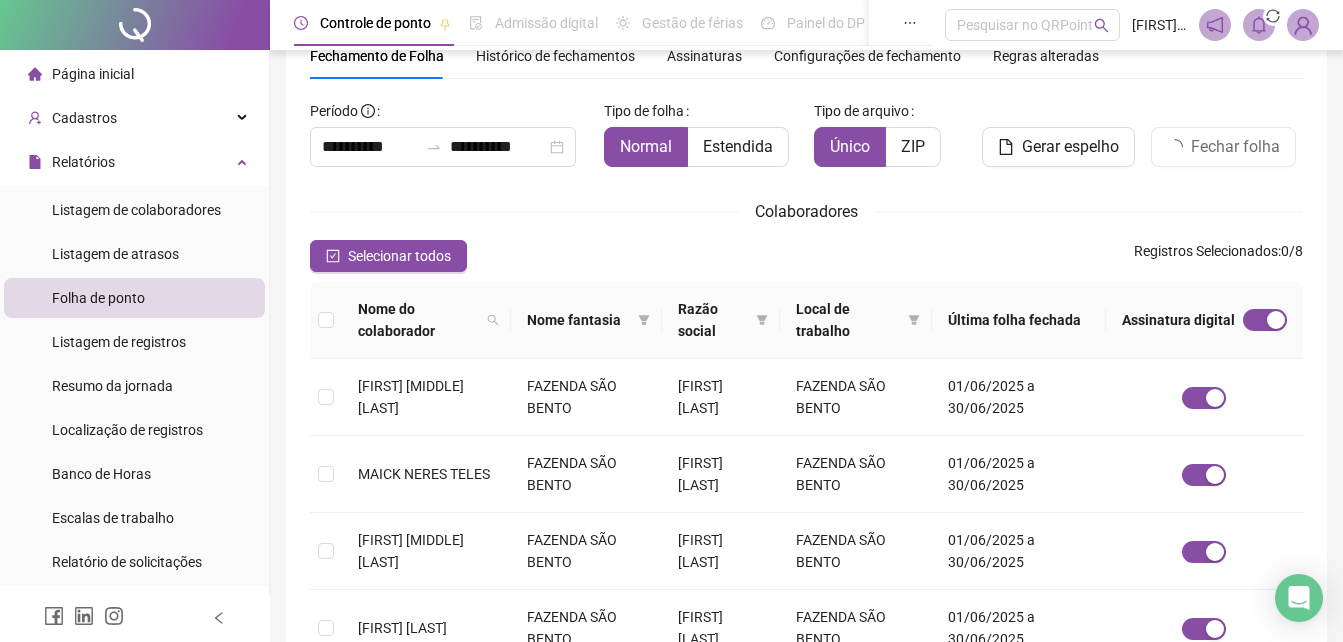 scroll, scrollTop: 0, scrollLeft: 0, axis: both 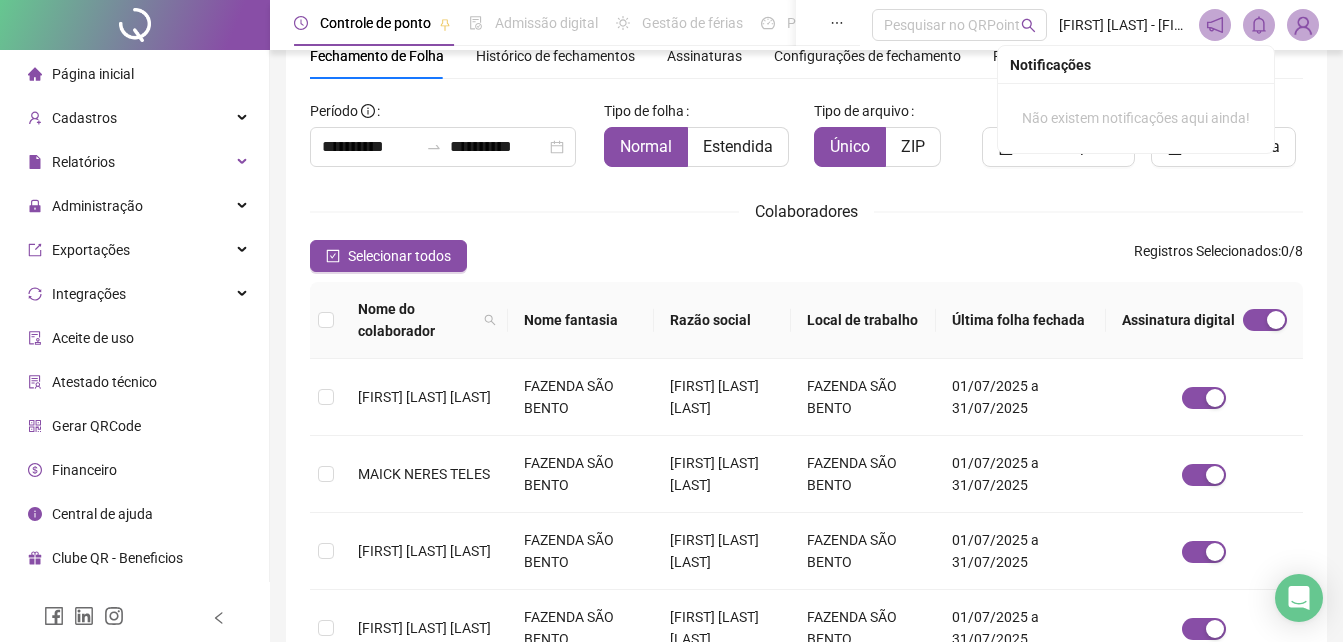 click at bounding box center [1259, 25] 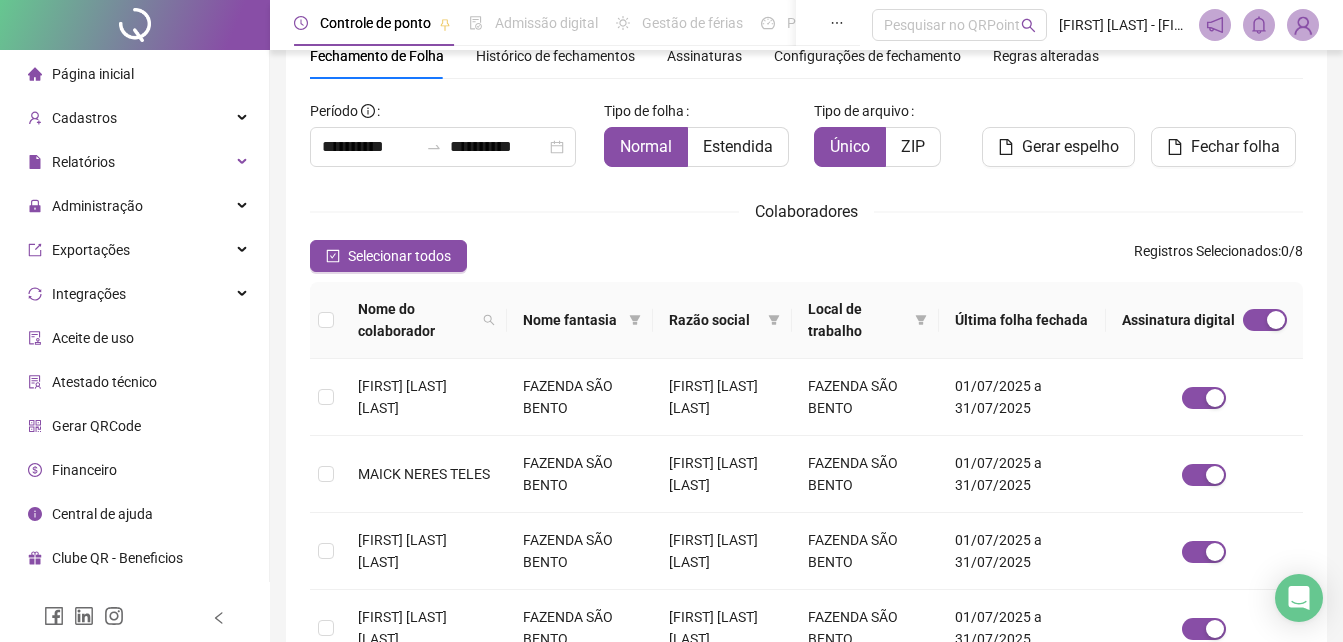 click on "Histórico de fechamentos" at bounding box center [555, 56] 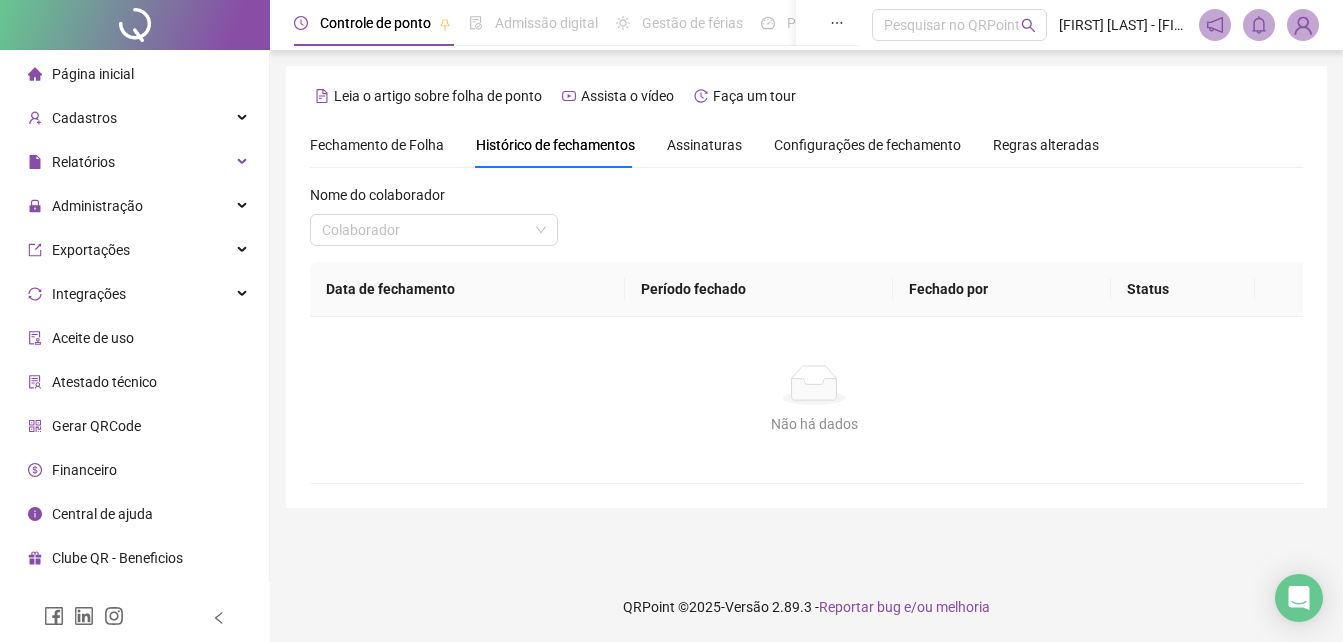 scroll, scrollTop: 0, scrollLeft: 0, axis: both 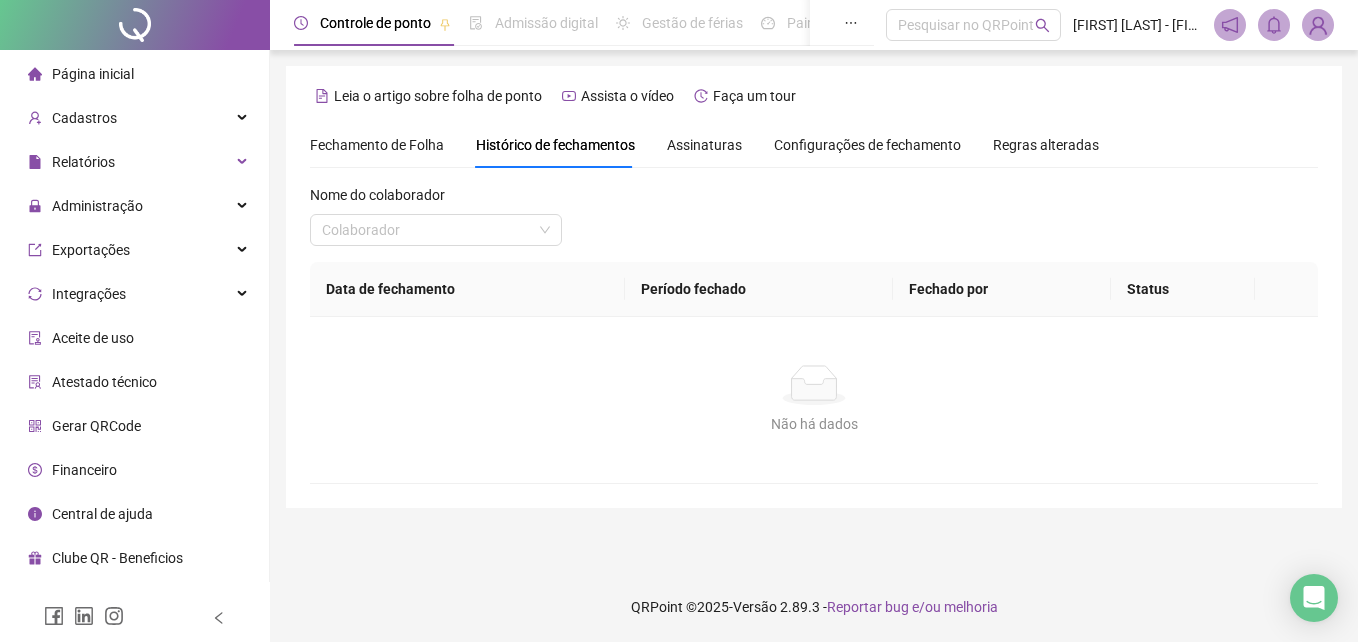 click on "Fechamento de Folha" at bounding box center (377, 145) 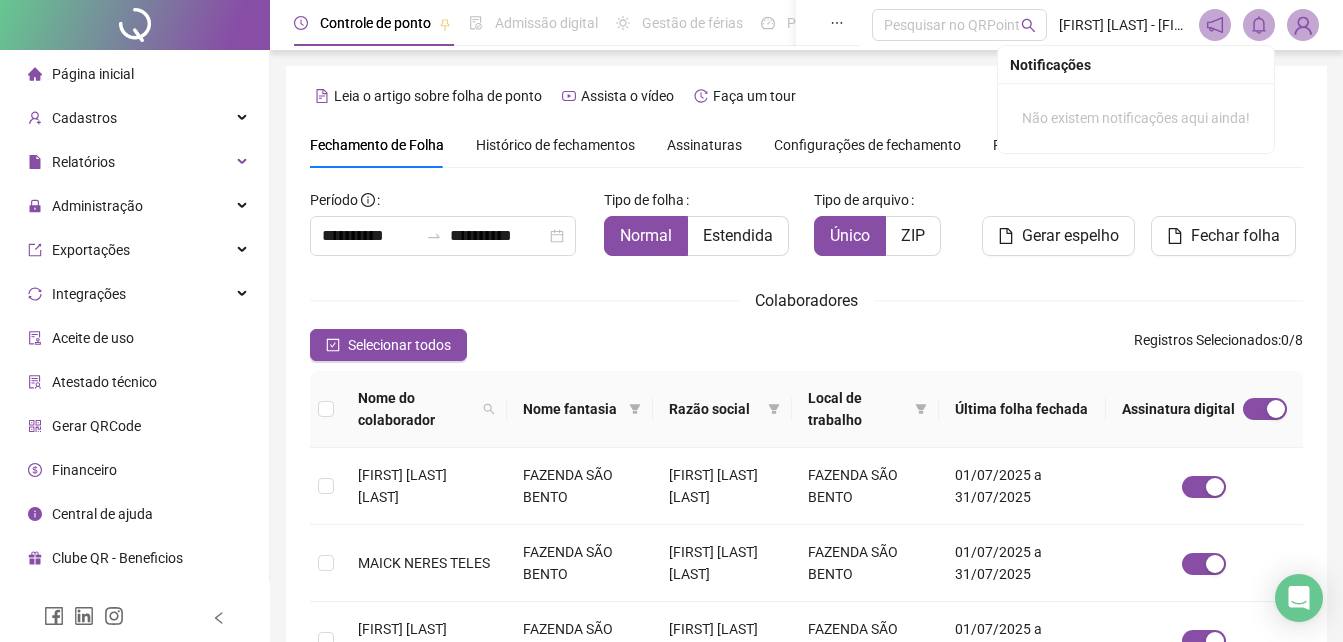 click on "**********" at bounding box center (671, 321) 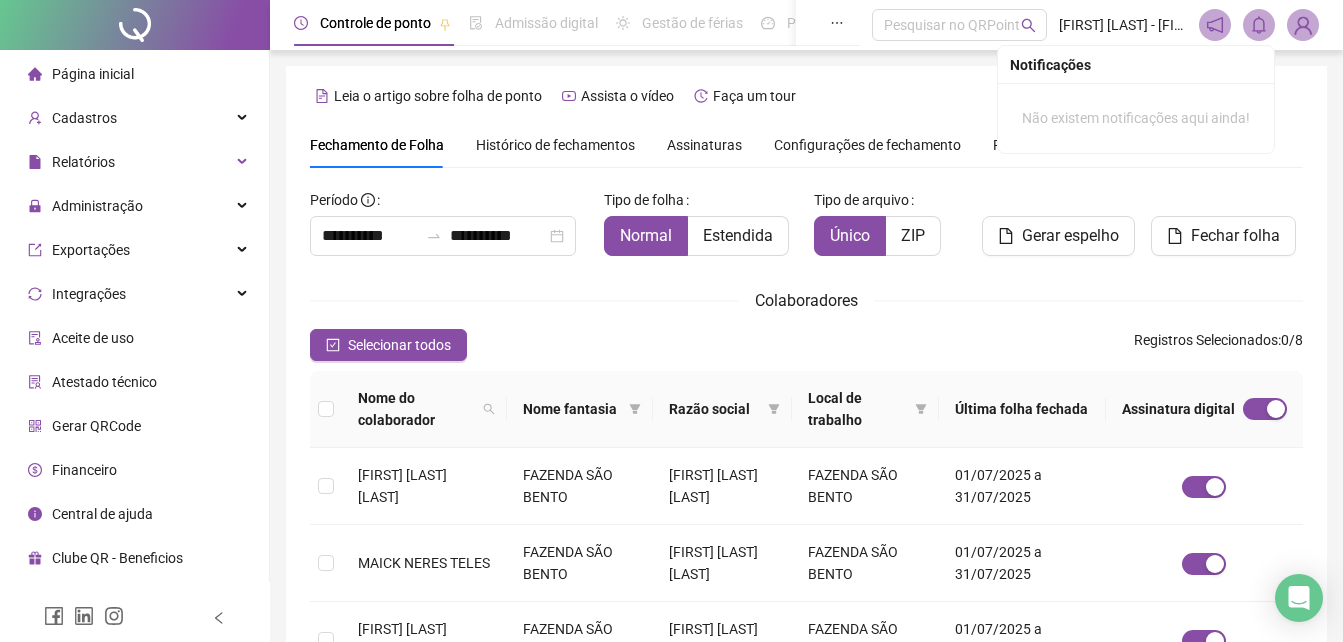 scroll, scrollTop: 89, scrollLeft: 0, axis: vertical 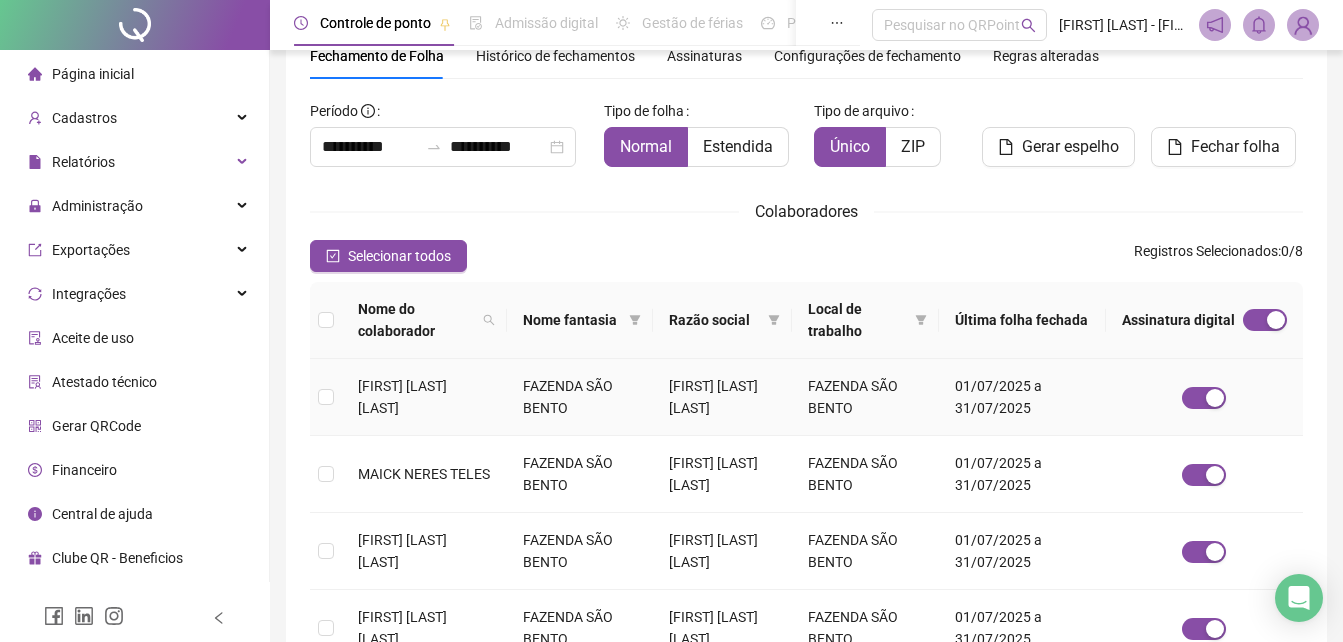click on "01/07/2025 a 31/07/2025" at bounding box center [1022, 397] 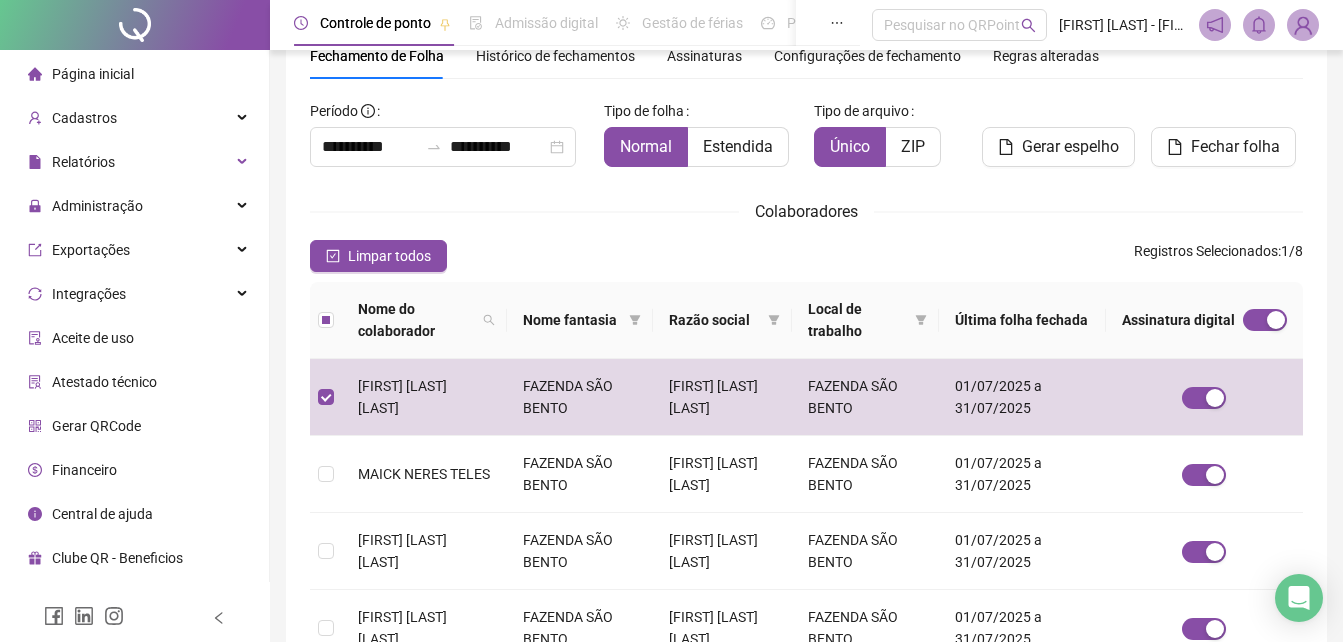 click on "Histórico de fechamentos" at bounding box center (555, 56) 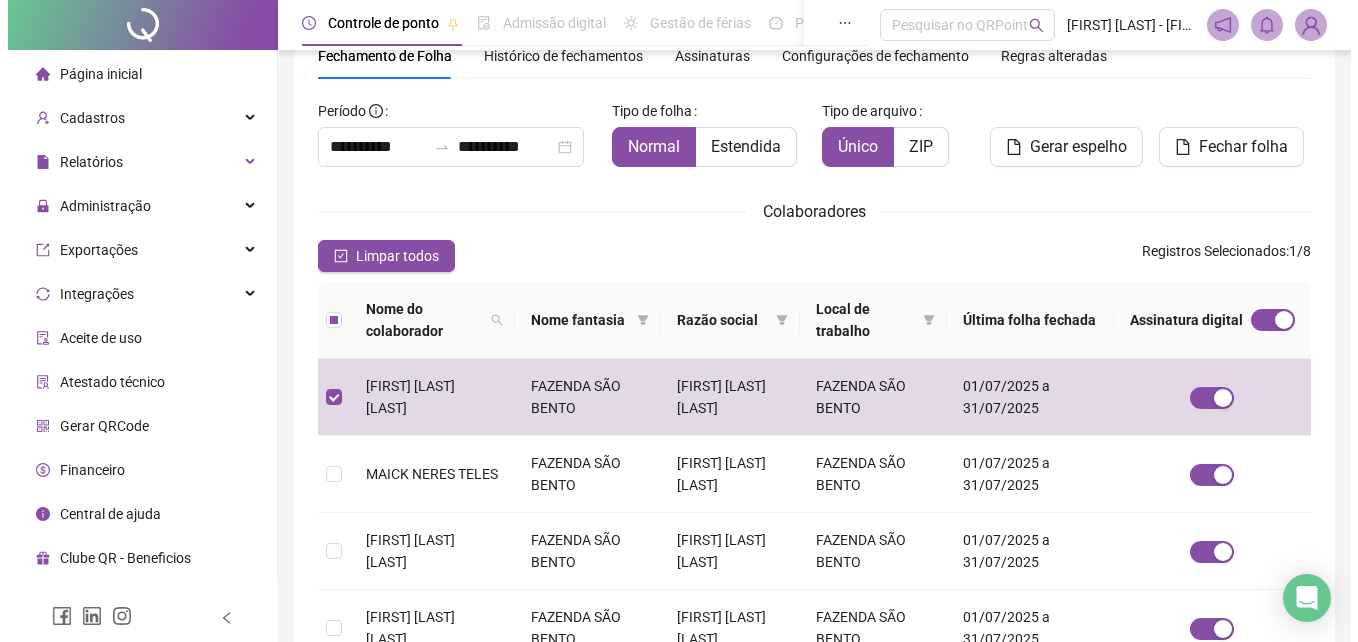 scroll, scrollTop: 0, scrollLeft: 0, axis: both 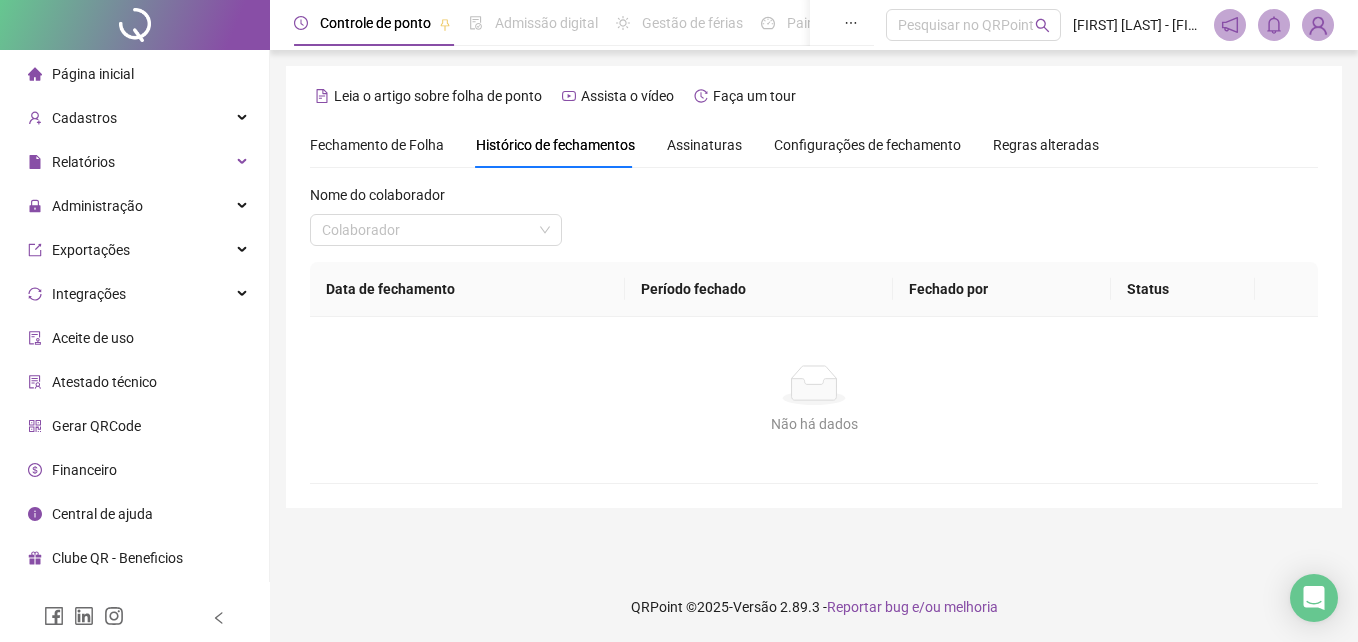 click on "Nome do colaborador" at bounding box center (436, 199) 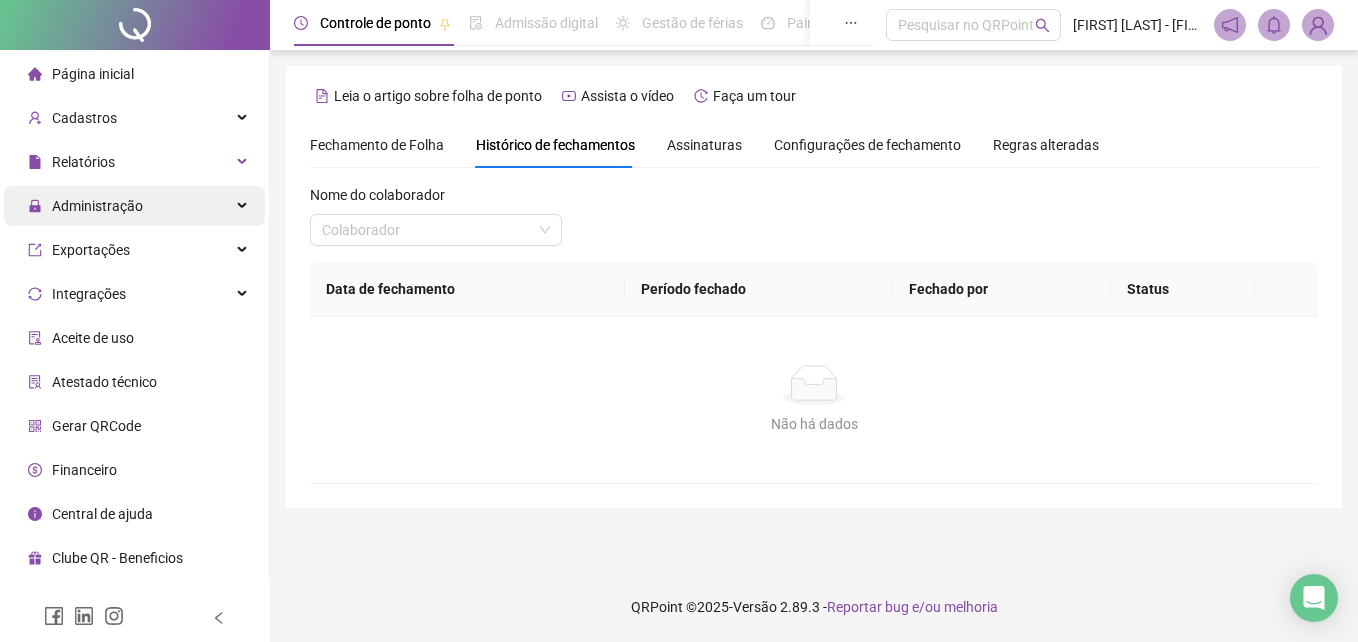click on "Administração" at bounding box center [97, 206] 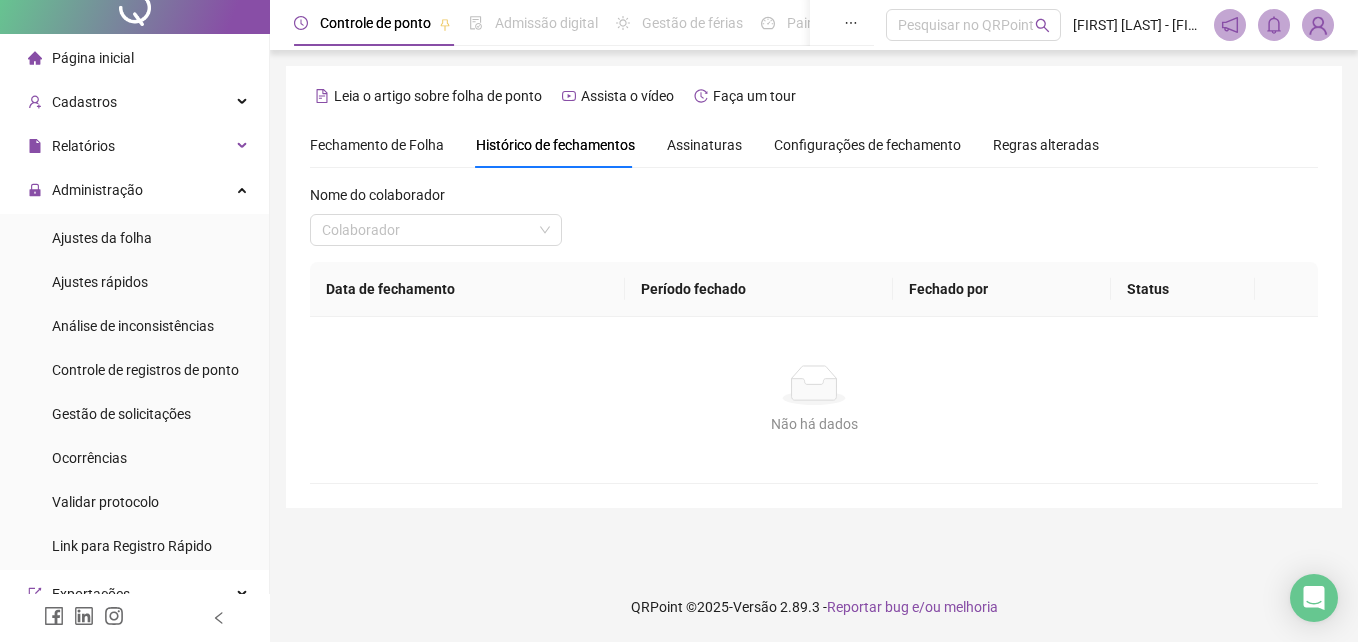 scroll, scrollTop: 11, scrollLeft: 0, axis: vertical 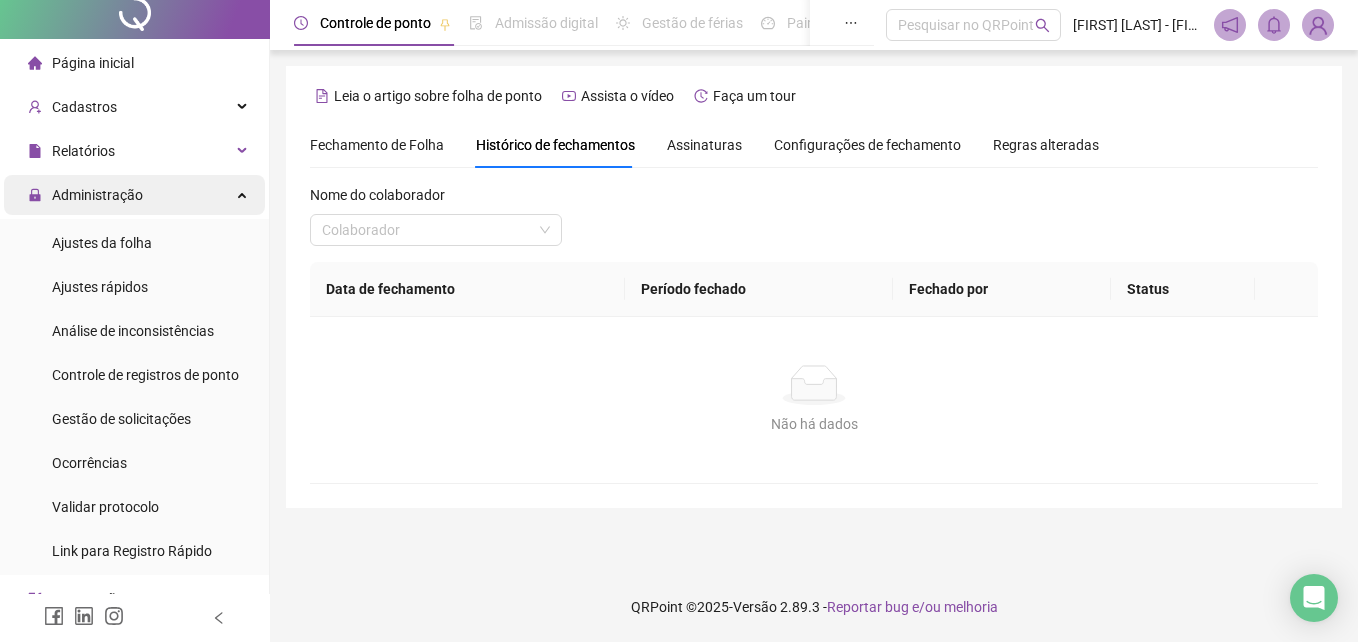 click on "Administração" at bounding box center [85, 195] 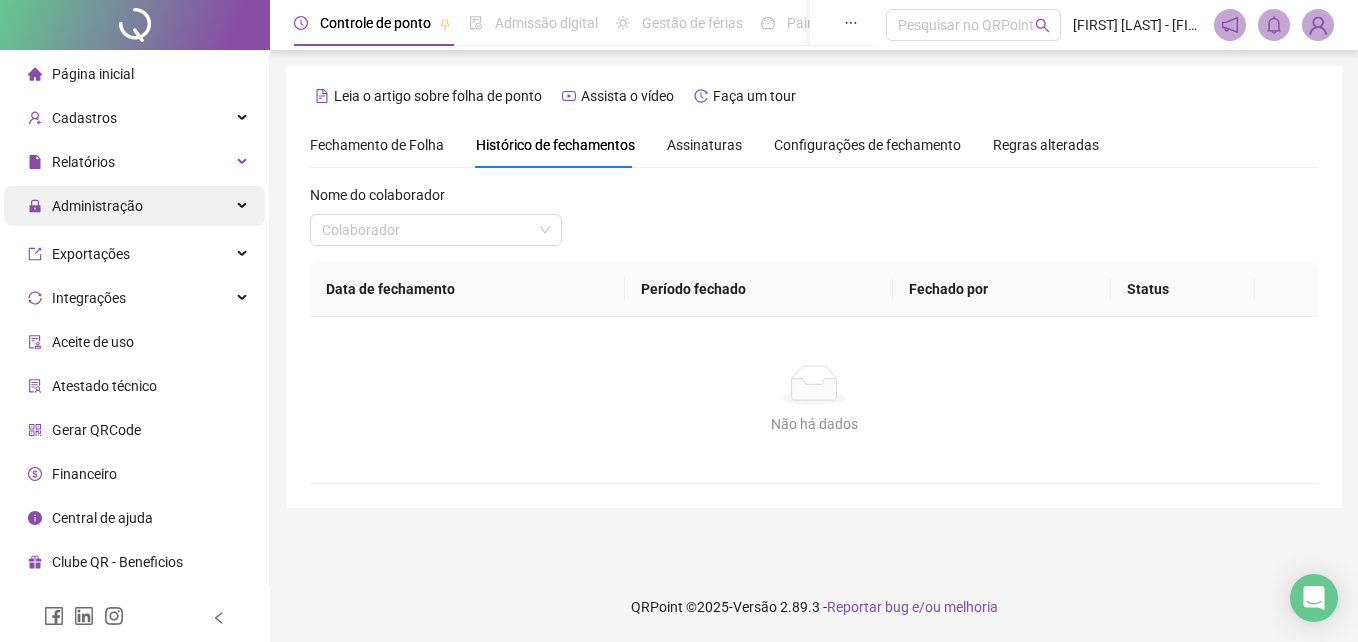scroll, scrollTop: 0, scrollLeft: 0, axis: both 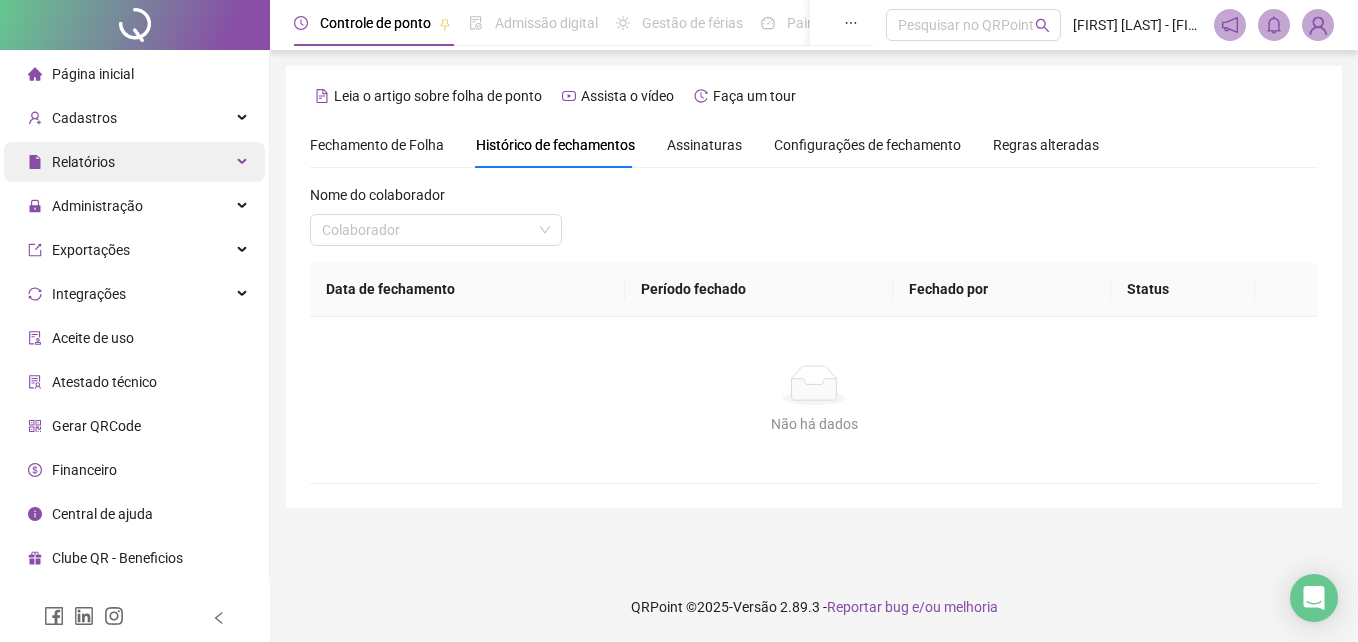 click on "Relatórios" at bounding box center (71, 162) 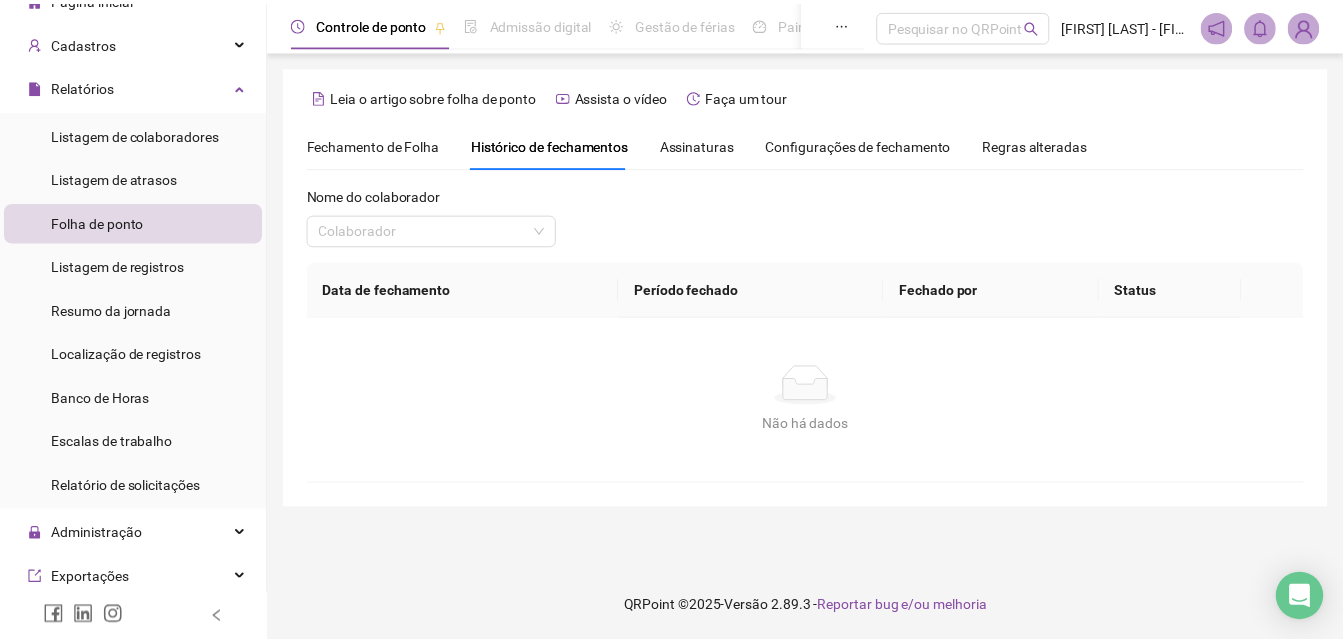 scroll, scrollTop: 79, scrollLeft: 0, axis: vertical 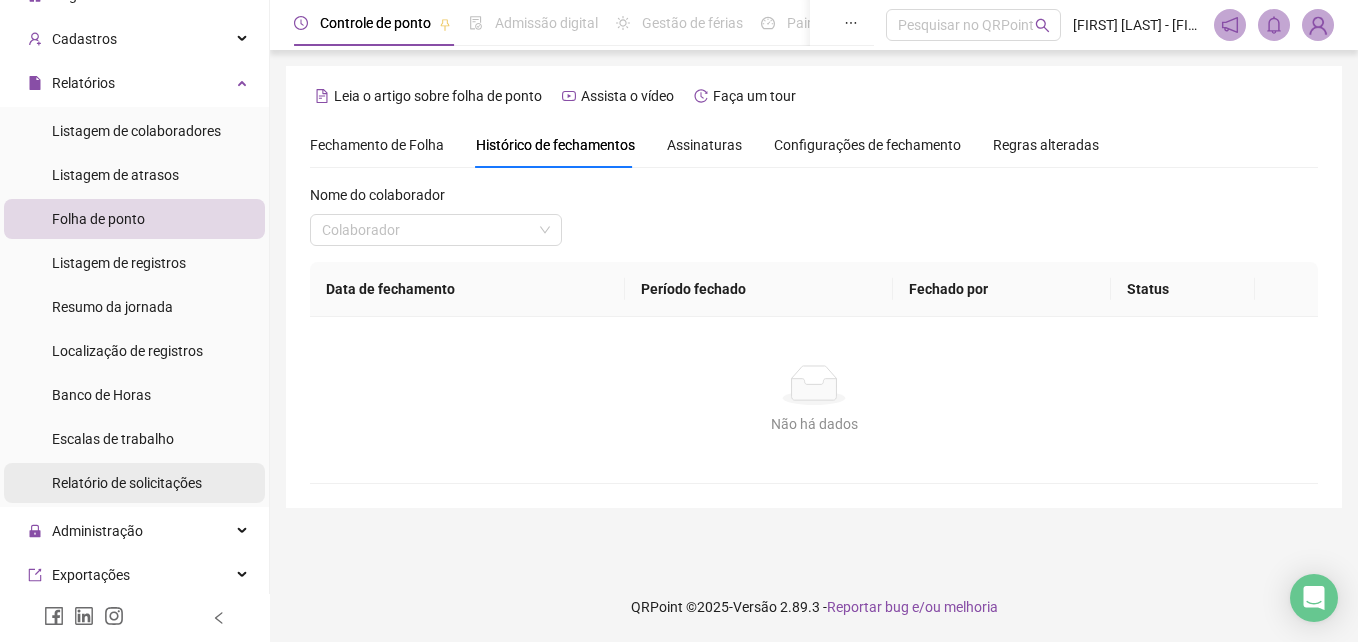 click on "Relatório de solicitações" at bounding box center [127, 483] 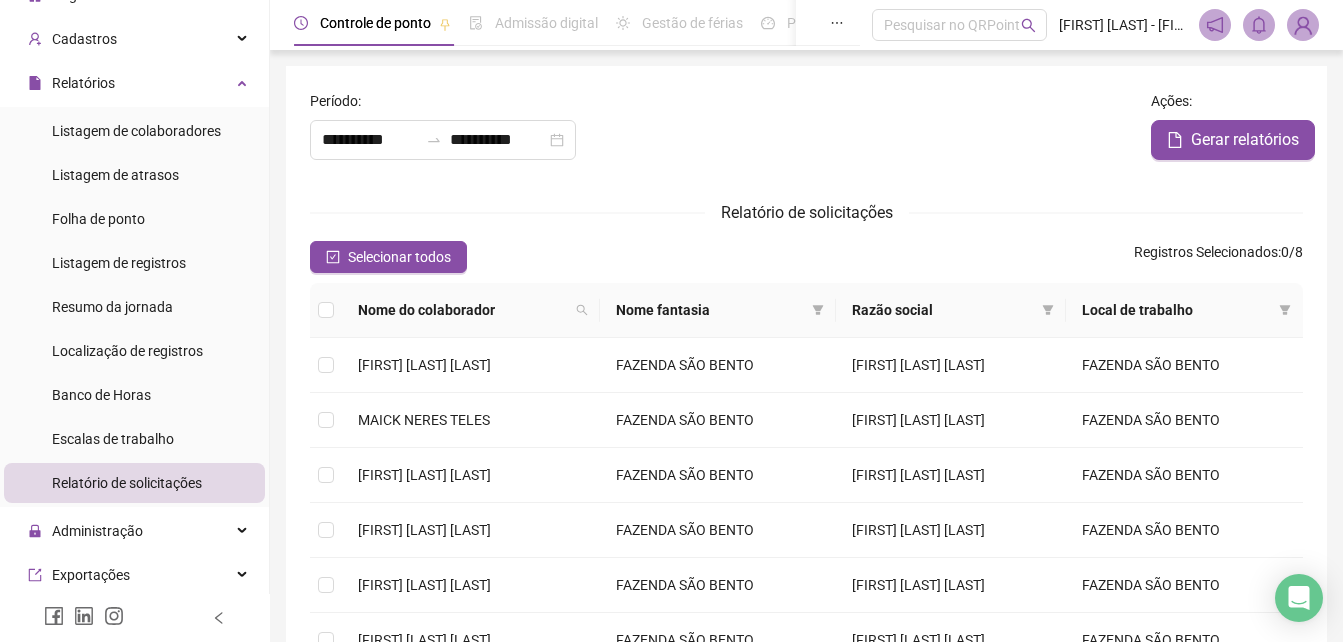 click on "Relatórios Listagem de colaboradores Listagem de atrasos Folha de ponto Listagem de registros Resumo da jornada Localização de registros Banco de Horas Escalas de trabalho Relatório de solicitações" at bounding box center (134, 285) 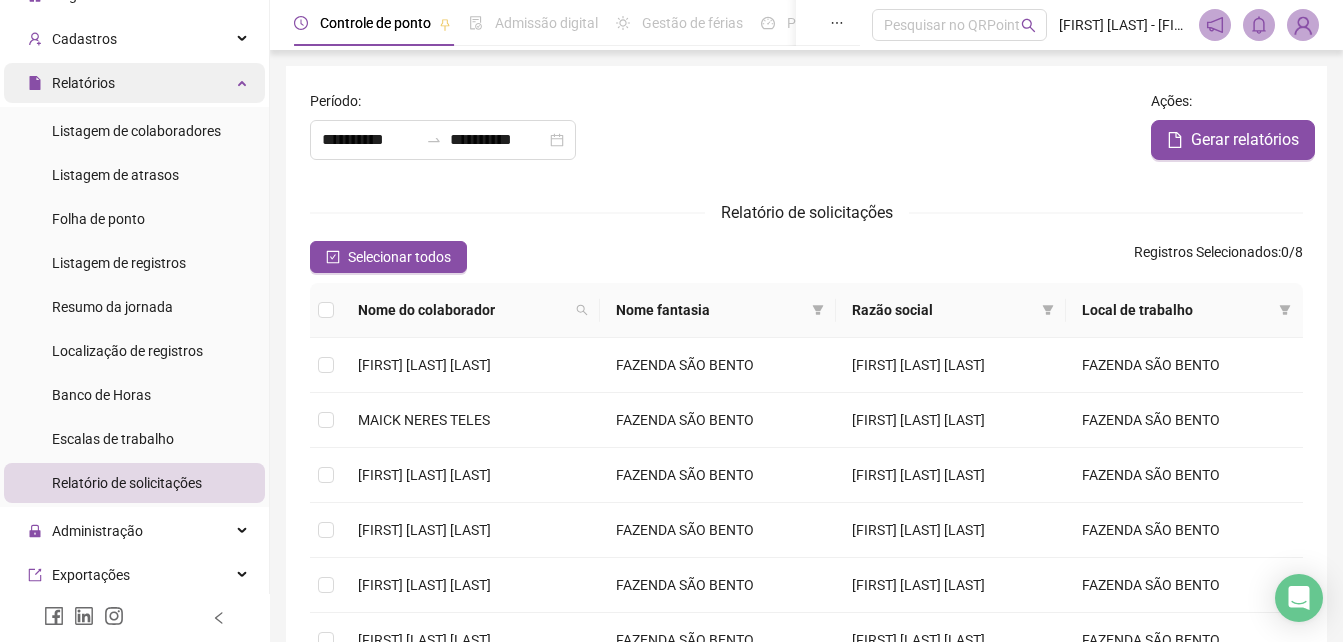 click on "Relatórios" at bounding box center [134, 83] 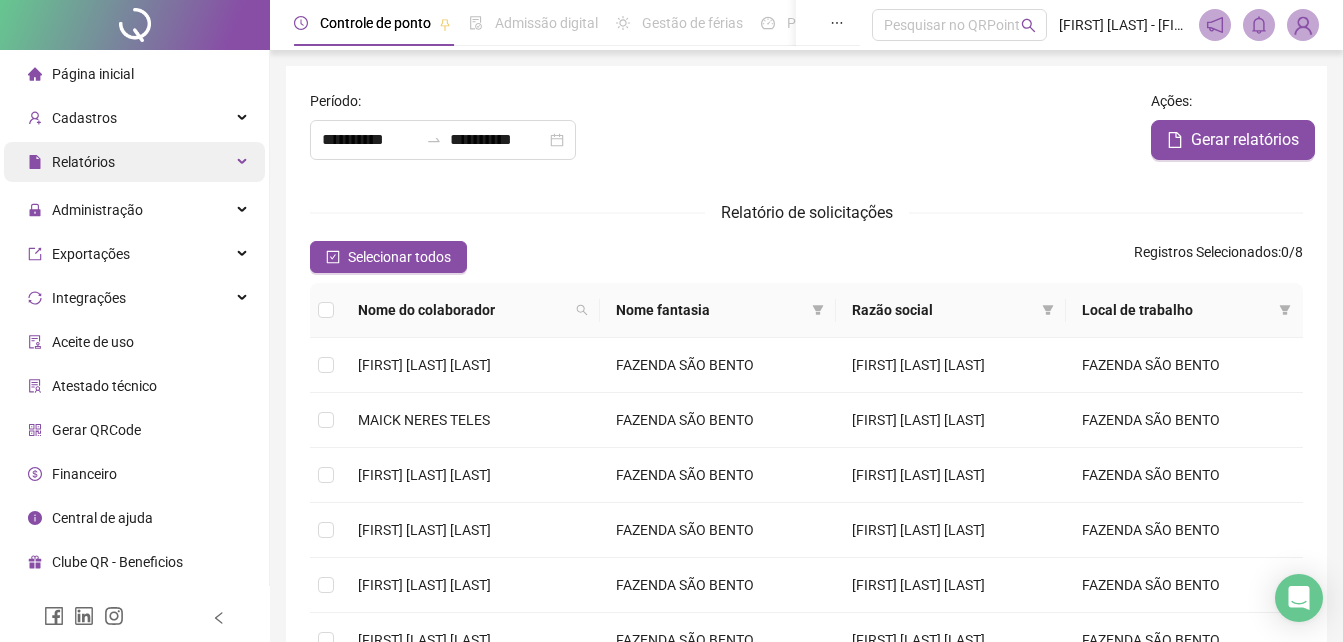 scroll, scrollTop: 0, scrollLeft: 0, axis: both 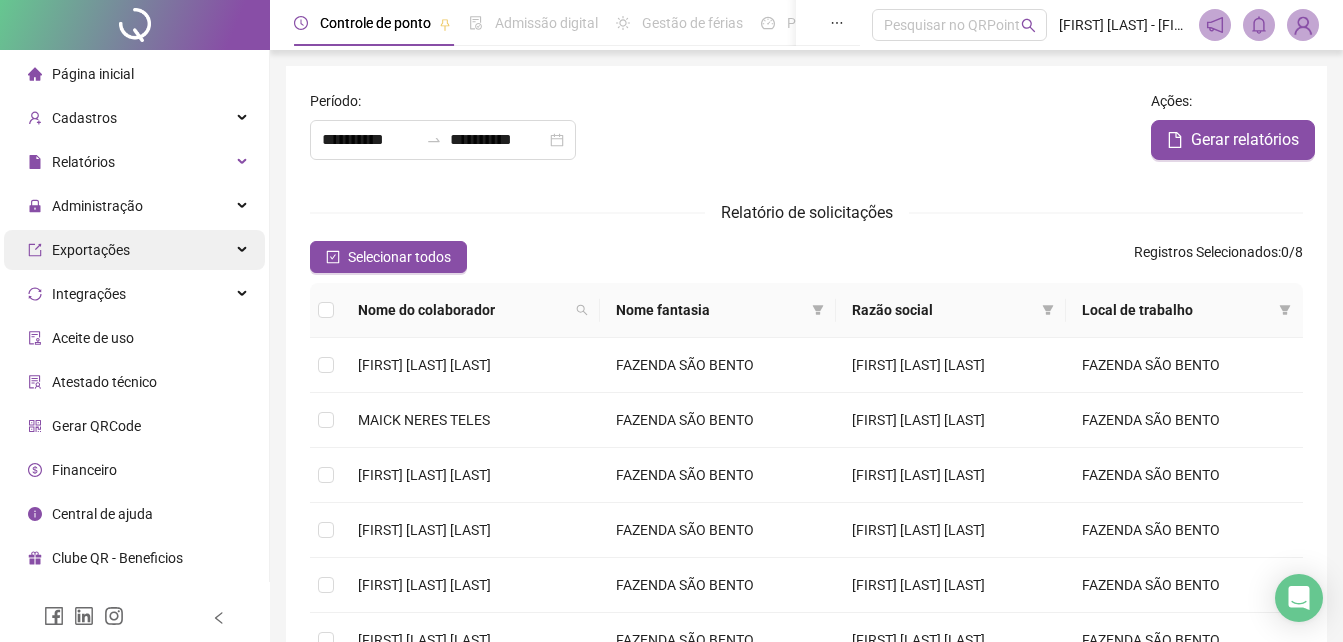 click on "Exportações" at bounding box center [91, 250] 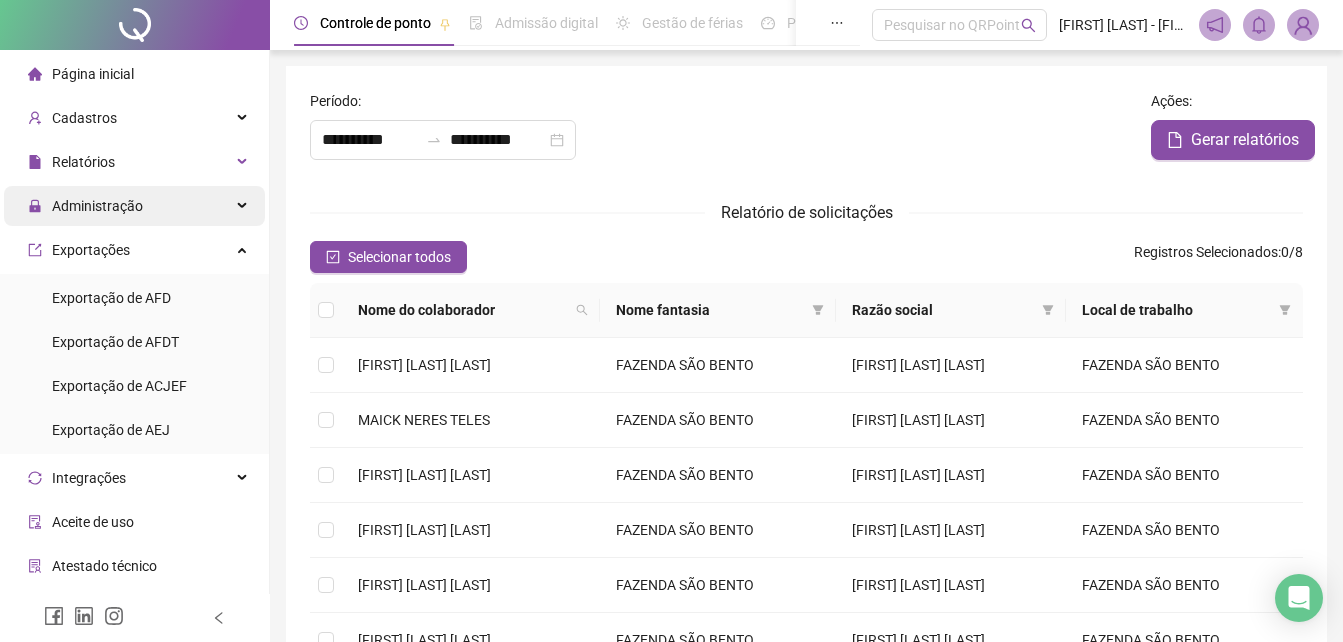 click on "Administração" at bounding box center [85, 206] 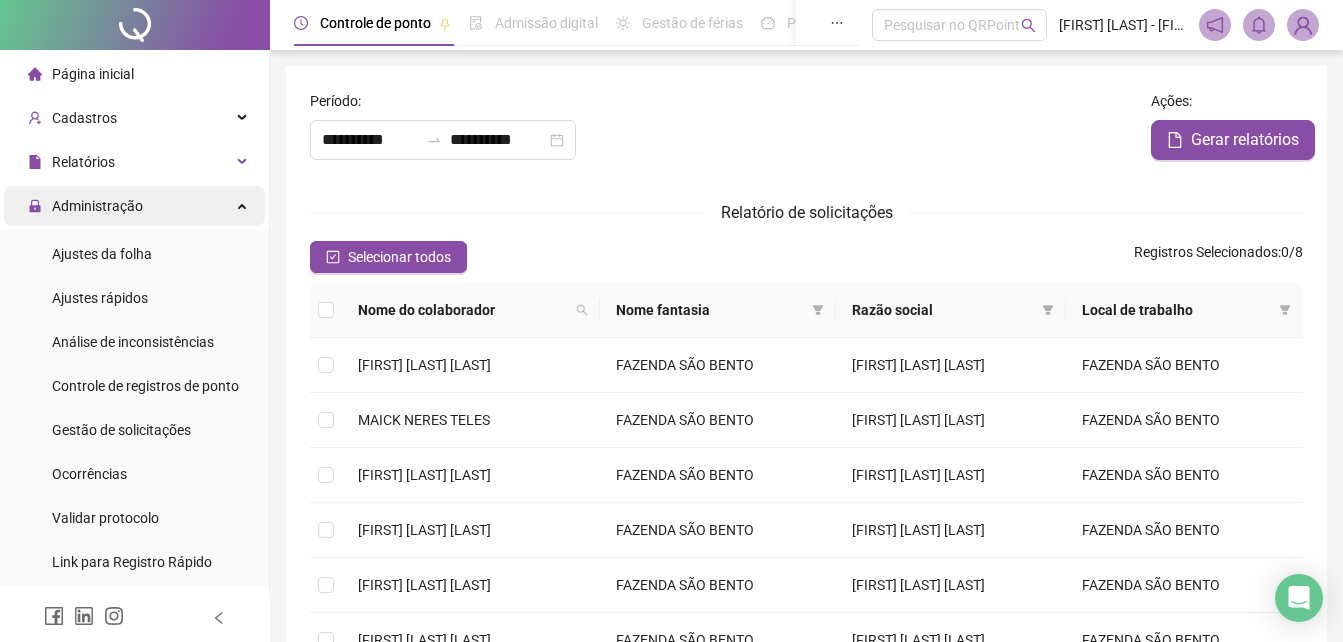 click on "Administração" at bounding box center [134, 206] 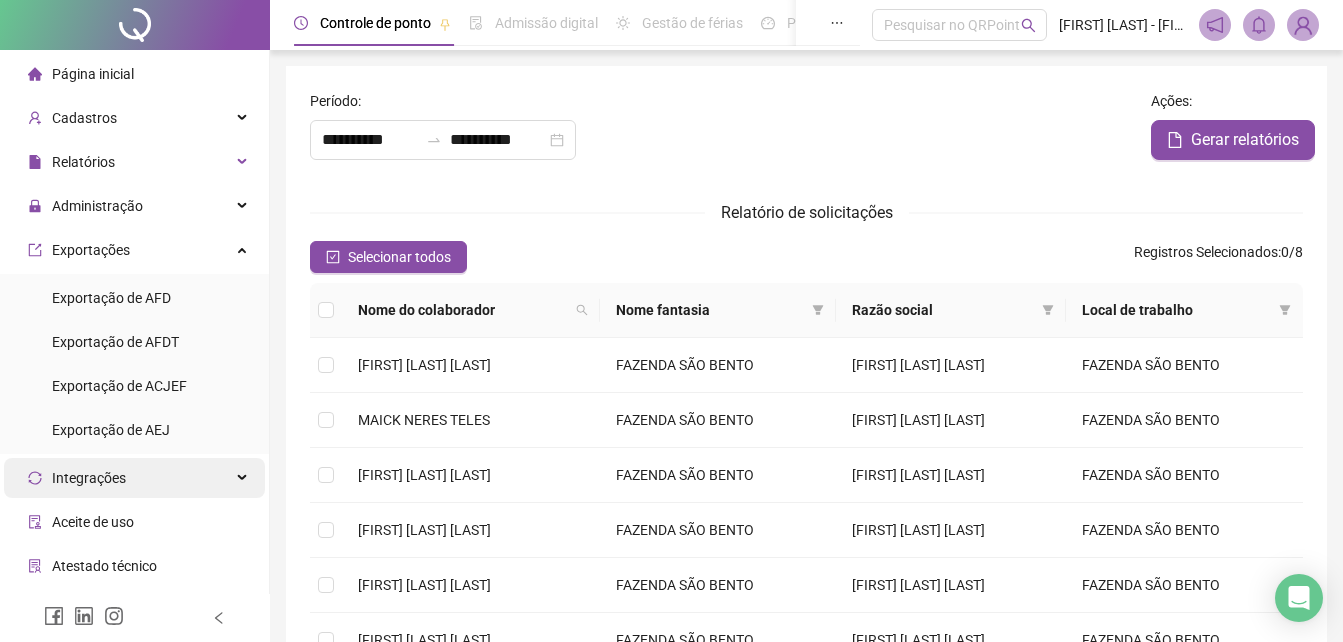 click on "Integrações" at bounding box center [134, 478] 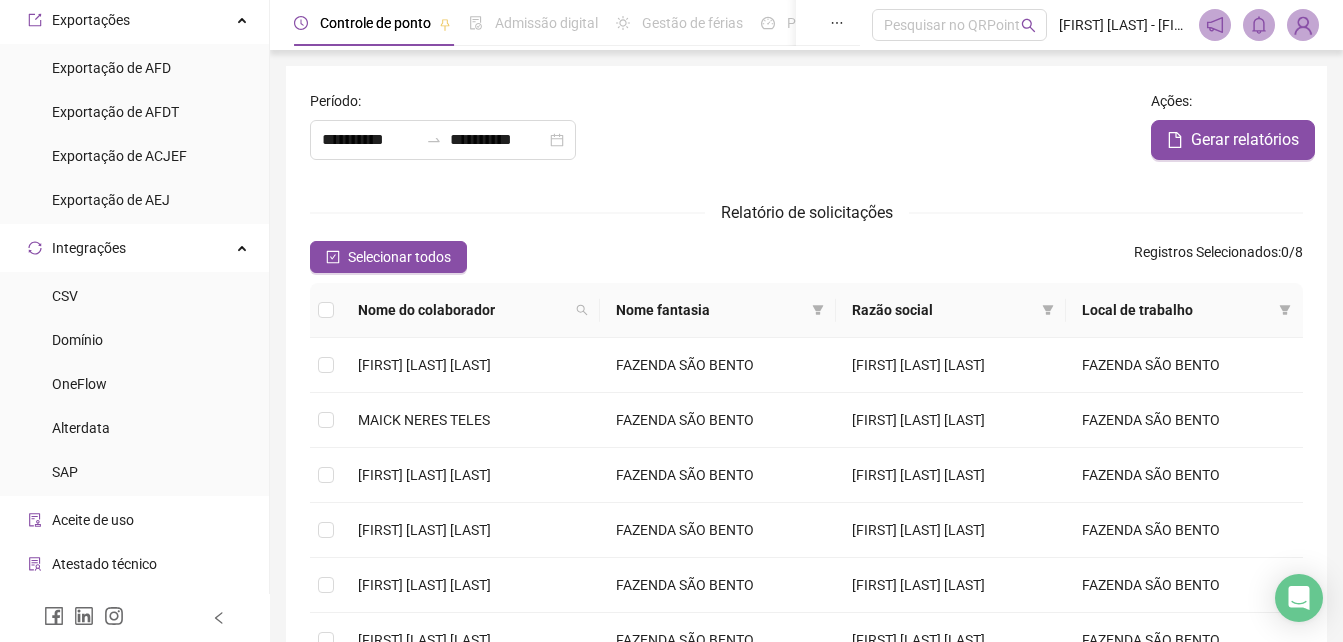 scroll, scrollTop: 0, scrollLeft: 0, axis: both 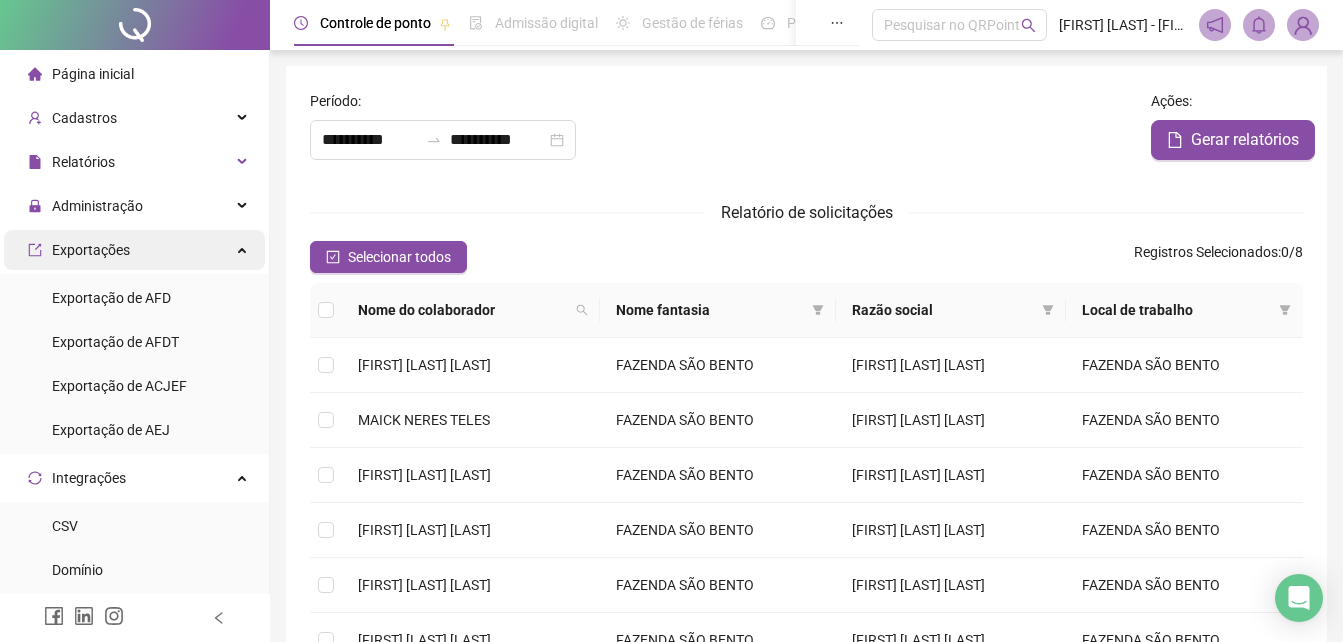 click on "Exportações" at bounding box center [134, 250] 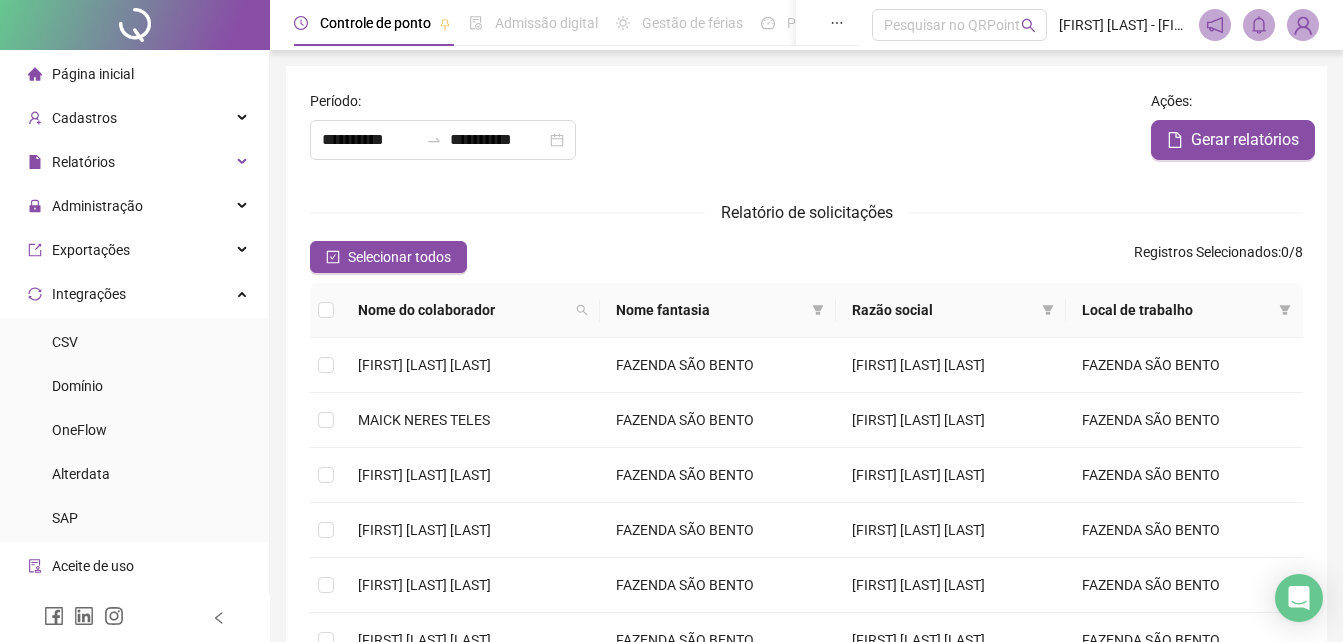 click on "Página inicial Cadastros Relatórios Listagem de colaboradores Listagem de atrasos Folha de ponto Listagem de registros Resumo da jornada Localização de registros Banco de Horas Escalas de trabalho Relatório de solicitações Administração Ajustes da folha Ajustes rápidos Análise de inconsistências Controle de registros de ponto Gestão de solicitações Ocorrências Validar protocolo Link para Registro Rápido Exportações Exportação de AFD Exportação de AFDT Exportação de ACJEF Exportação de AEJ Integrações CSV Domínio OneFlow Alterdata SAP Aceite de uso Atestado técnico Gerar QRCode Financeiro Central de ajuda Clube QR - Beneficios" at bounding box center (135, 430) 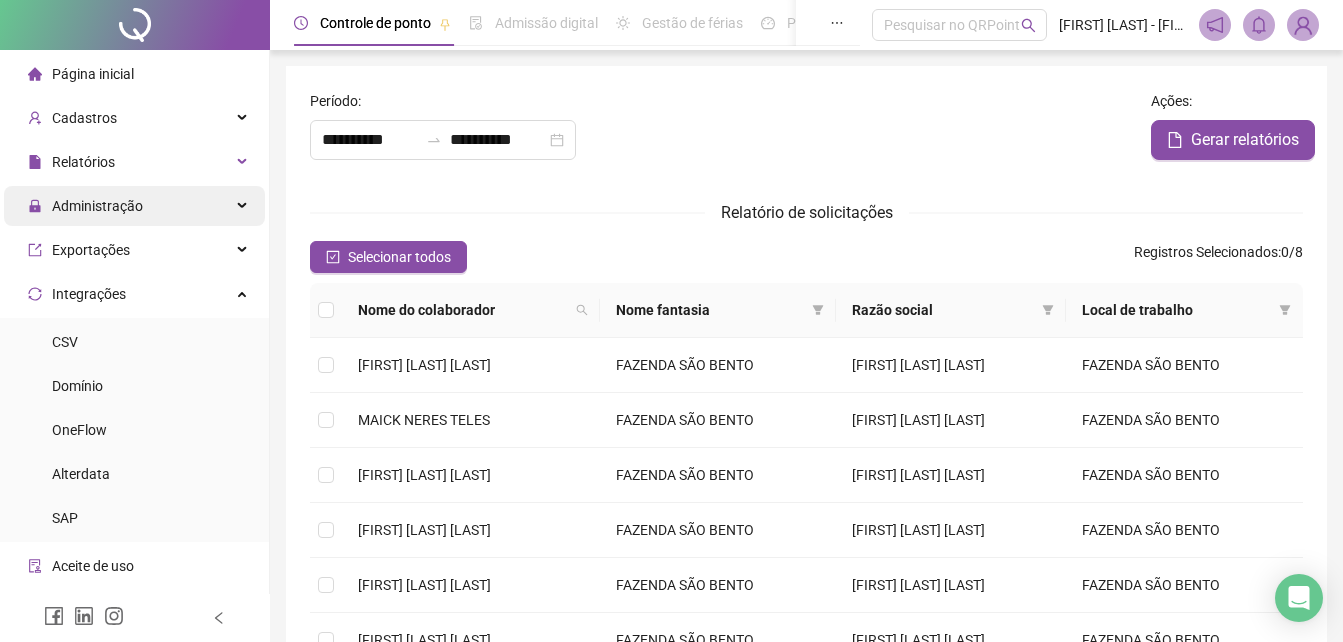 click on "Administração" at bounding box center (85, 206) 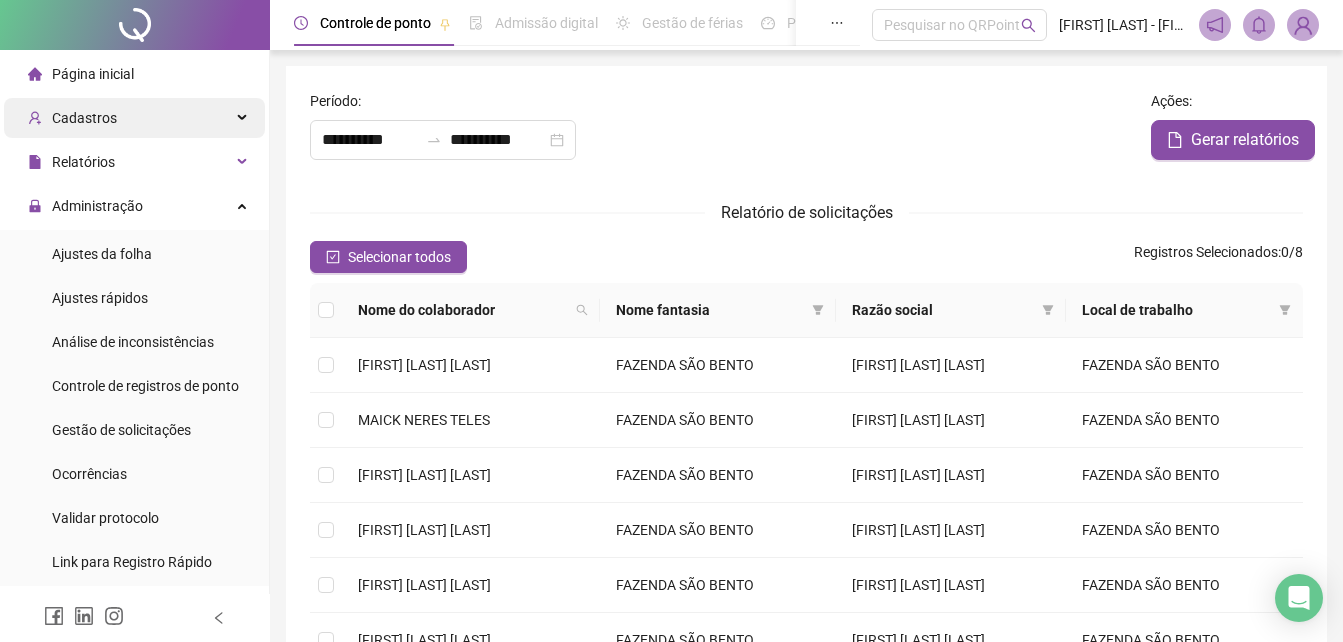 click on "Cadastros" at bounding box center [134, 118] 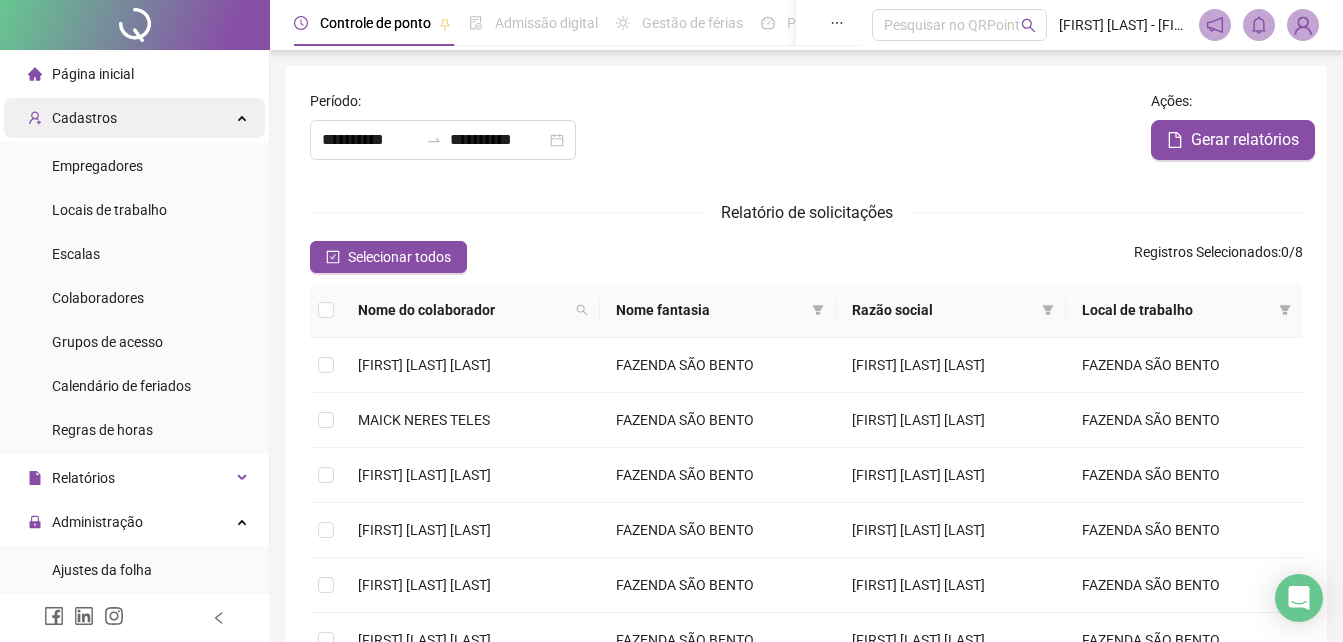 click on "Cadastros" at bounding box center (134, 118) 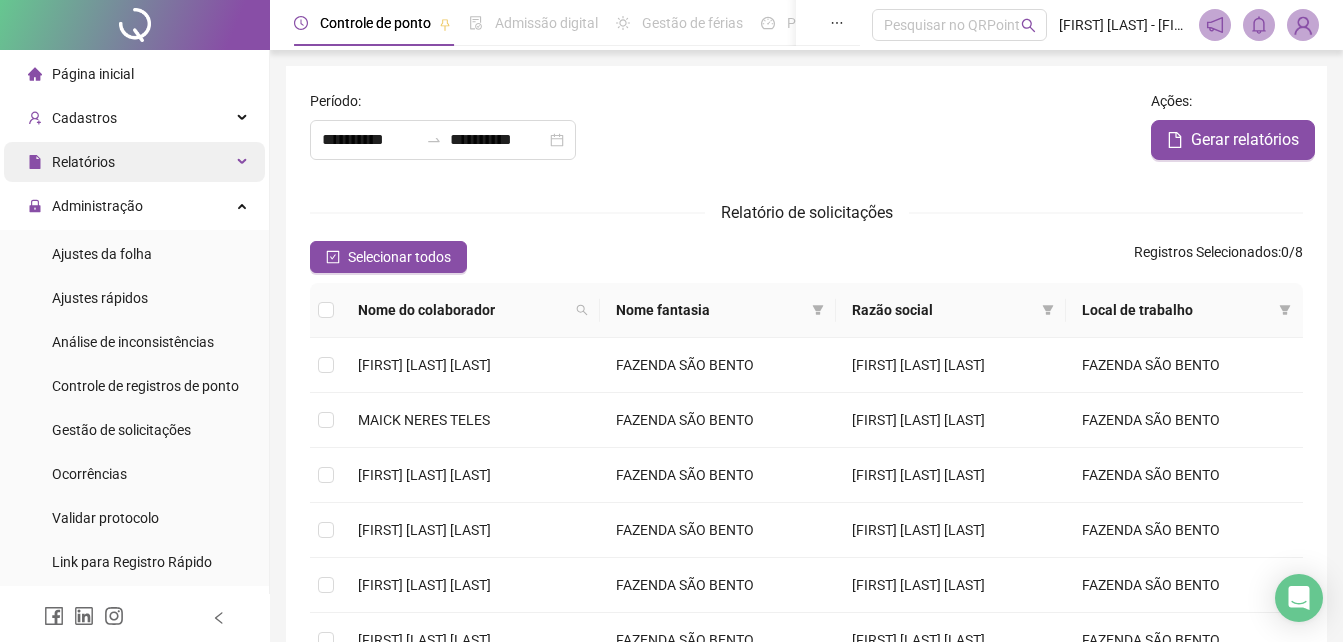 click on "Relatórios" at bounding box center [134, 162] 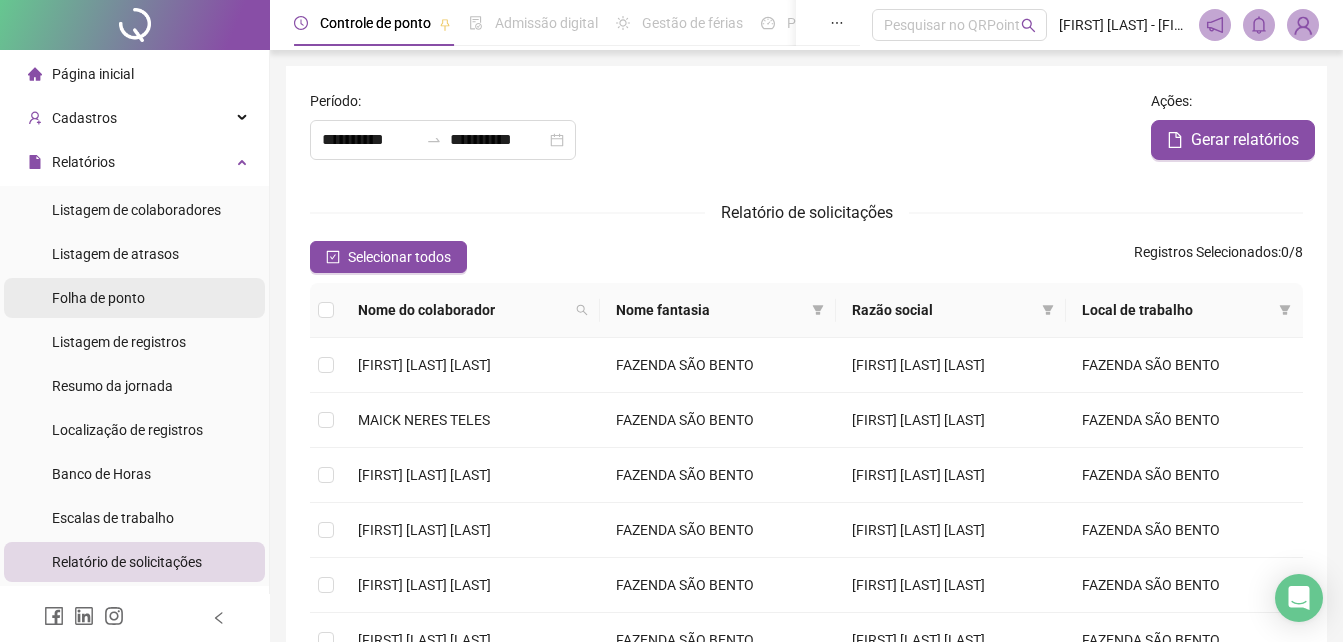 click on "Folha de ponto" at bounding box center [98, 298] 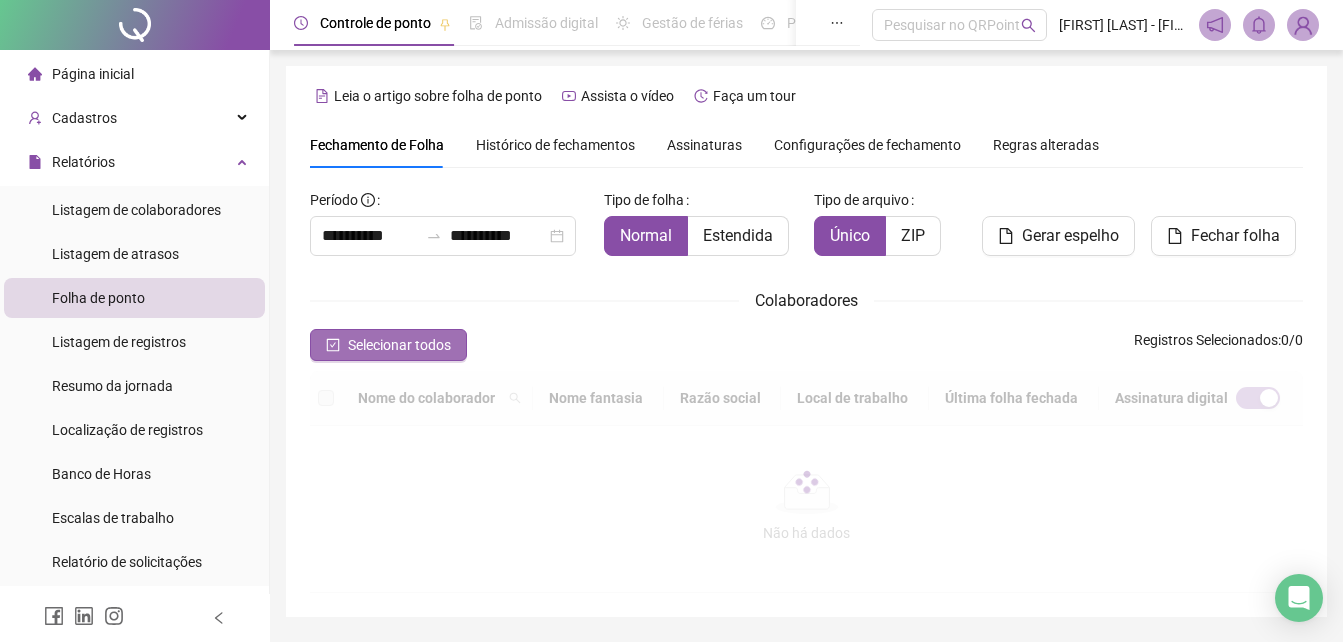 scroll, scrollTop: 89, scrollLeft: 0, axis: vertical 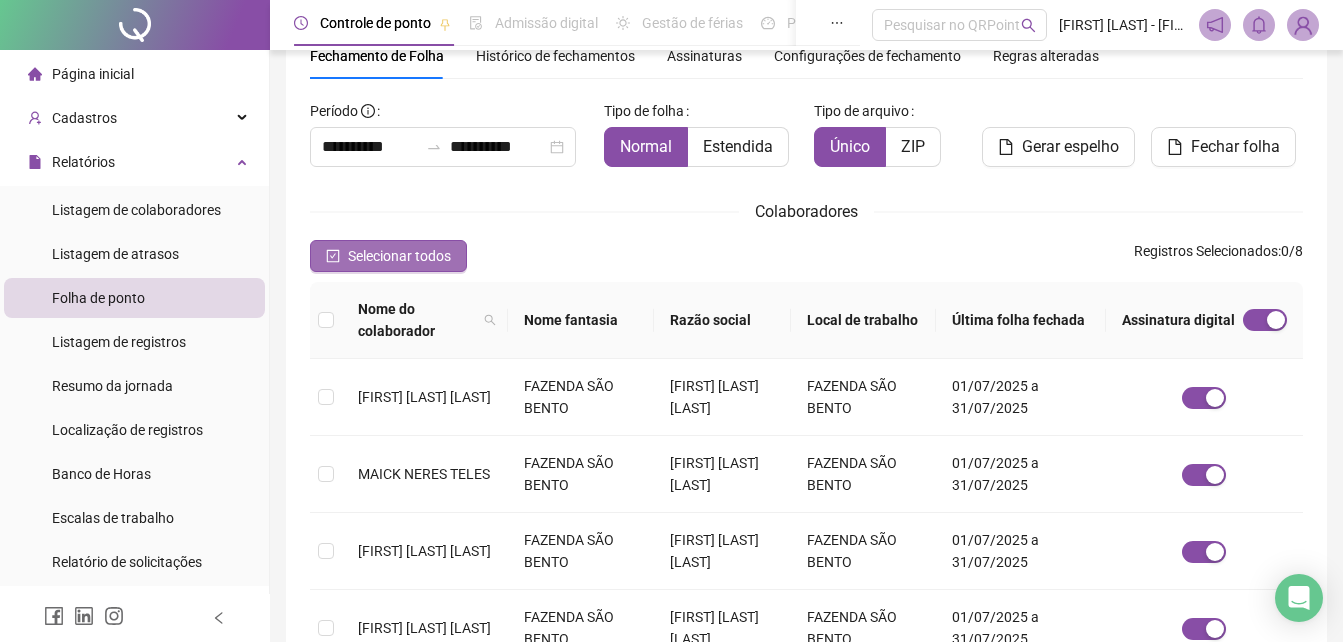 click on "Selecionar todos" at bounding box center [388, 256] 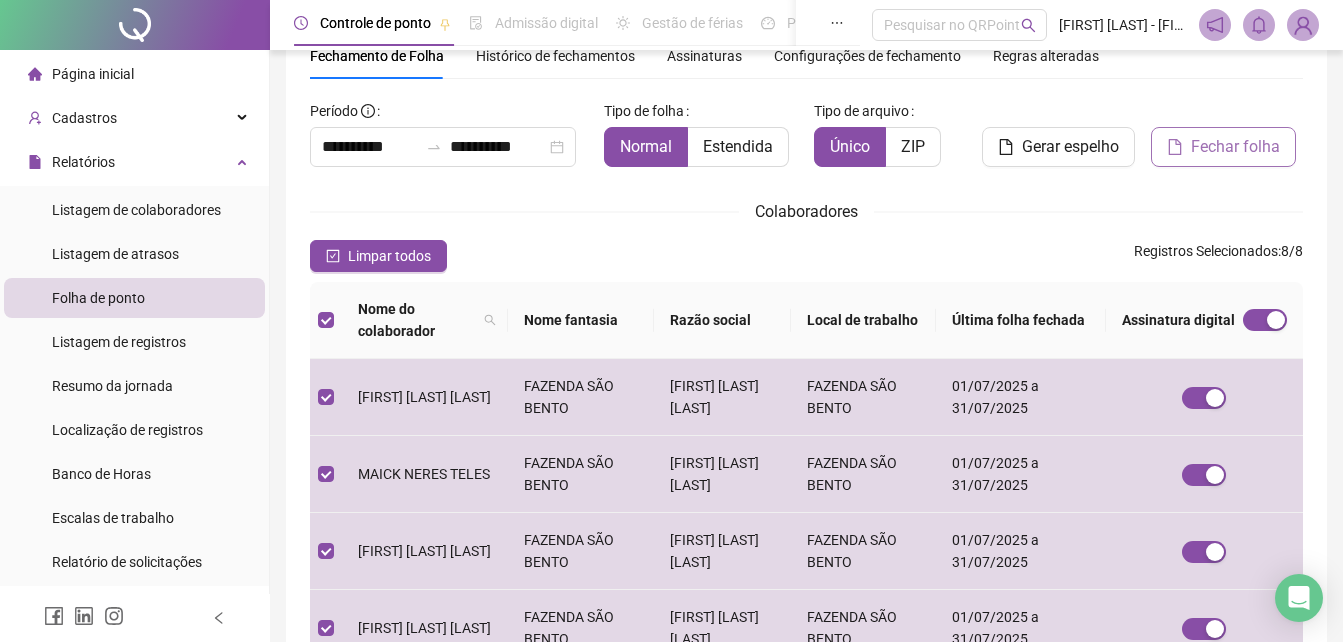click on "Fechar folha" at bounding box center (1235, 147) 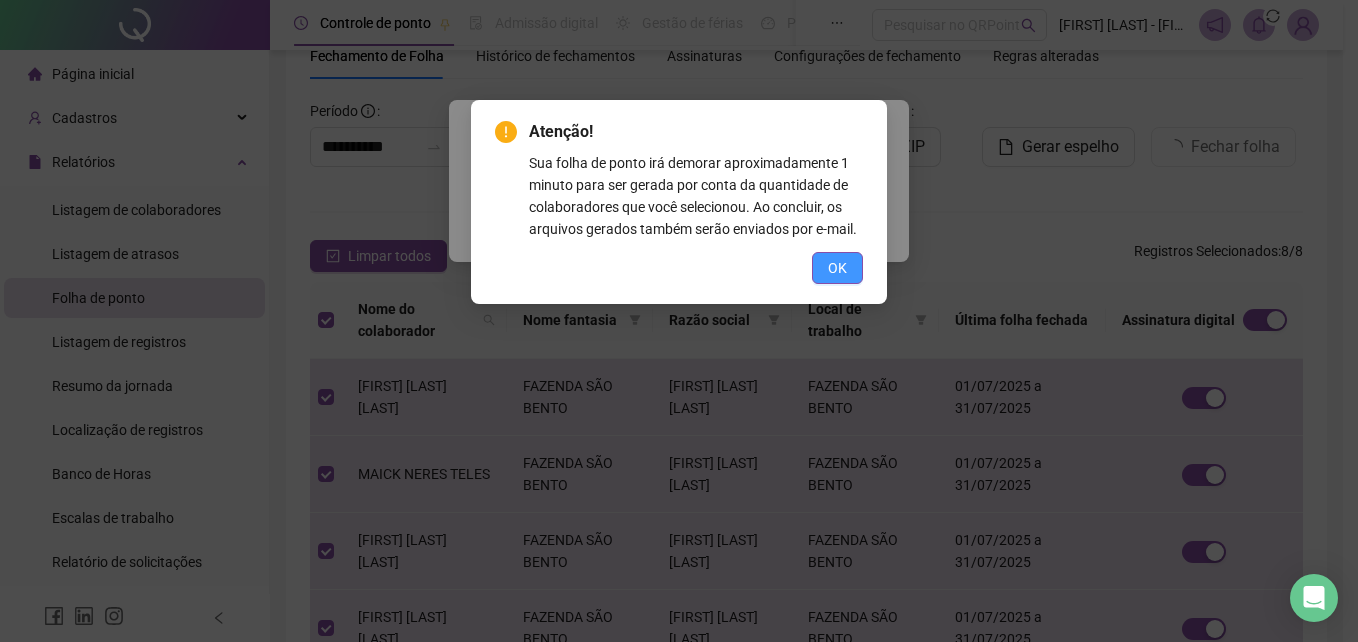 click on "OK" at bounding box center (837, 268) 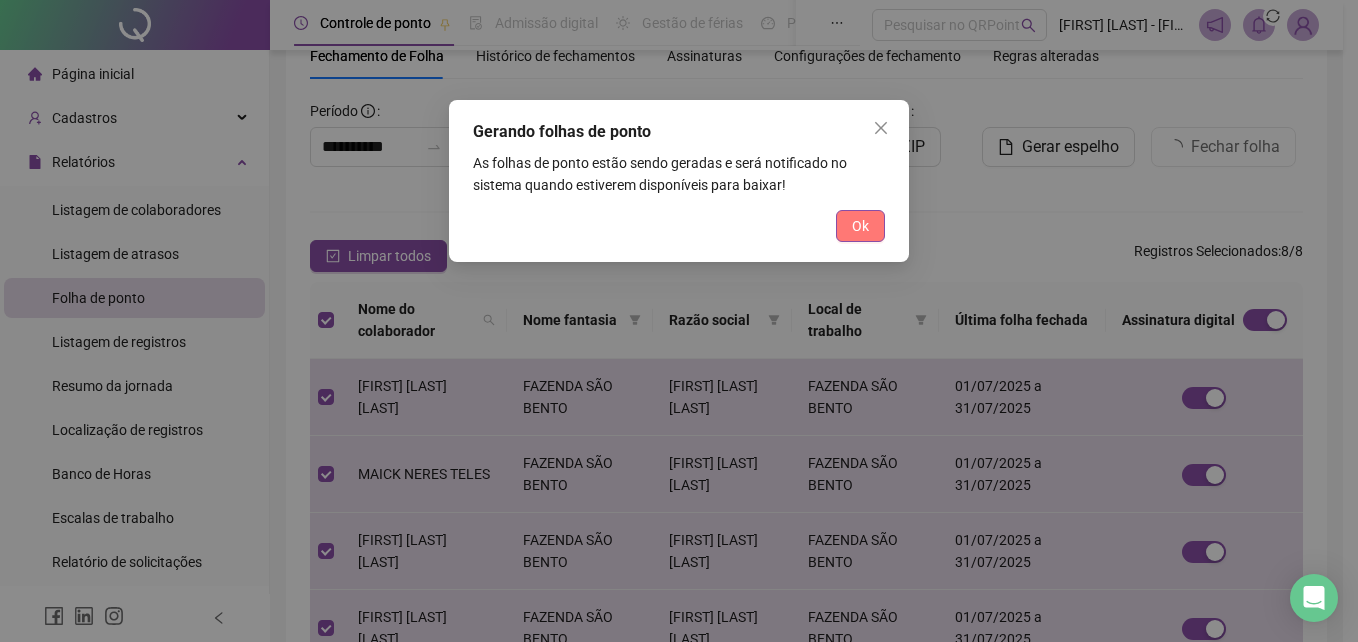 click on "Ok" at bounding box center [860, 226] 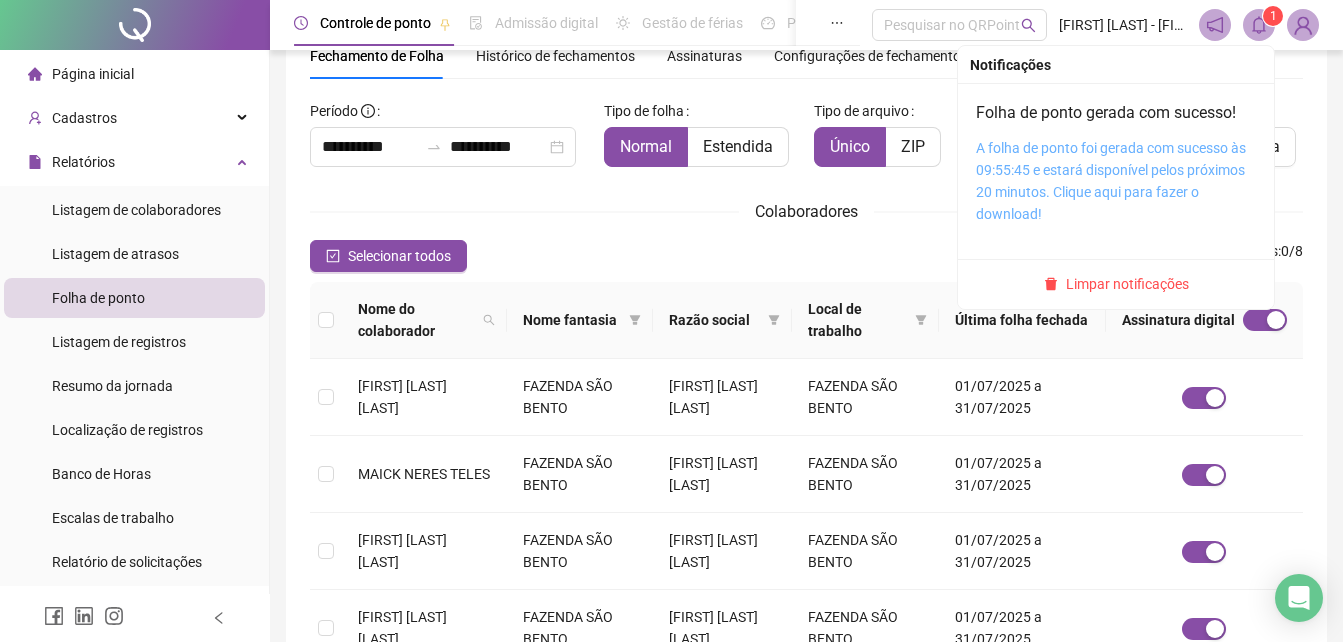 click on "A folha de ponto foi gerada com sucesso às 09:55:45 e estará disponível pelos próximos 20 minutos.
Clique aqui para fazer o download!" at bounding box center (1111, 181) 